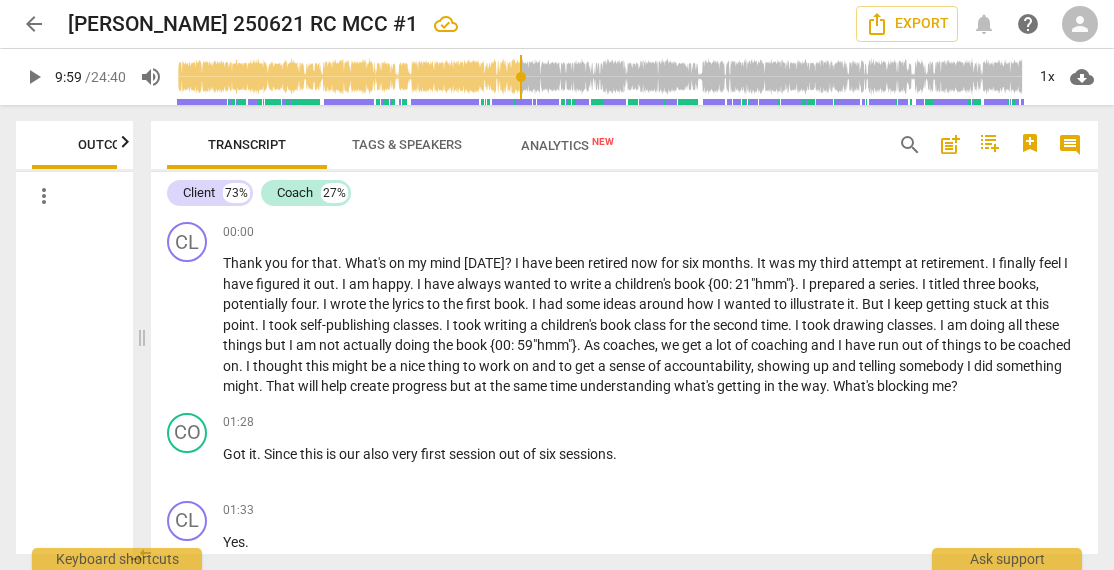 scroll, scrollTop: 0, scrollLeft: 0, axis: both 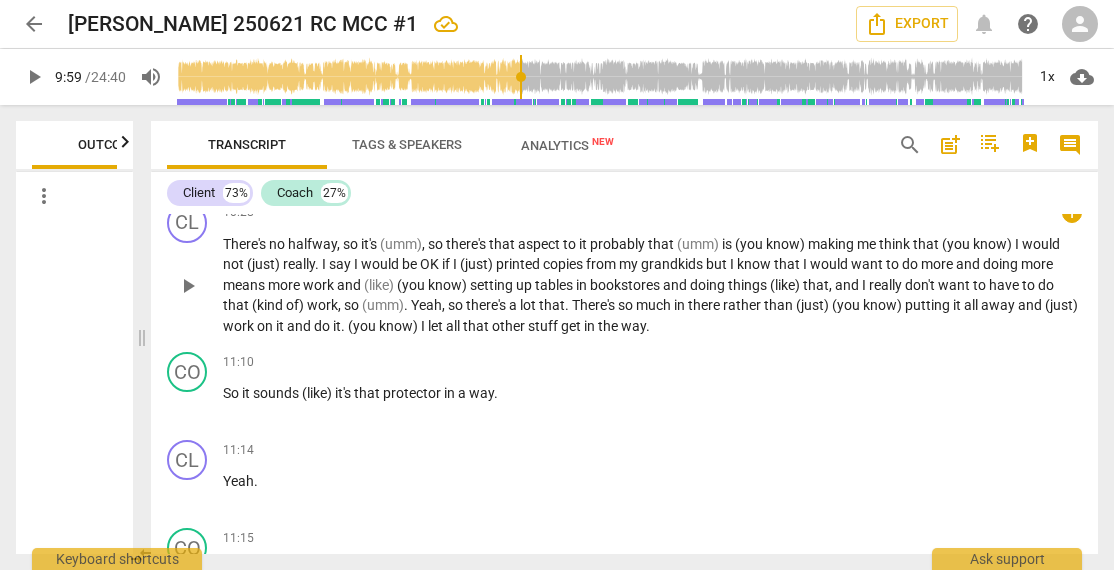click on "," at bounding box center [340, 244] 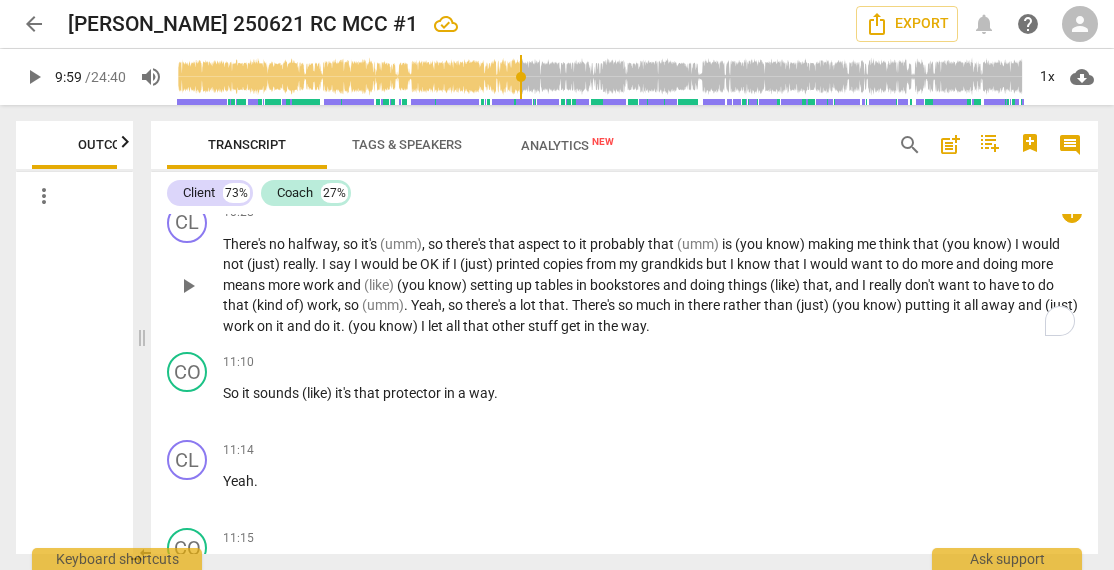 type 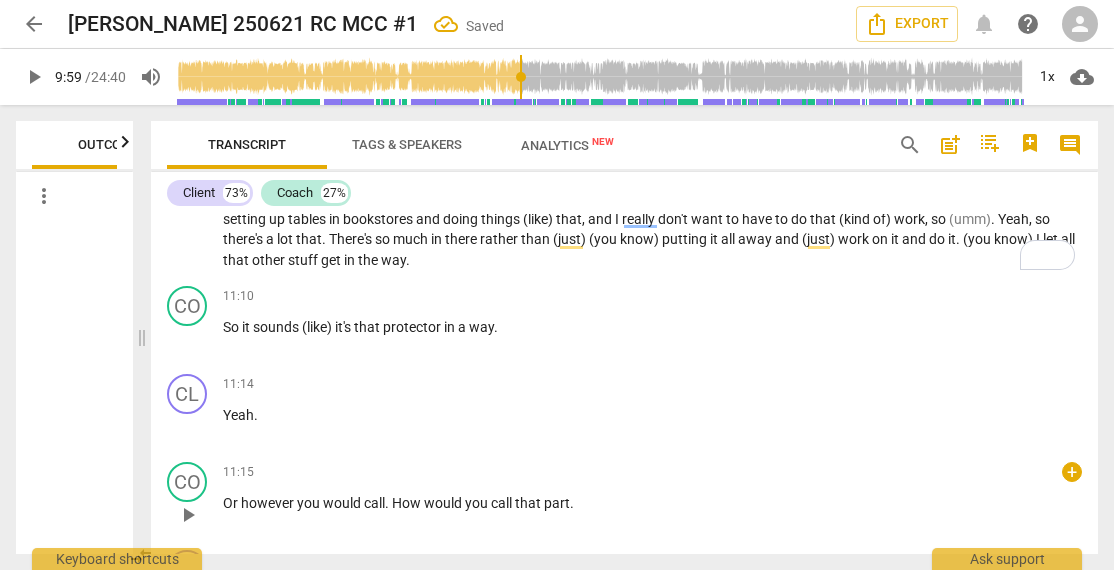 scroll, scrollTop: 3937, scrollLeft: 0, axis: vertical 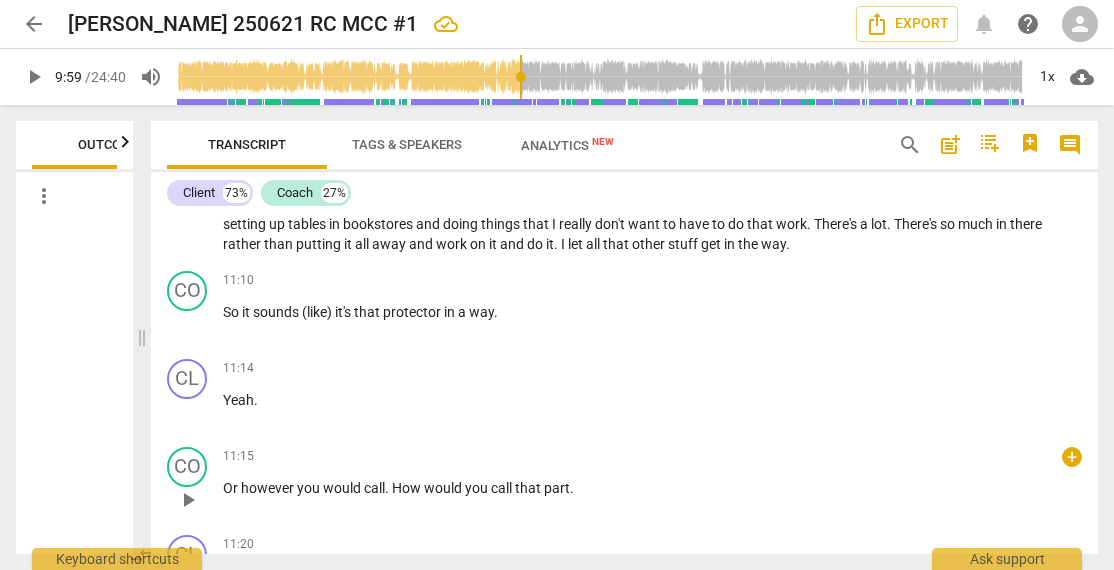 type 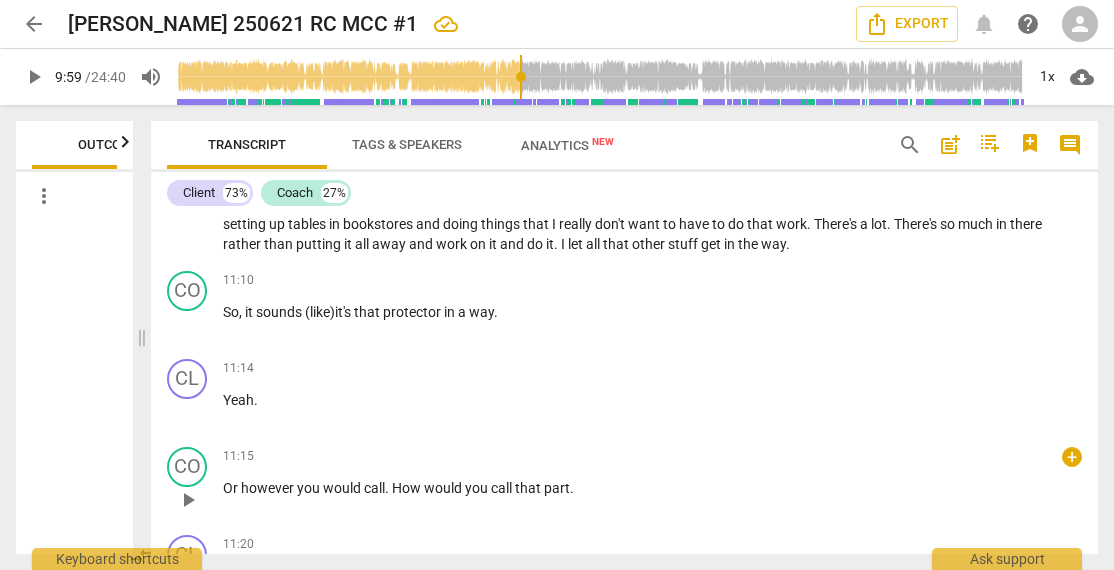 type on "599" 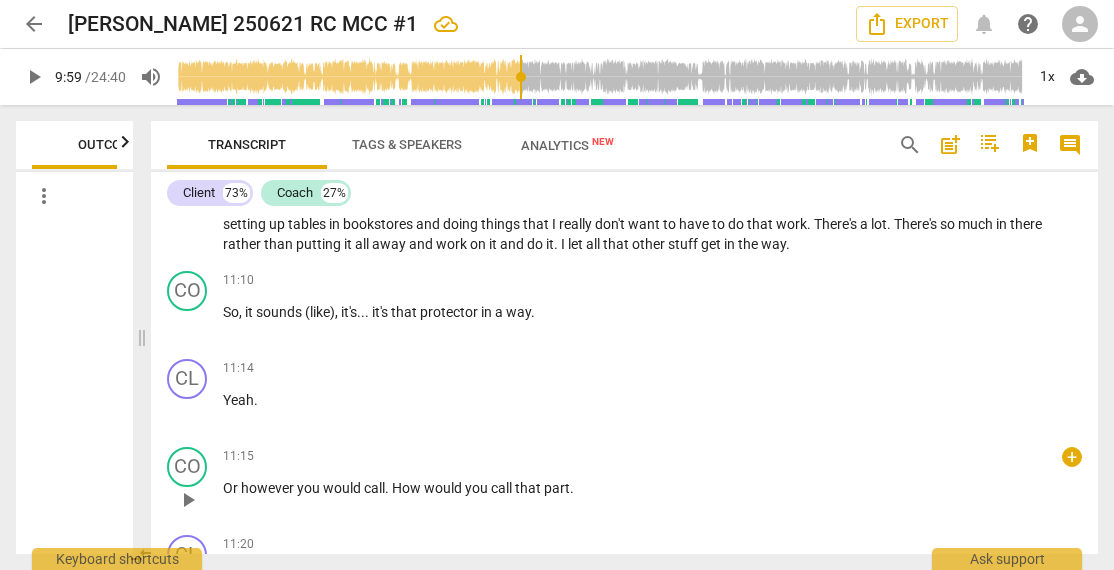 type 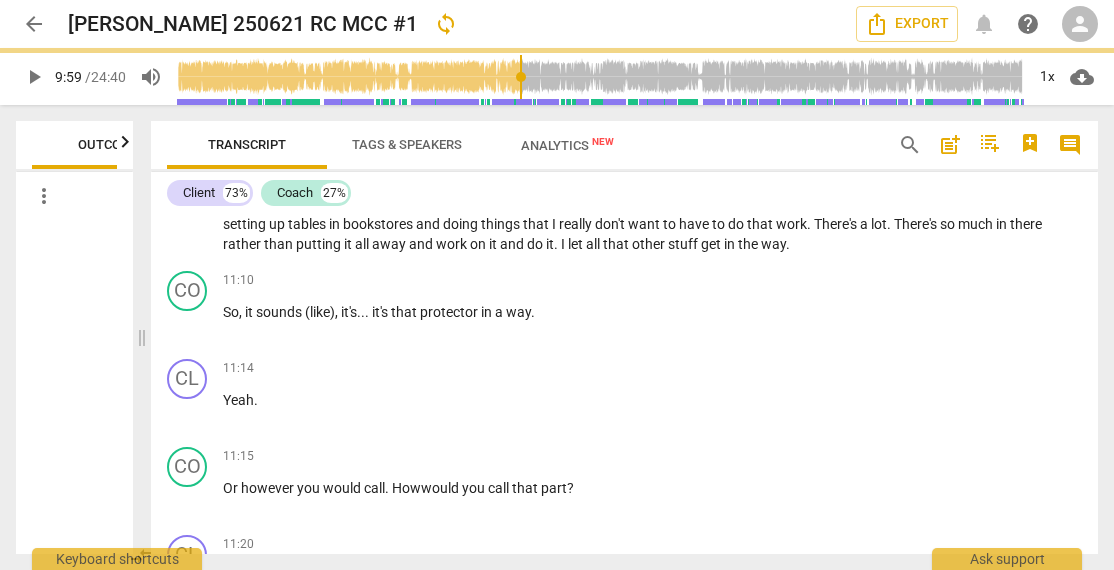 scroll, scrollTop: 4204, scrollLeft: 0, axis: vertical 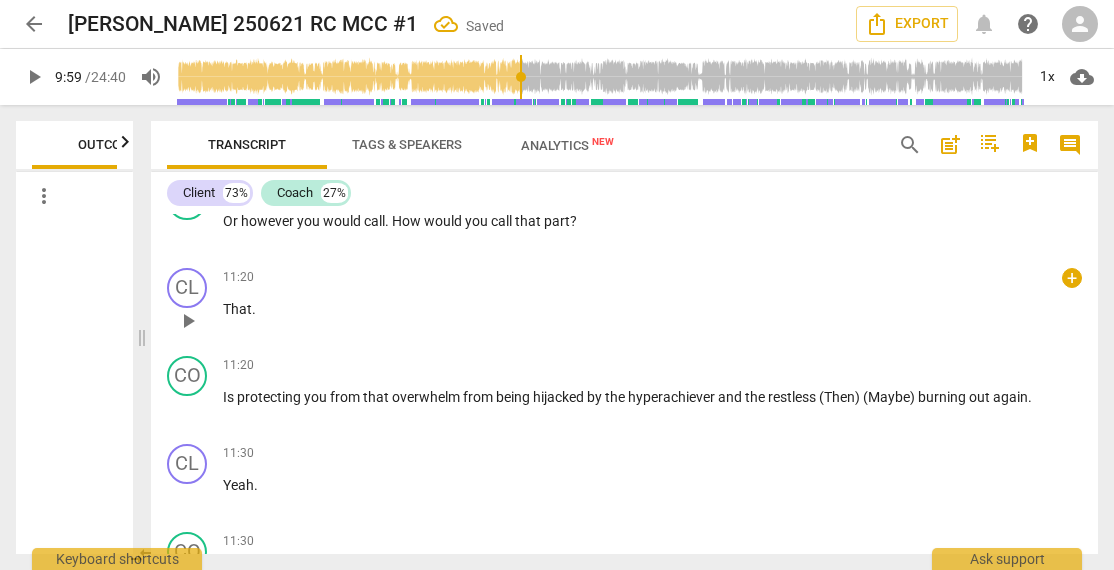 drag, startPoint x: 228, startPoint y: 328, endPoint x: 238, endPoint y: 341, distance: 16.40122 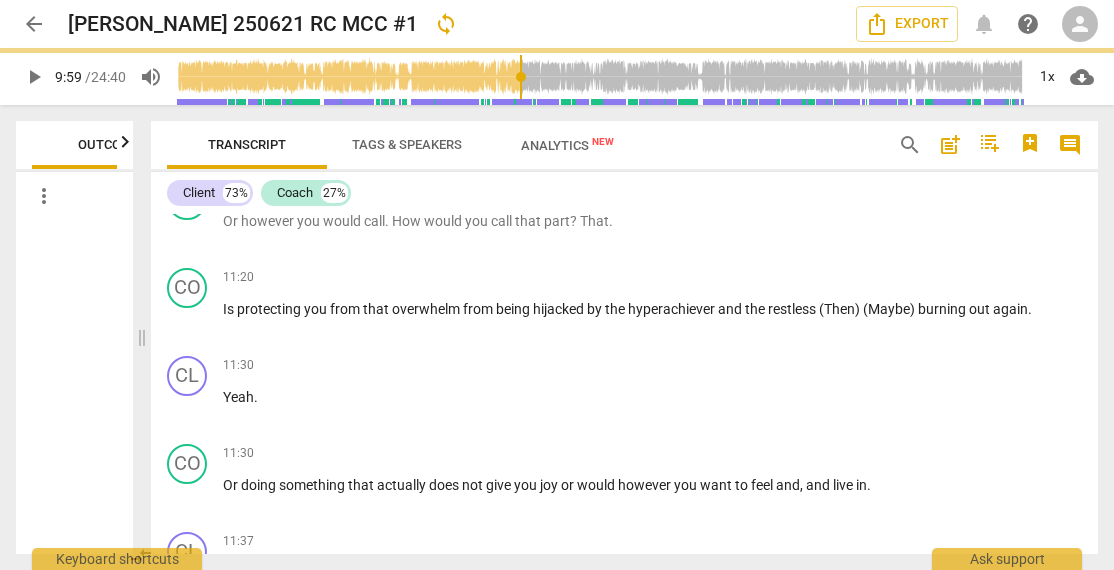 scroll, scrollTop: 4116, scrollLeft: 0, axis: vertical 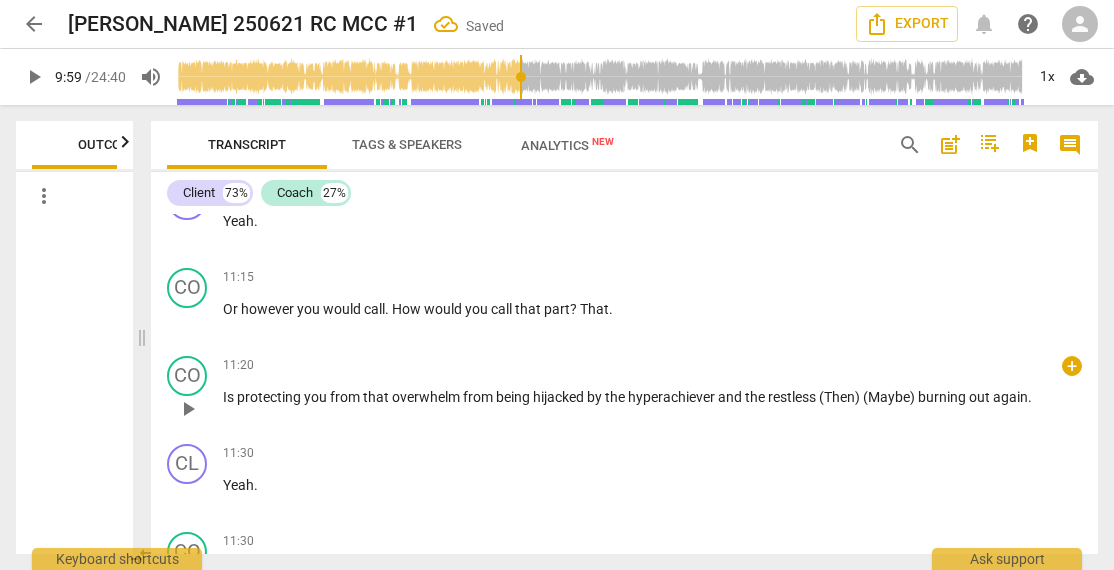 click on "Is" at bounding box center [230, 397] 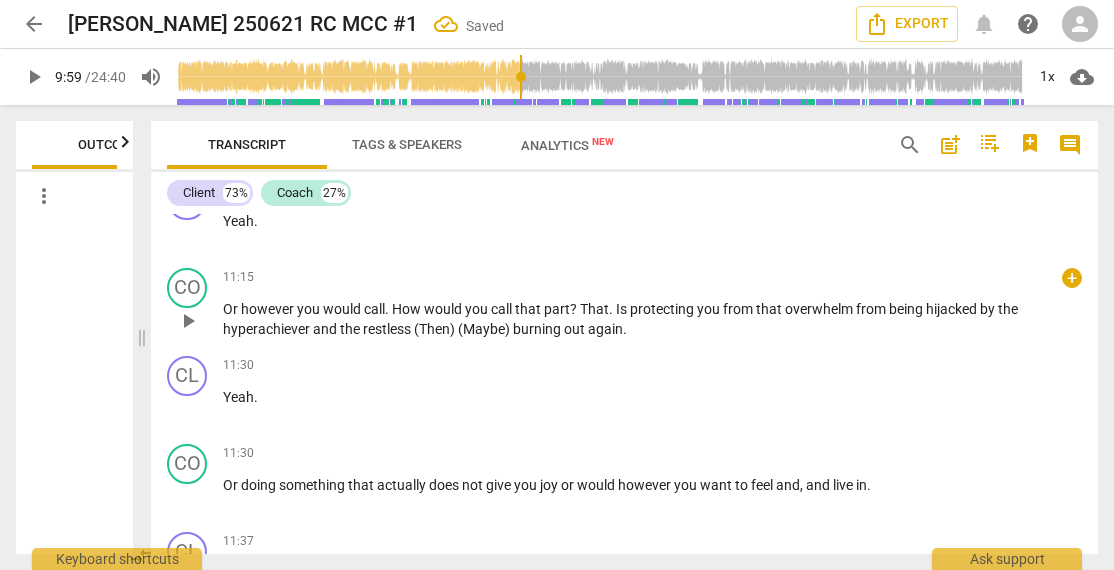 click on "Or   however   you   would   call .   How   would   you   call   that   part ?   That .   Is   protecting   you   from   that   overwhelm   from   being   hijacked   by   the   hyperachiever   and   the   restless   (Then)   (Maybe)   burning   out   again ." at bounding box center [652, 319] 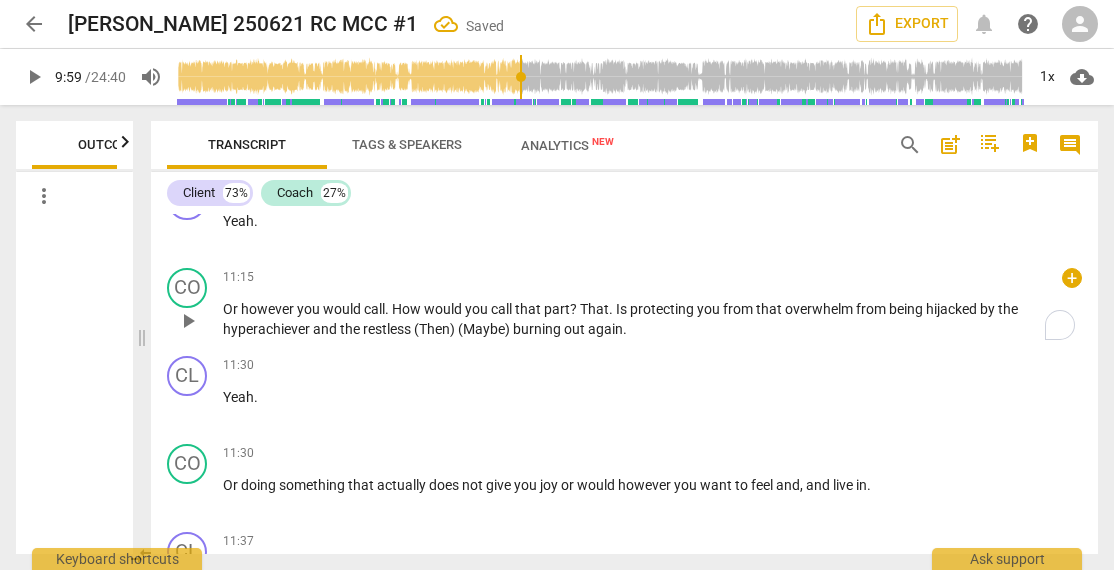 type 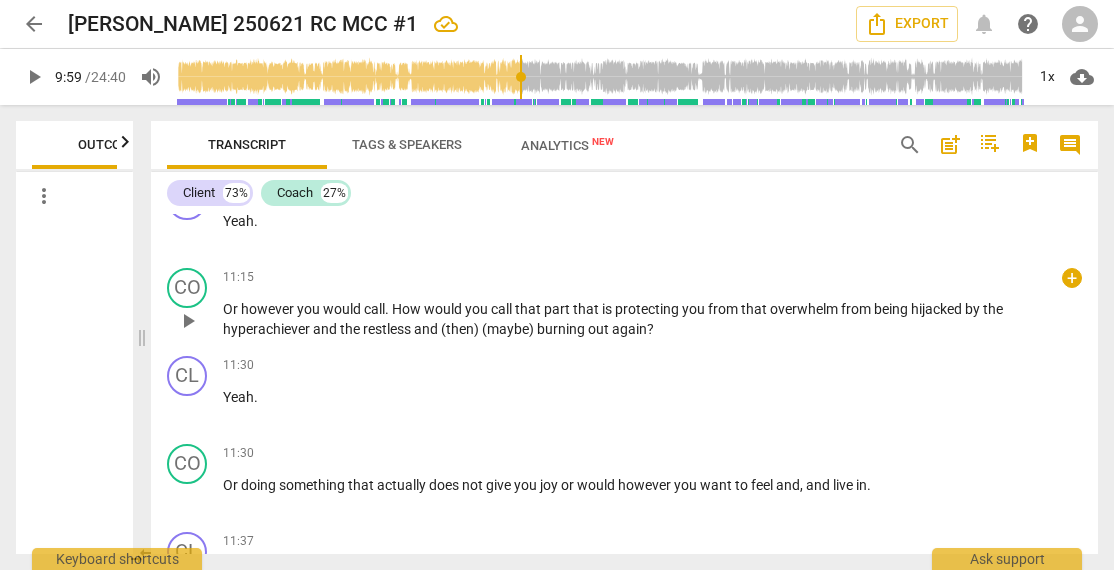 type 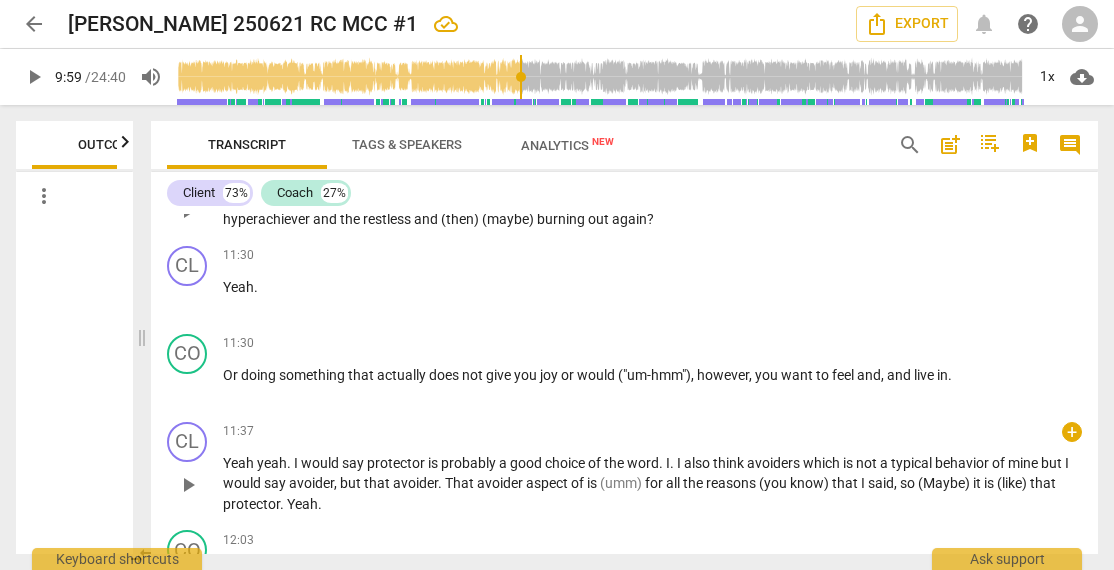 scroll, scrollTop: 4249, scrollLeft: 0, axis: vertical 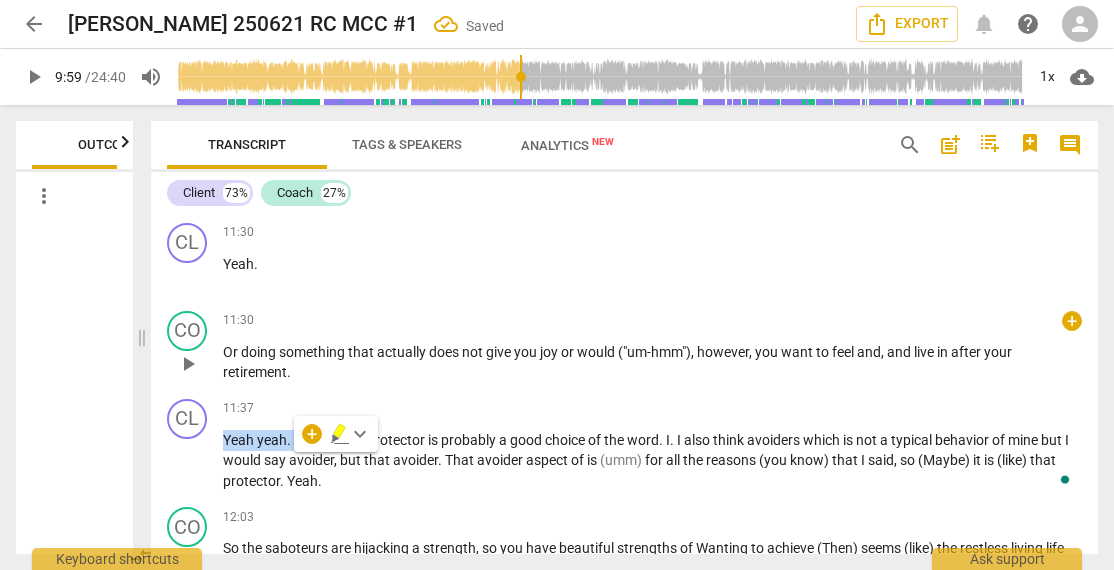 type 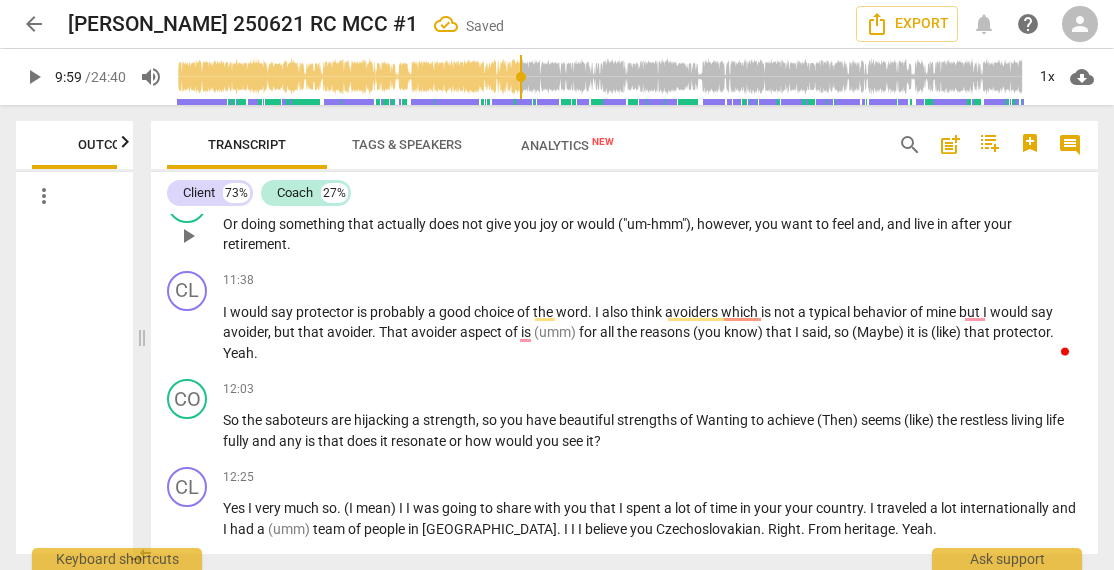 scroll, scrollTop: 4449, scrollLeft: 0, axis: vertical 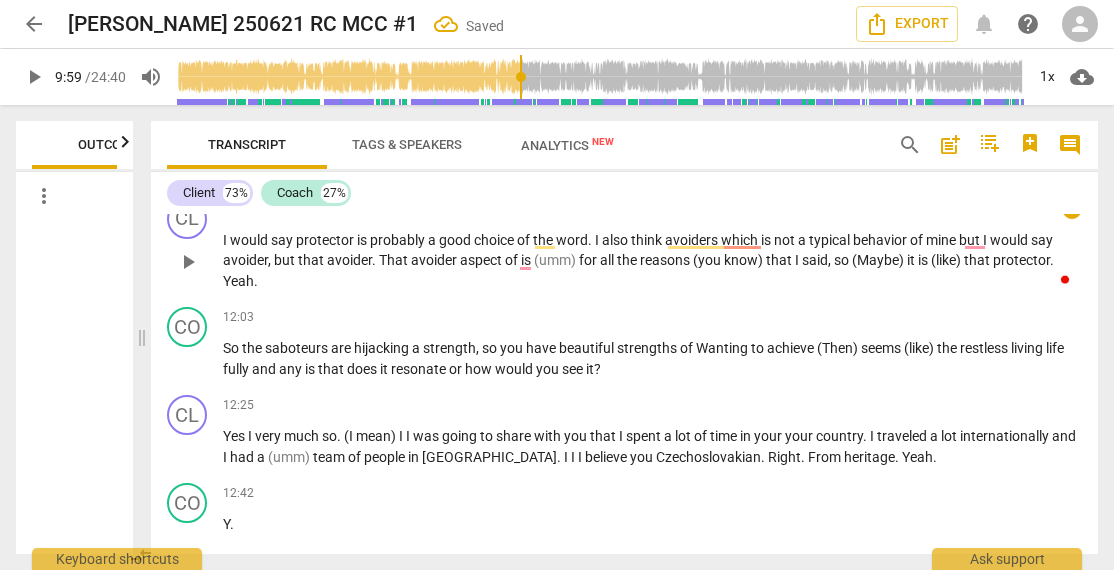 click on "would" at bounding box center (1010, 240) 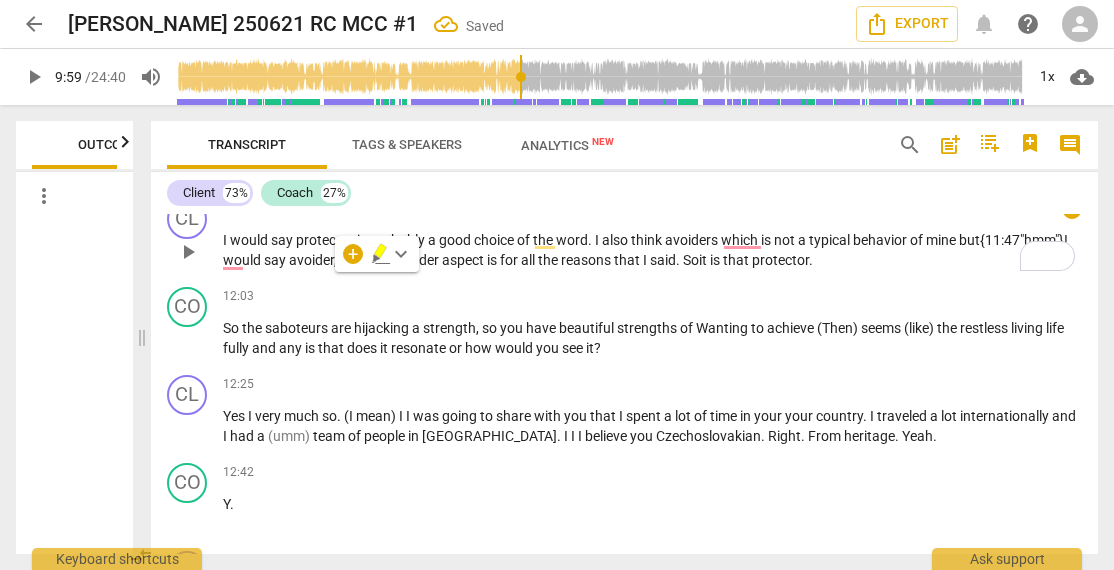 copy on "{11:47"hmm"}" 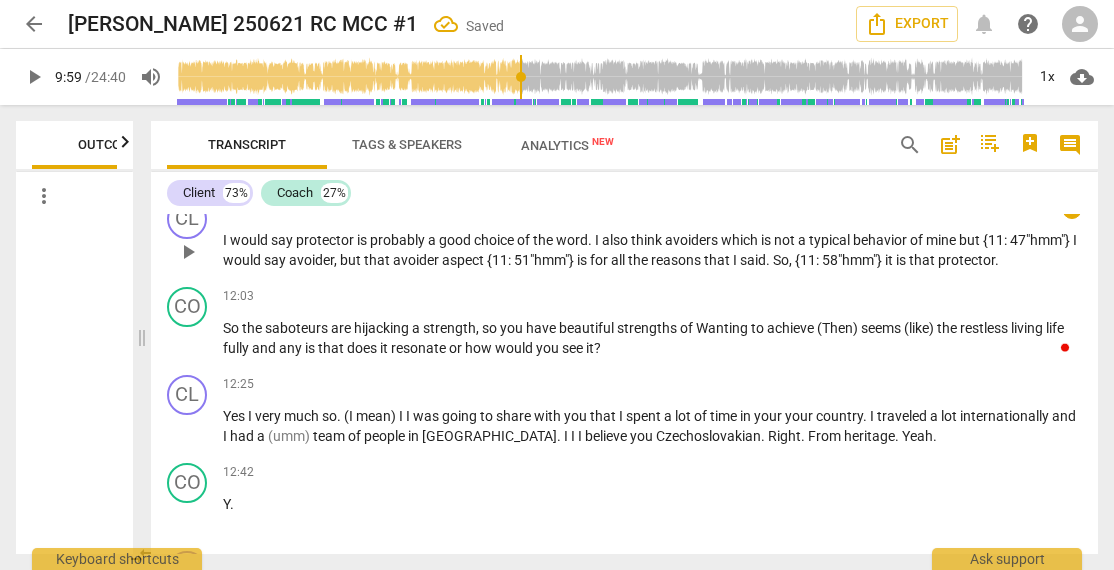 type 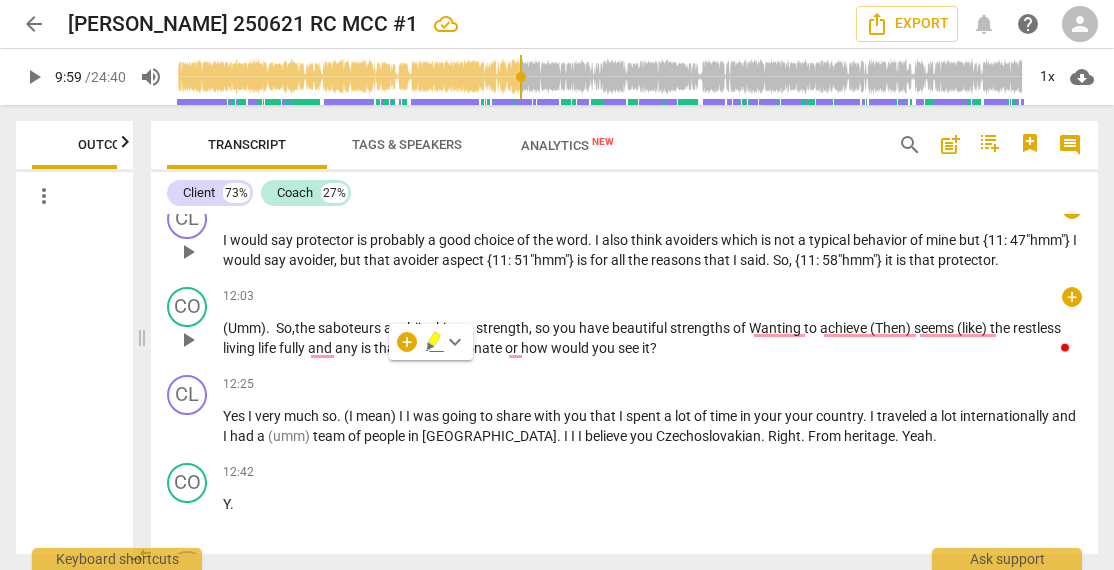 click on "are" at bounding box center (395, 328) 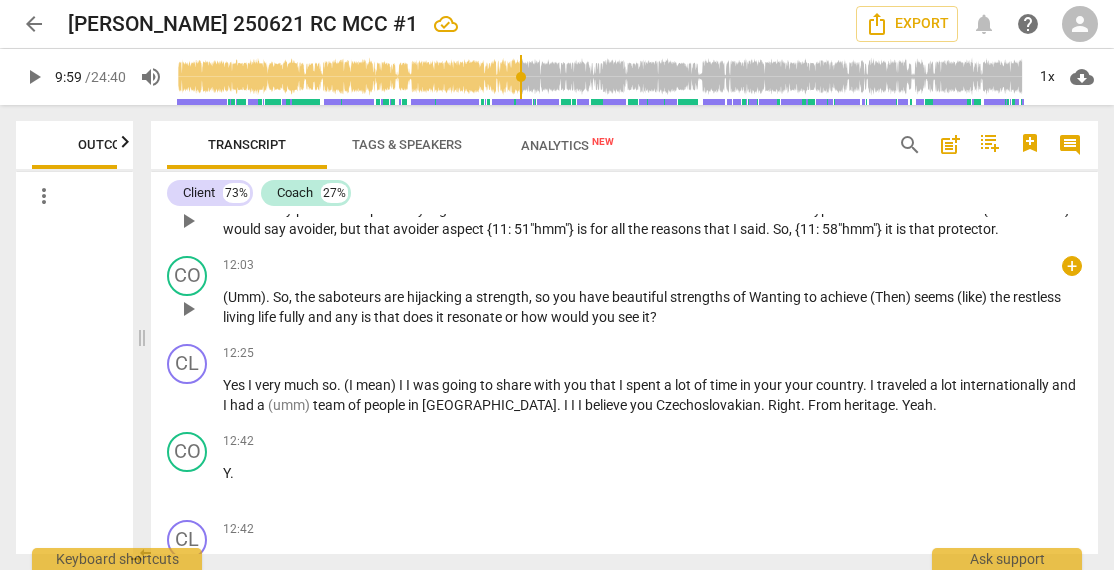 scroll, scrollTop: 4489, scrollLeft: 0, axis: vertical 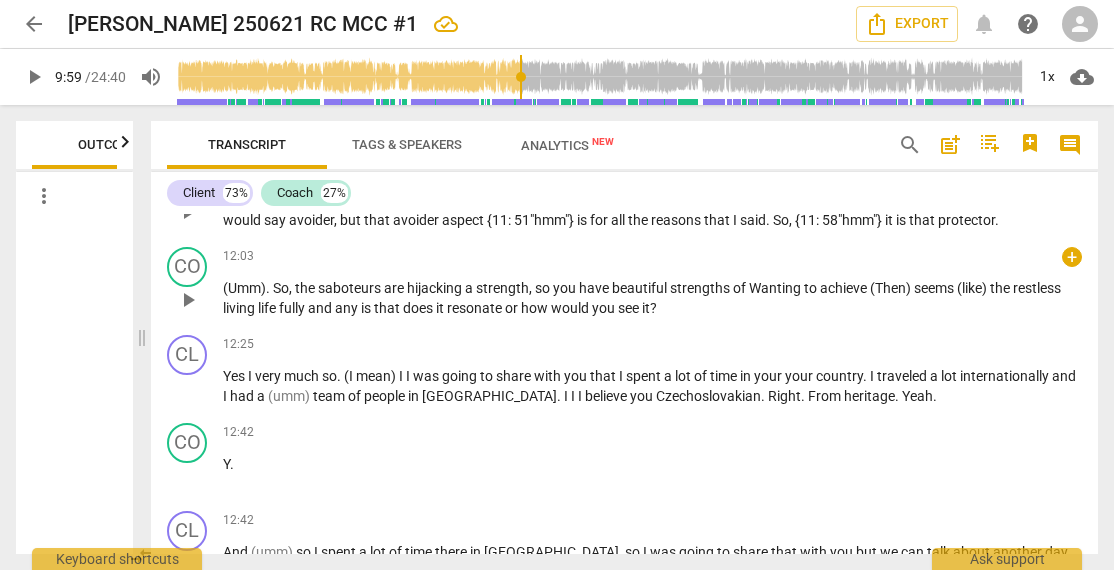 click on "are" at bounding box center [395, 288] 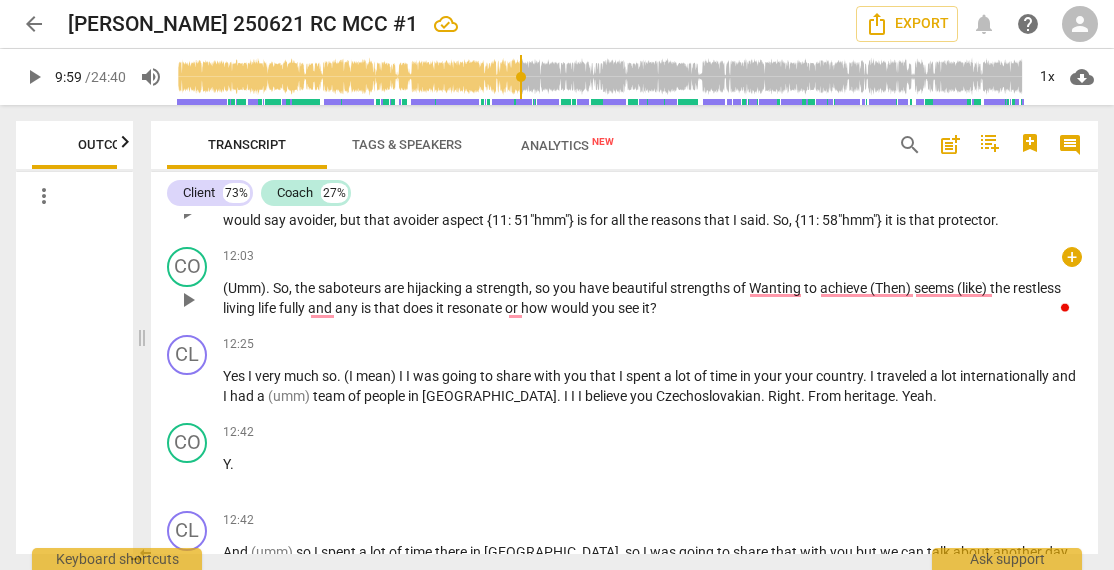 type 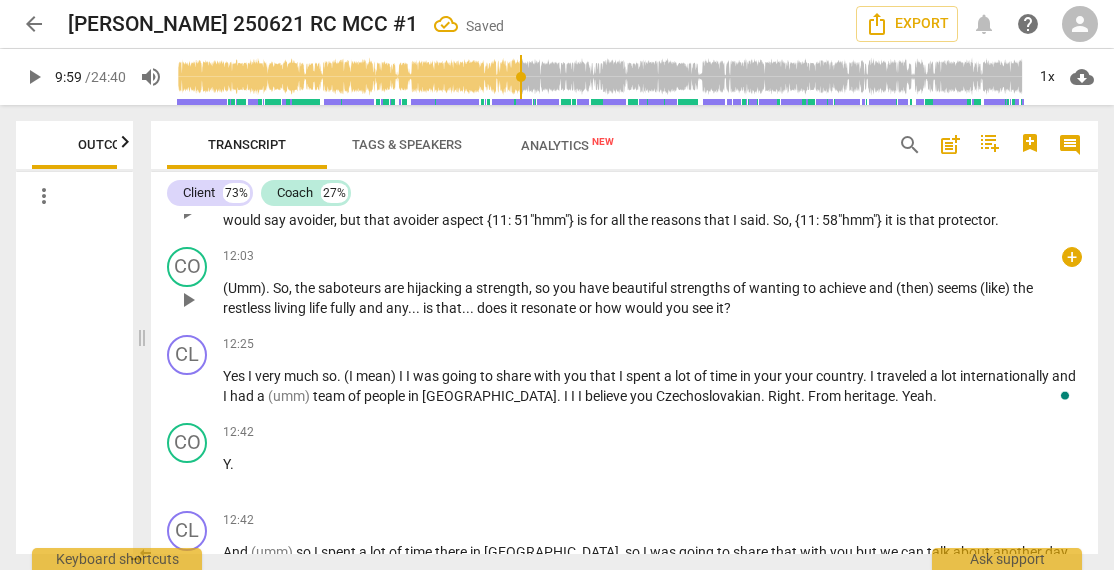 type 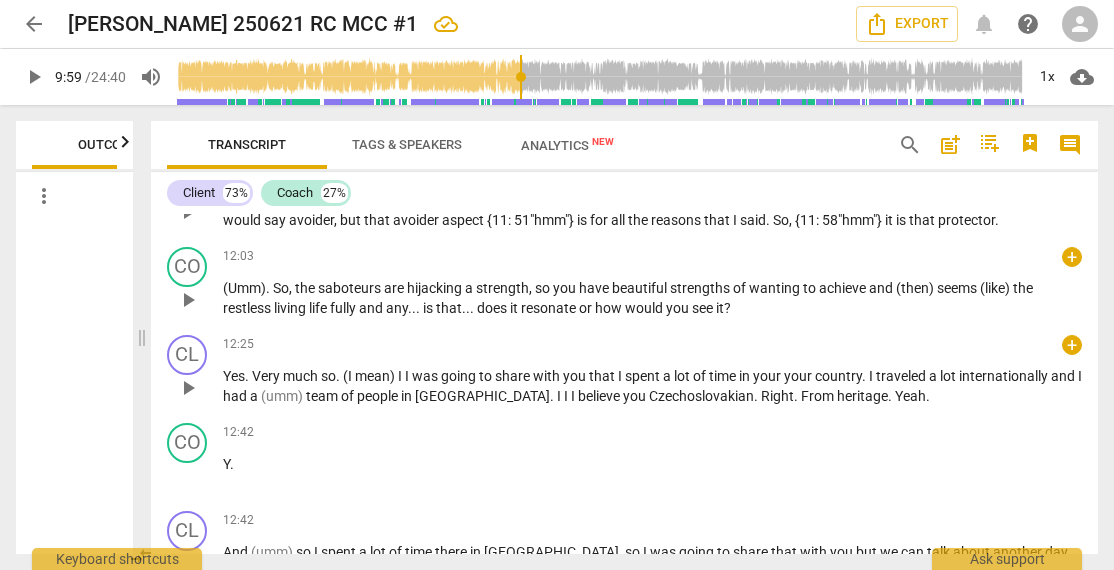 click on "I" at bounding box center (401, 376) 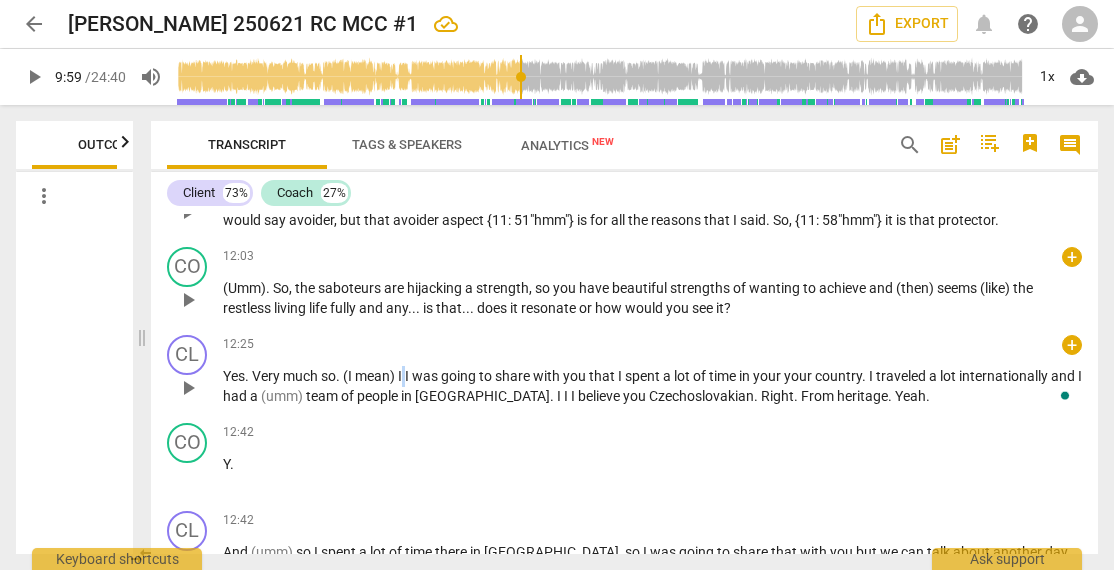 click on "I" at bounding box center [401, 376] 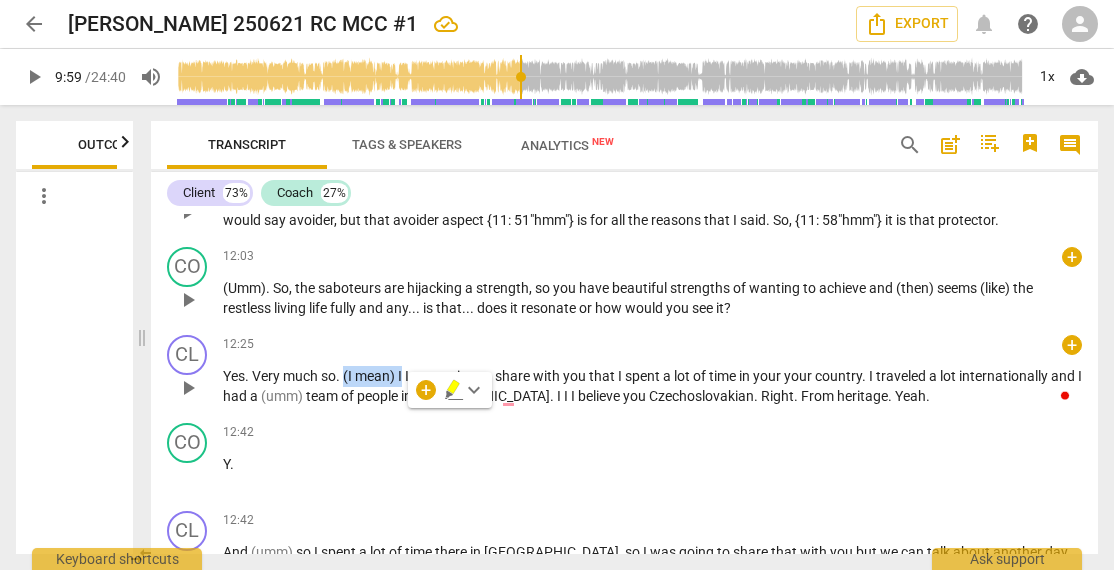 type 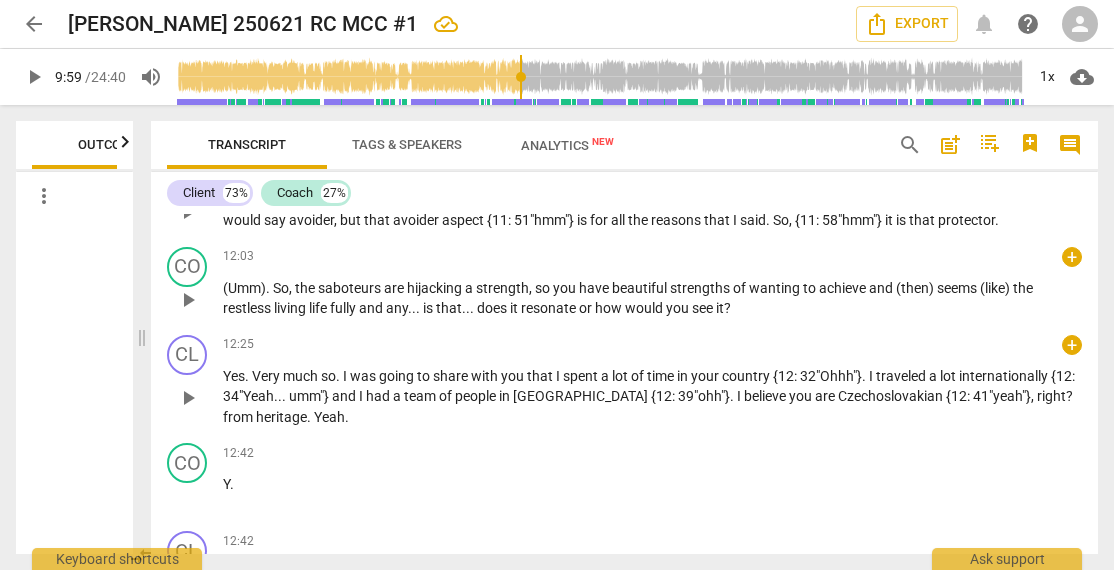 type 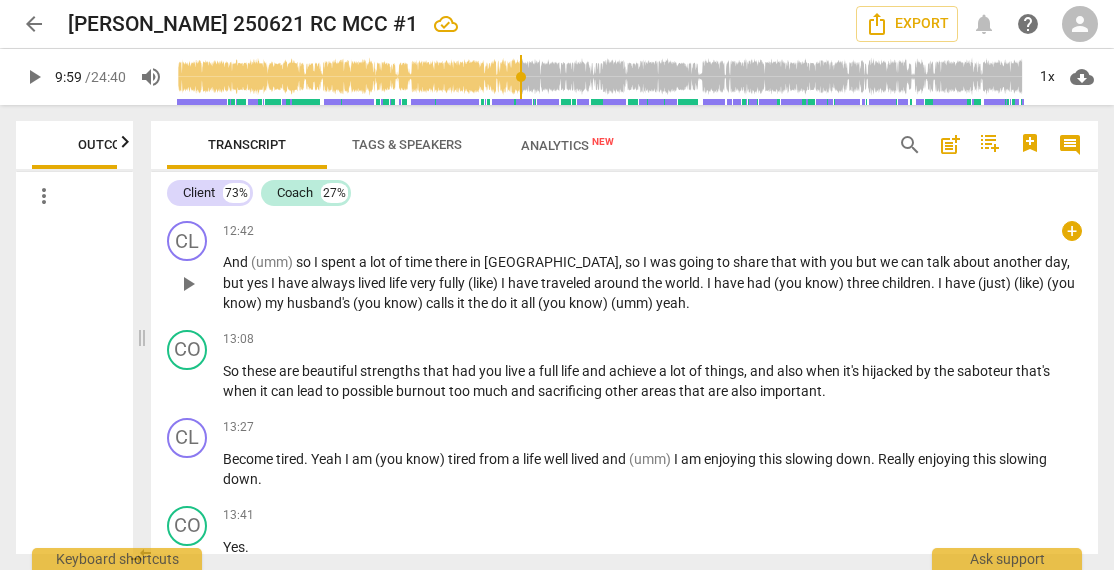scroll, scrollTop: 4822, scrollLeft: 0, axis: vertical 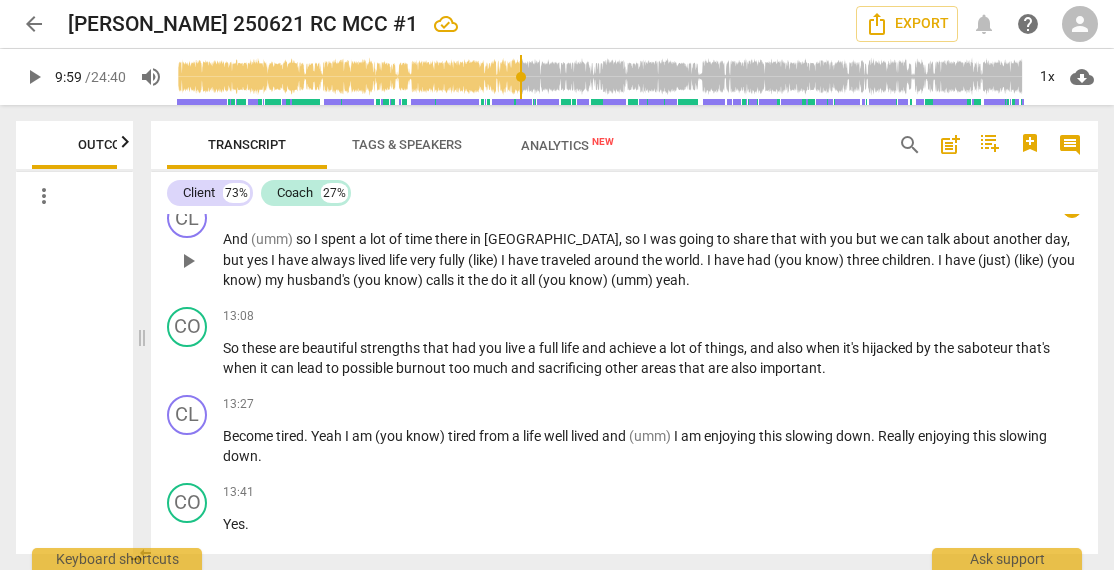 click on "so" at bounding box center [305, 239] 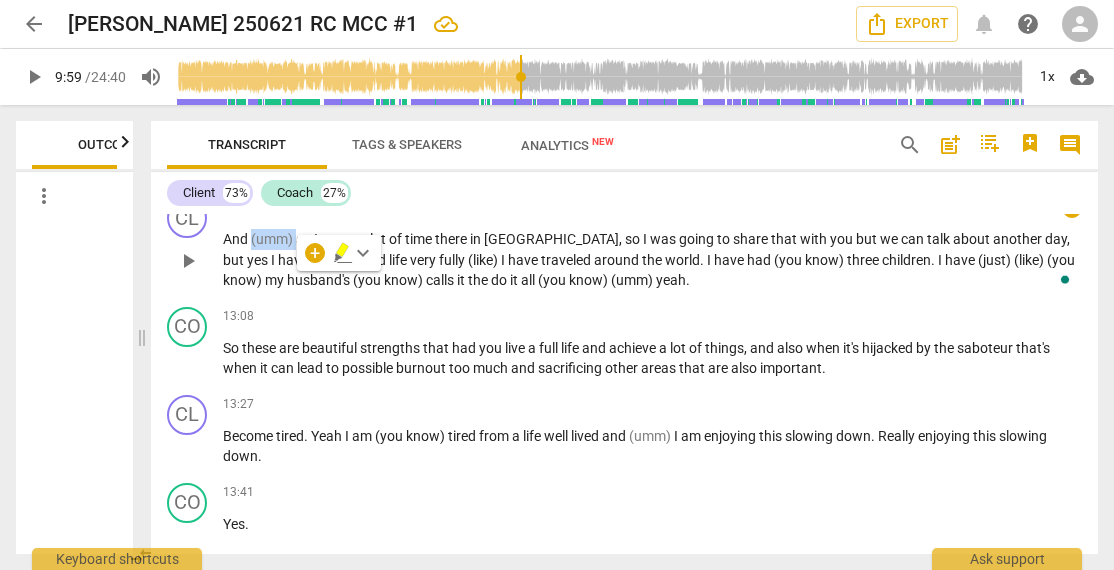 type 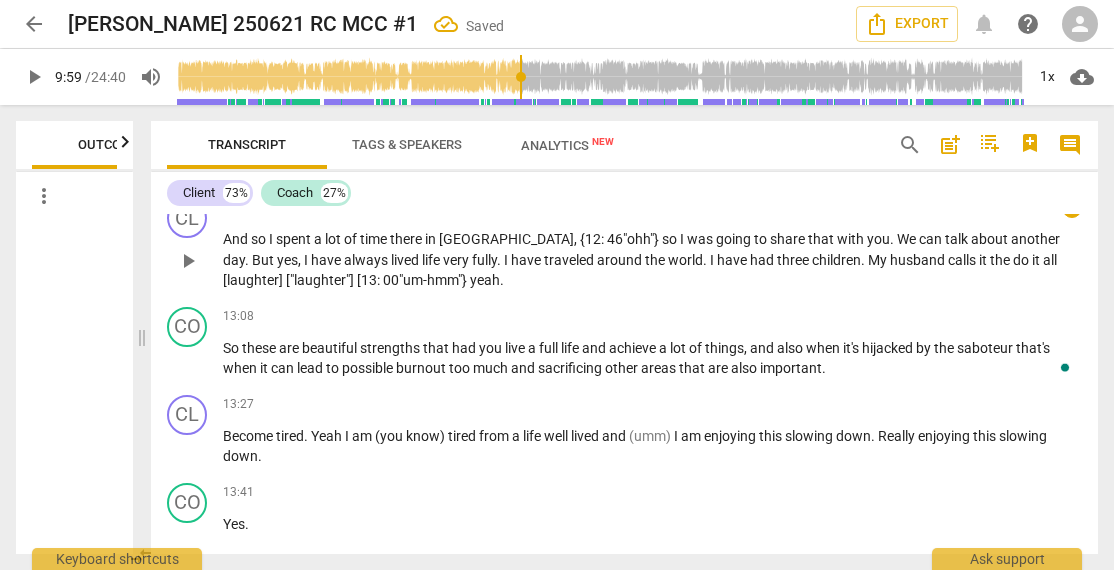 type 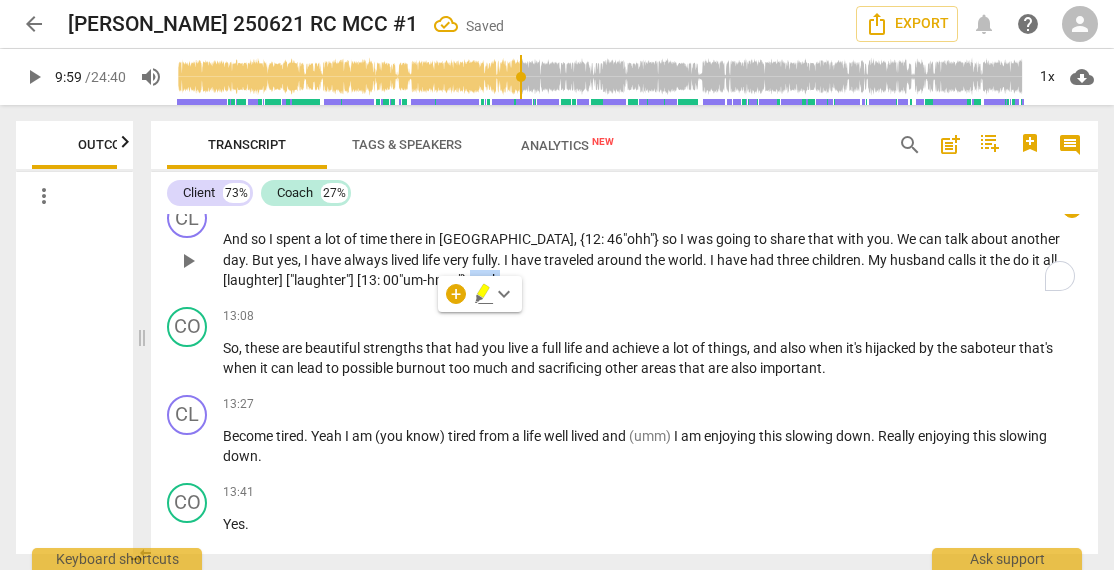 type 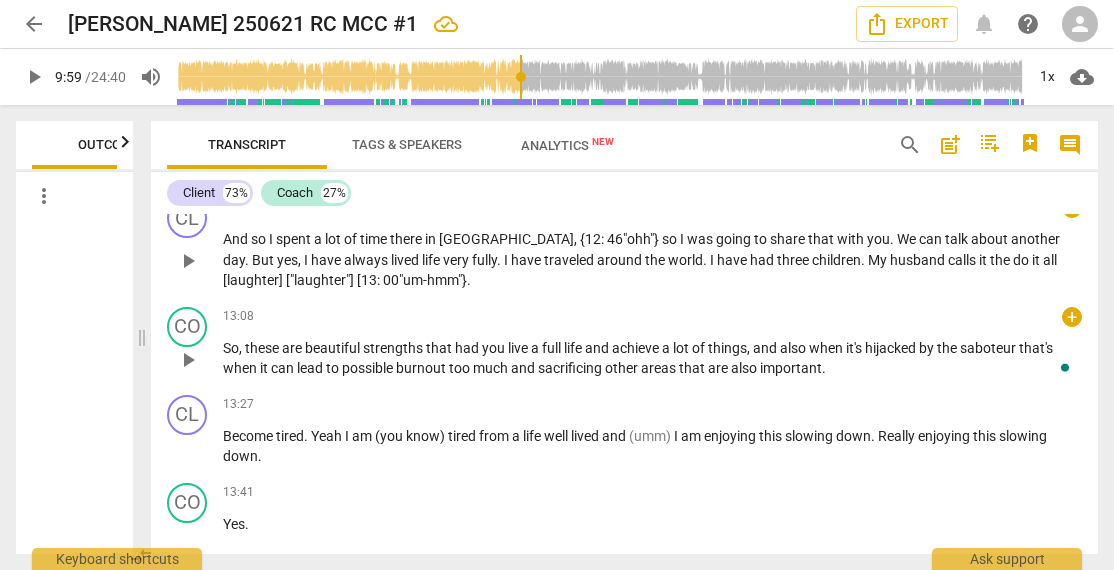 drag, startPoint x: 229, startPoint y: 389, endPoint x: 263, endPoint y: 400, distance: 35.735138 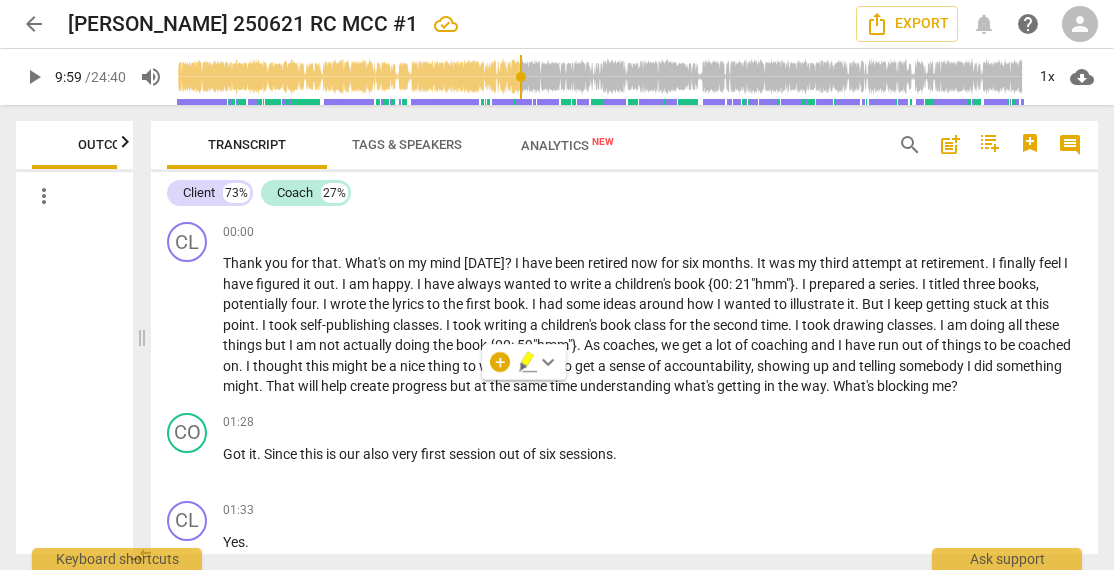 scroll, scrollTop: 0, scrollLeft: 0, axis: both 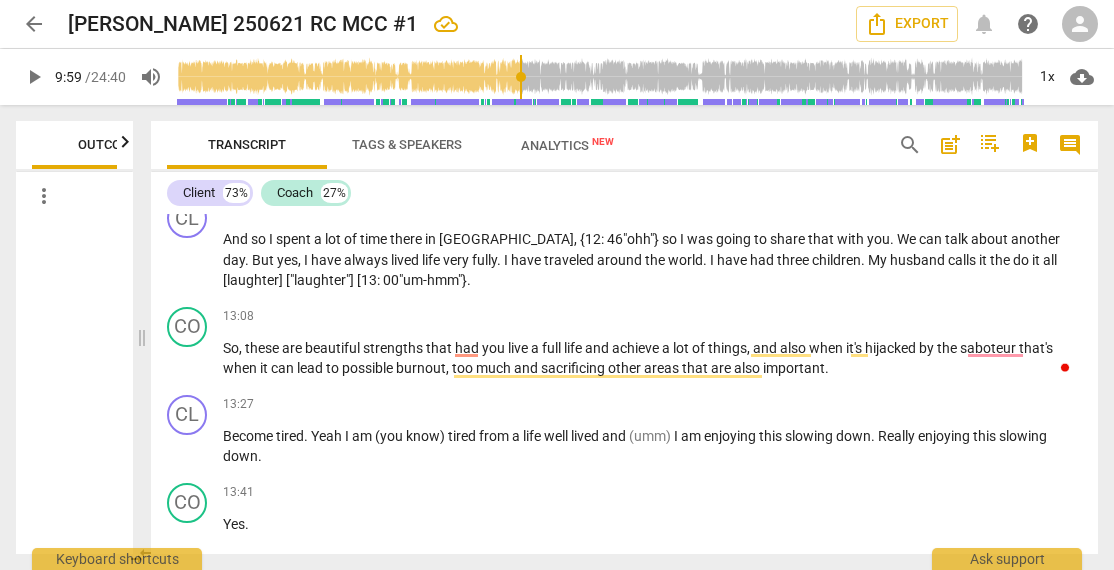 type 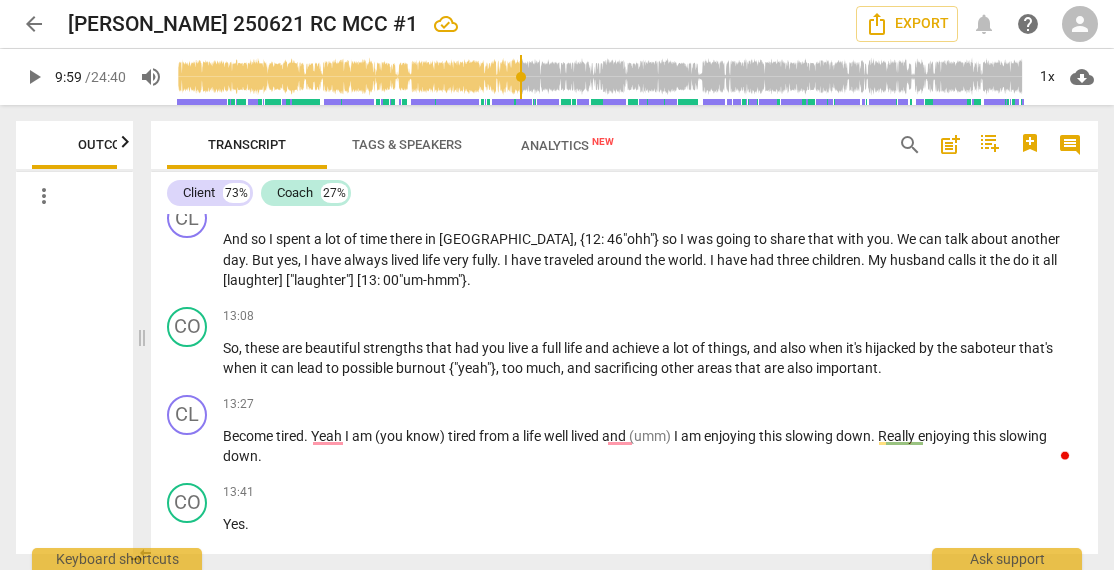 type 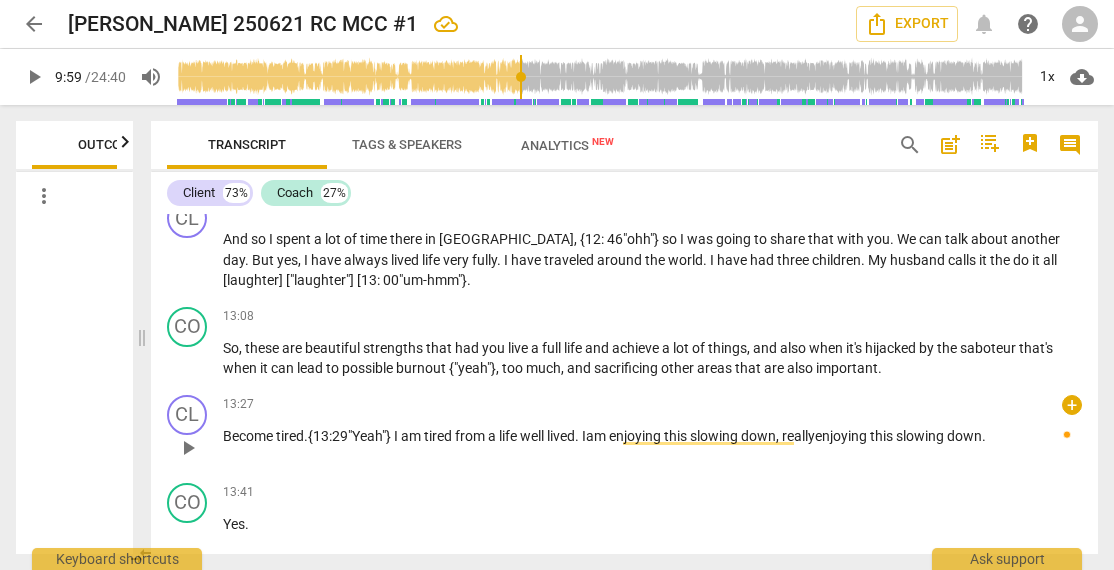 click on "am" at bounding box center (412, 436) 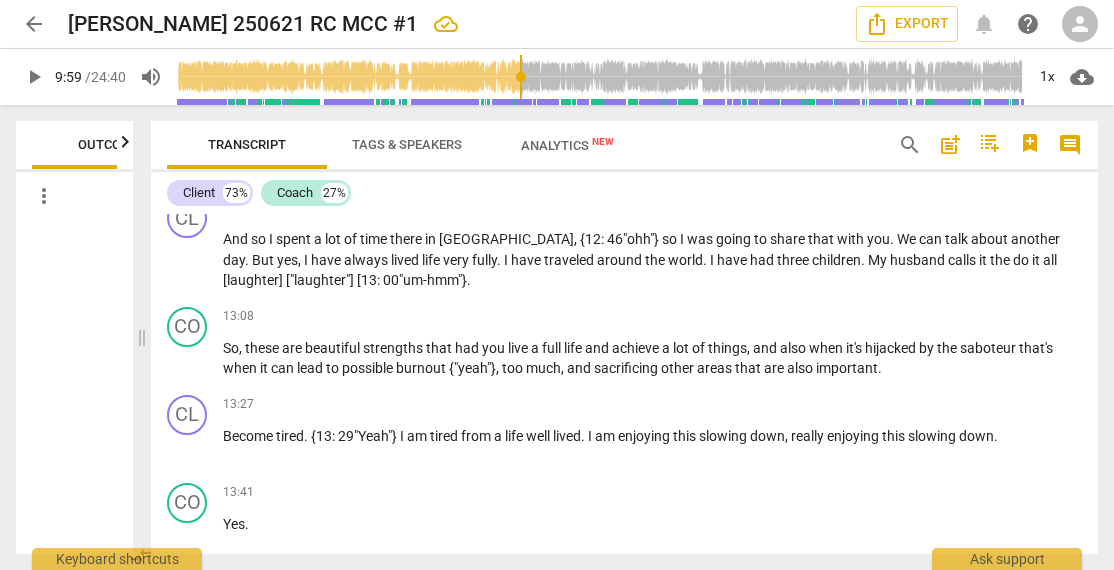scroll, scrollTop: 5002, scrollLeft: 0, axis: vertical 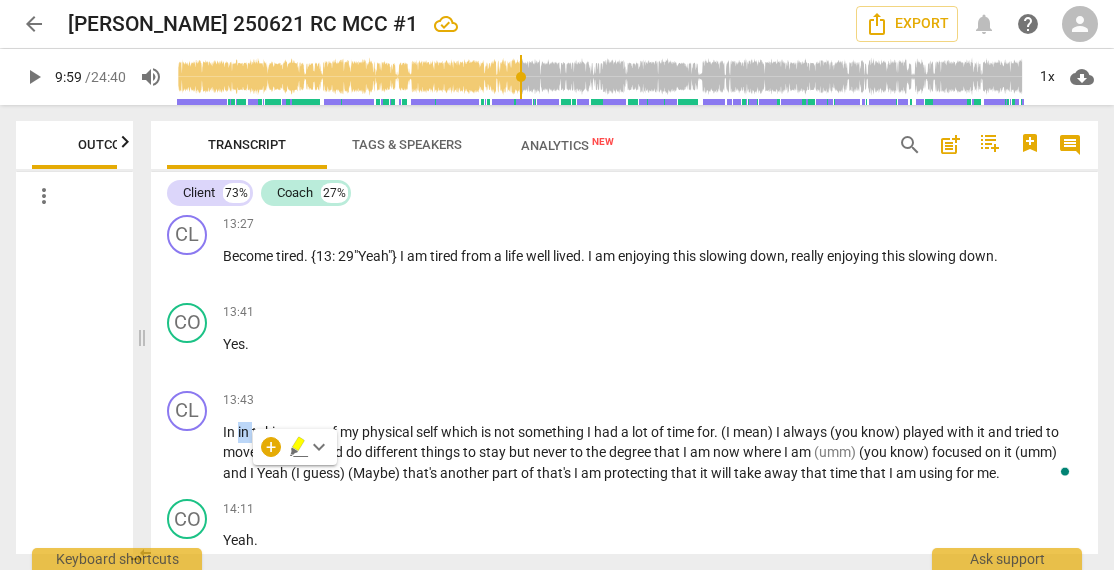 type 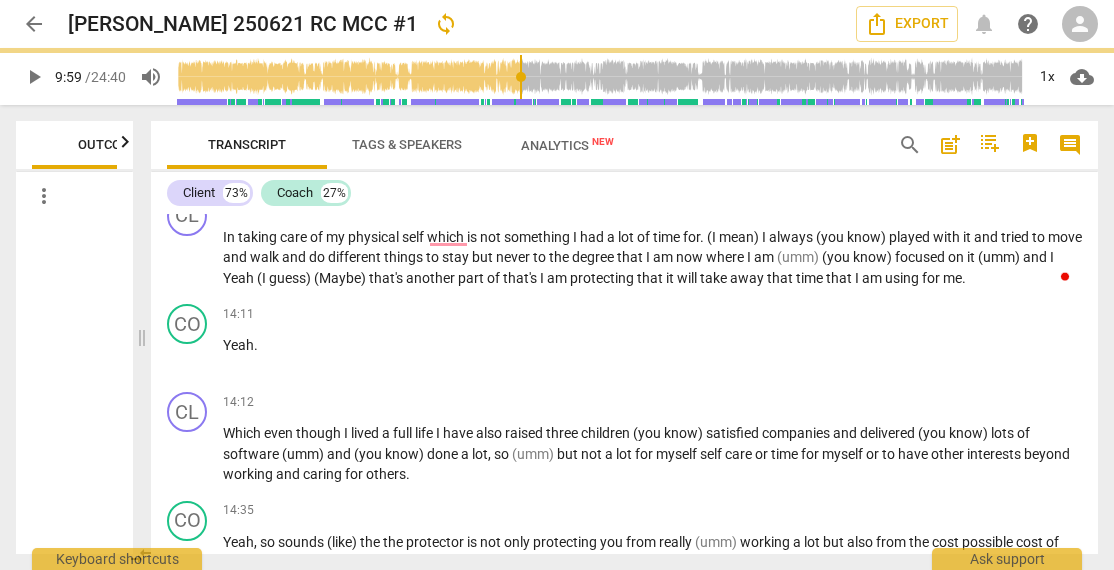 scroll, scrollTop: 5202, scrollLeft: 0, axis: vertical 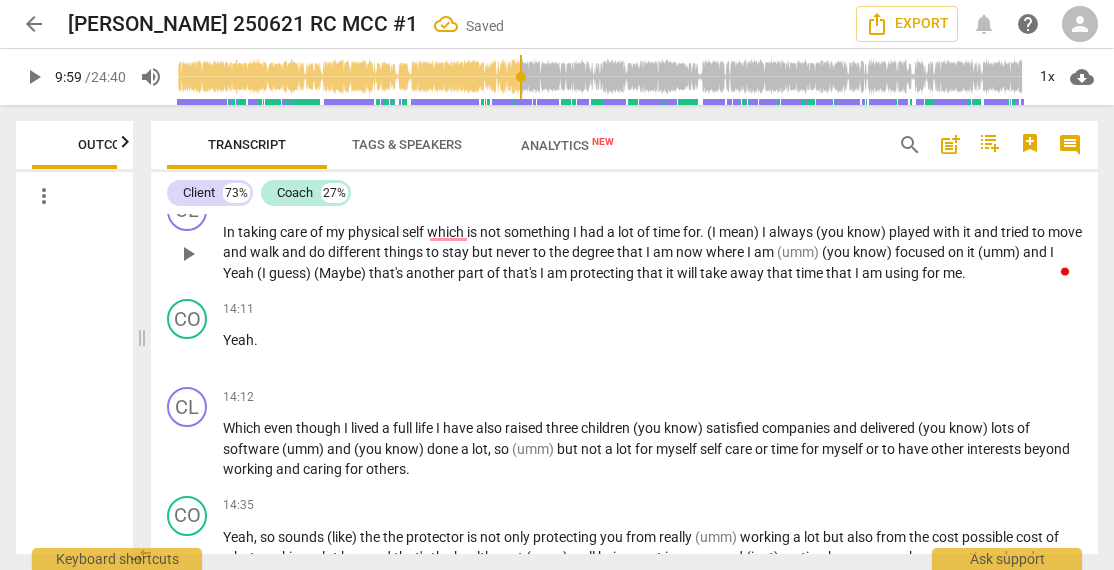 click on "physical" at bounding box center [375, 232] 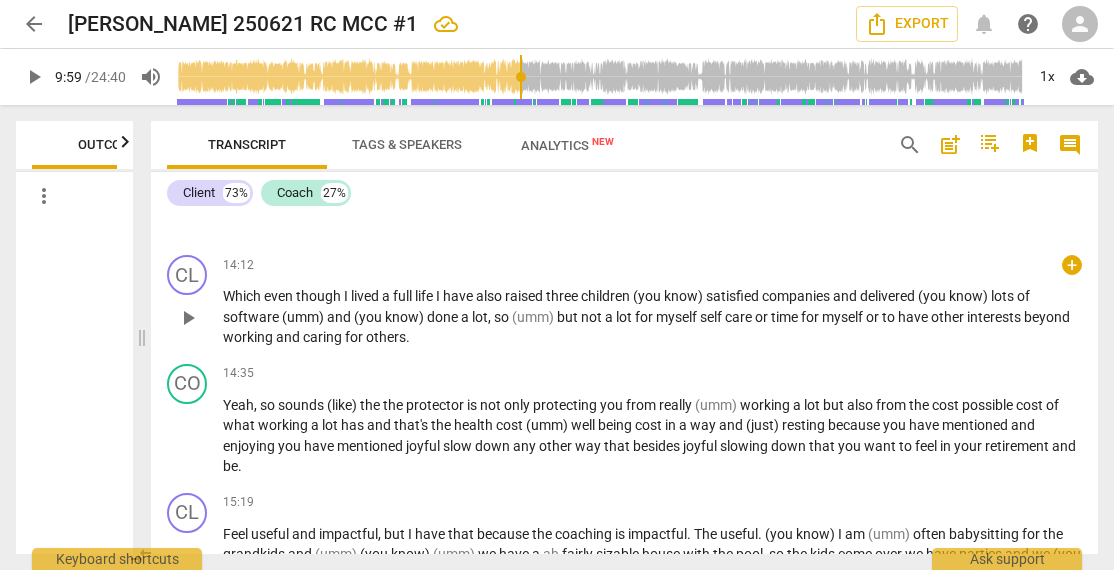 scroll, scrollTop: 5335, scrollLeft: 0, axis: vertical 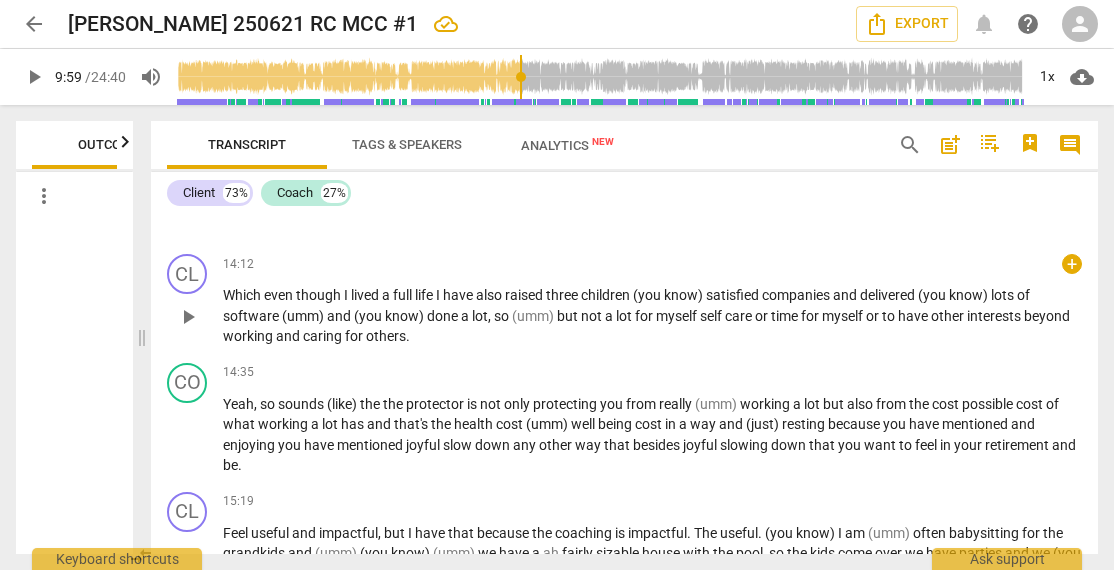 click on "though" at bounding box center [320, 295] 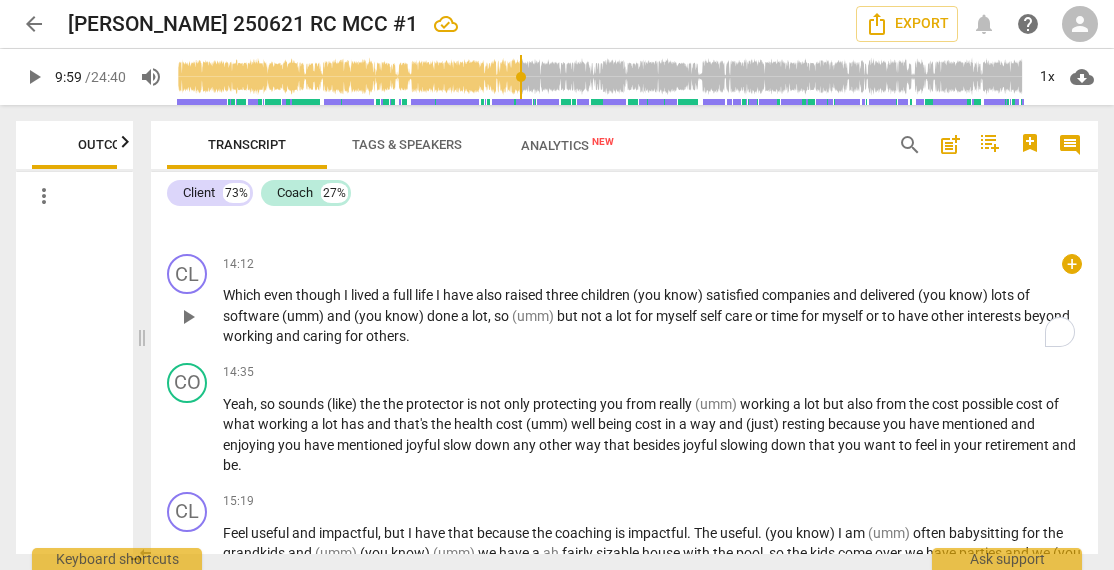 scroll, scrollTop: 5402, scrollLeft: 0, axis: vertical 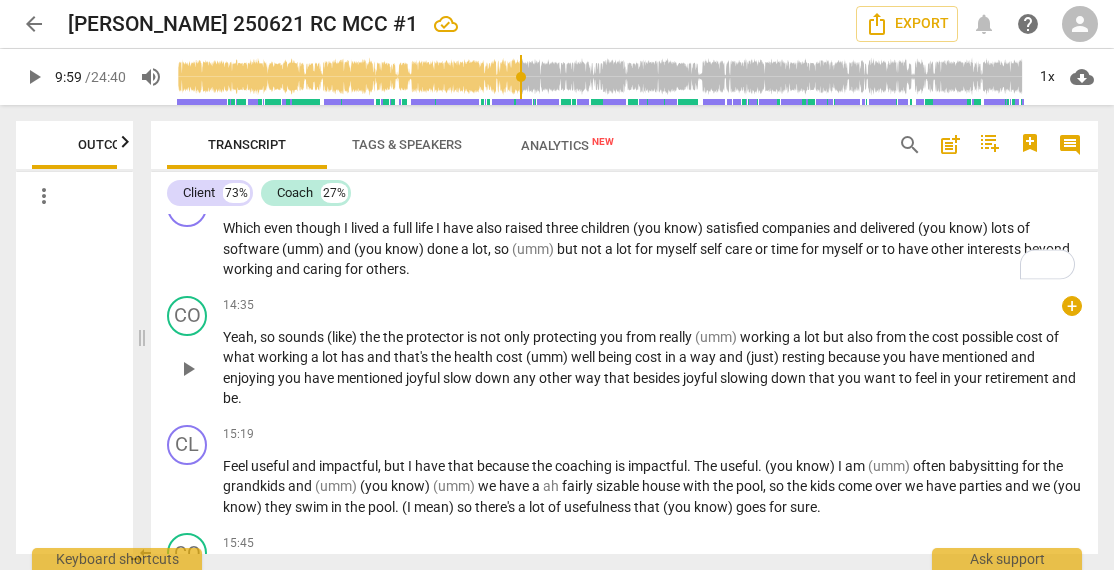 drag, startPoint x: 438, startPoint y: 271, endPoint x: 469, endPoint y: 360, distance: 94.24436 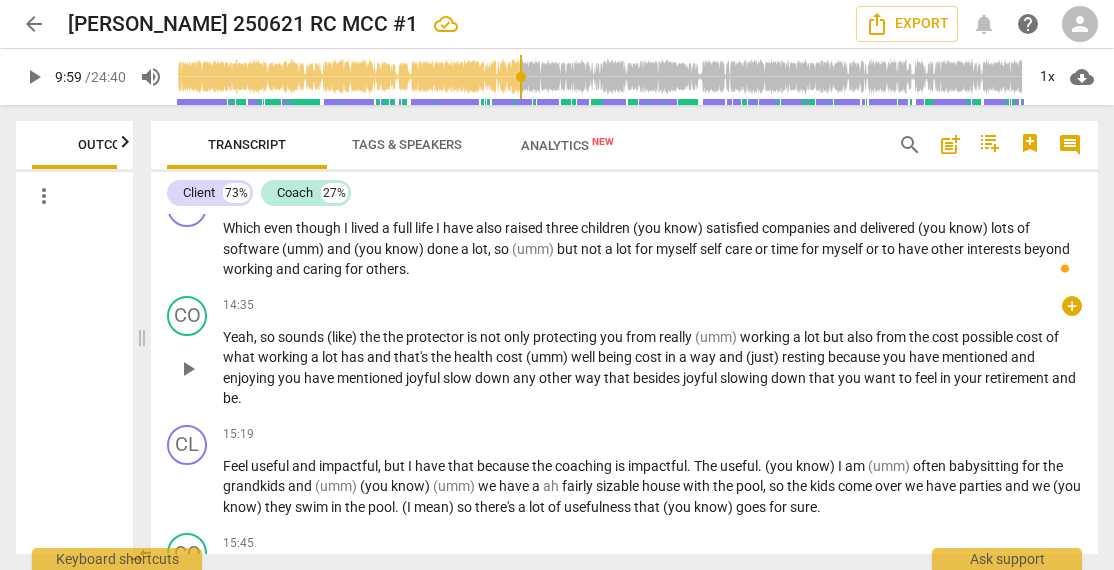 type 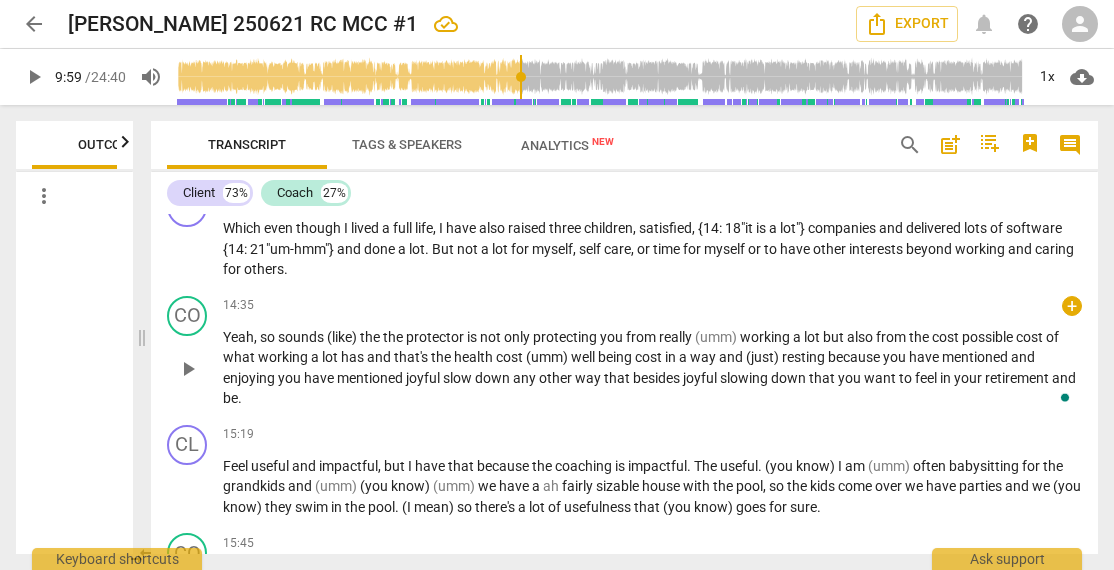 type 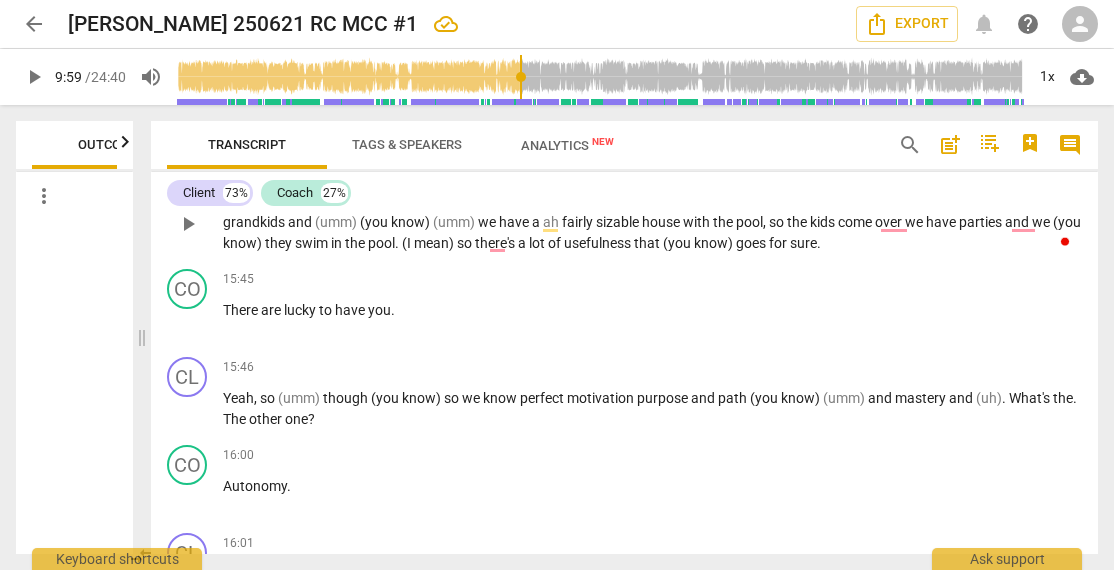 scroll, scrollTop: 5668, scrollLeft: 0, axis: vertical 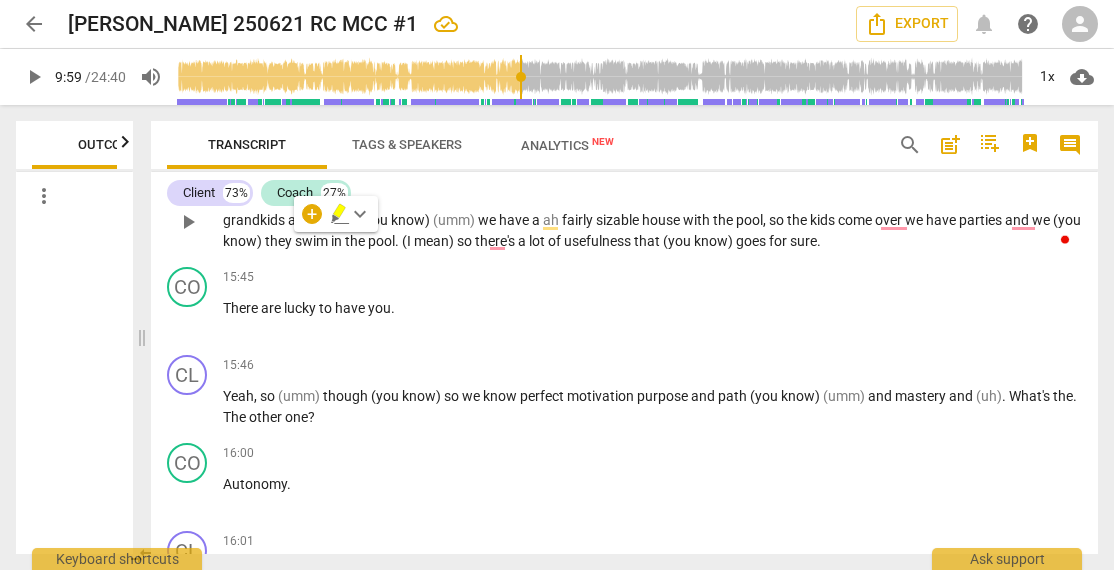 type 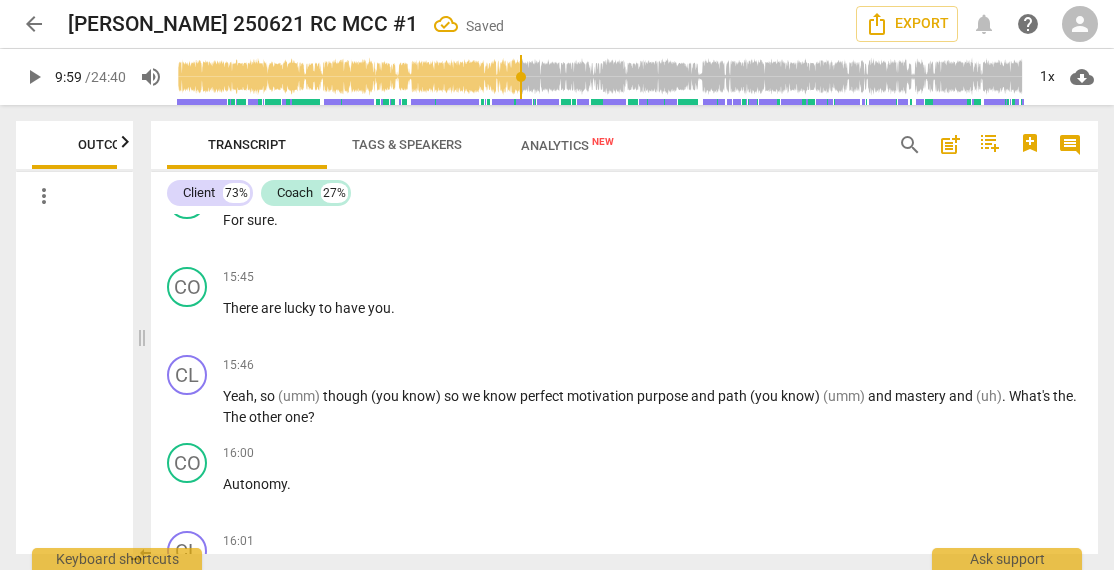 scroll, scrollTop: 5783, scrollLeft: 0, axis: vertical 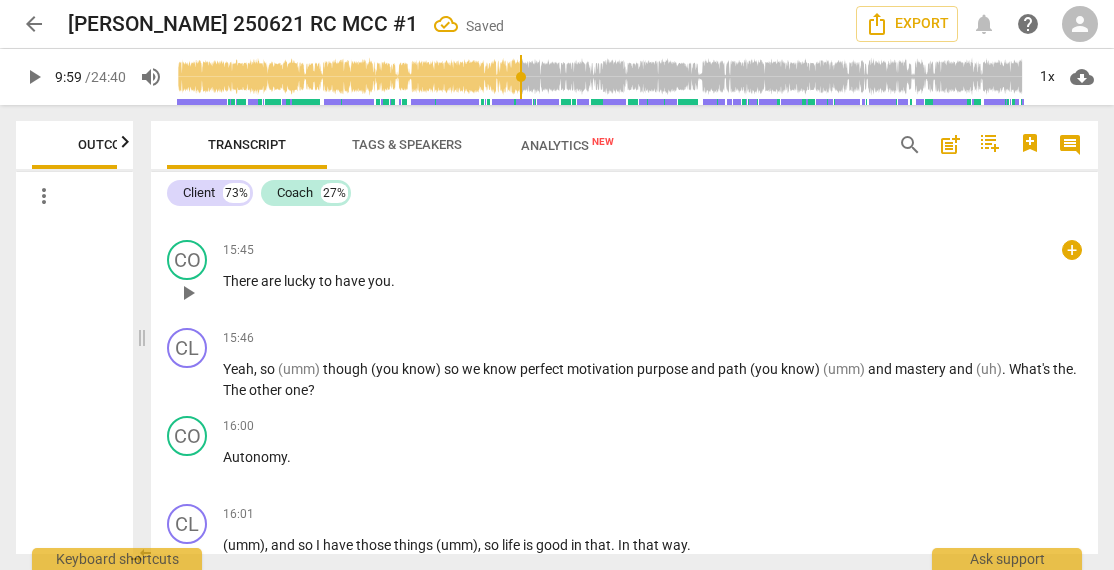 click on "There" at bounding box center (242, 281) 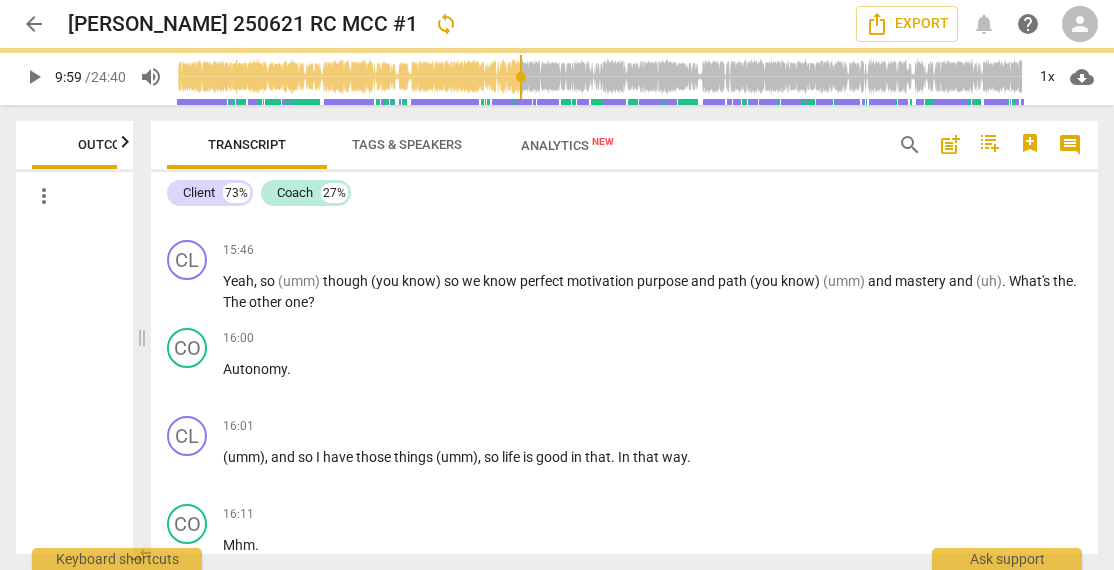 scroll, scrollTop: 5695, scrollLeft: 0, axis: vertical 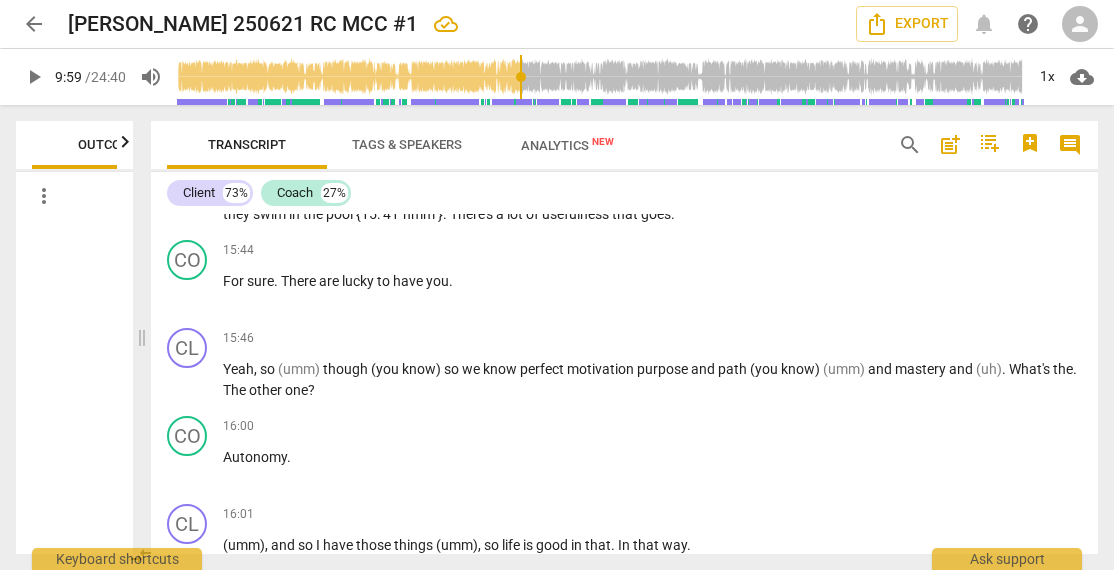 click on "Useful   and   impactful ,   but   I   have   that   {15 :   23"um-hmm"}   because   the   coaching   is   impactful ,   the   useful .   I   am   {15 :   28"um-hmm"}   often   babysitting   for   the   grandkids   and   {15 :   31"hmm"} .   We   have   a   fairly   sizable   house   with   the   pool ,   so   the   kids   come   over .   We   have   parties   and   they   swim   in   the   pool   {15 :   41"hmm"} .   There's   a   lot   of   usefulness   that   goes ." at bounding box center [652, 194] 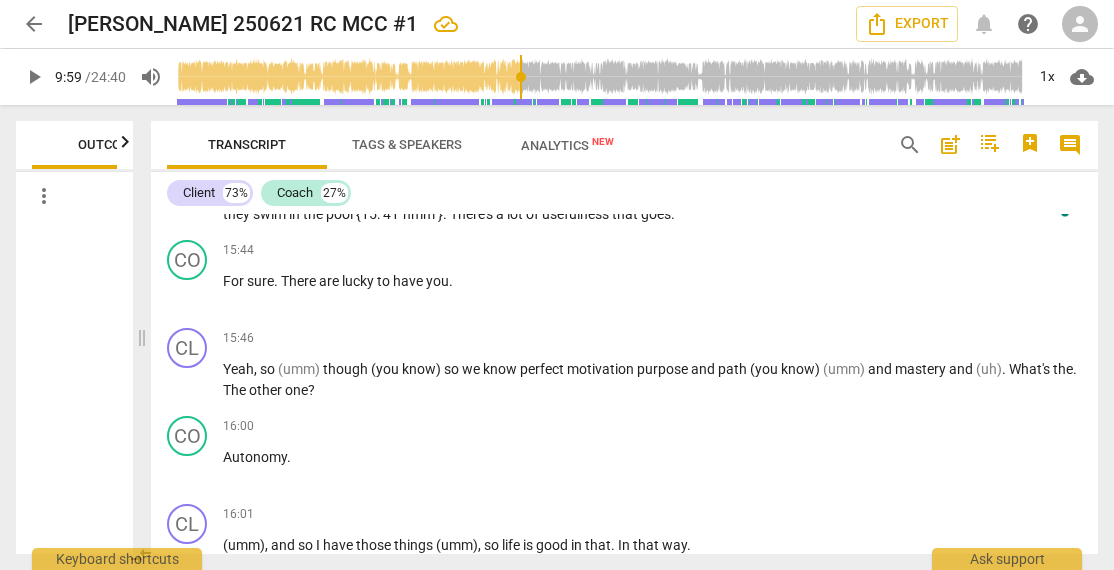 type 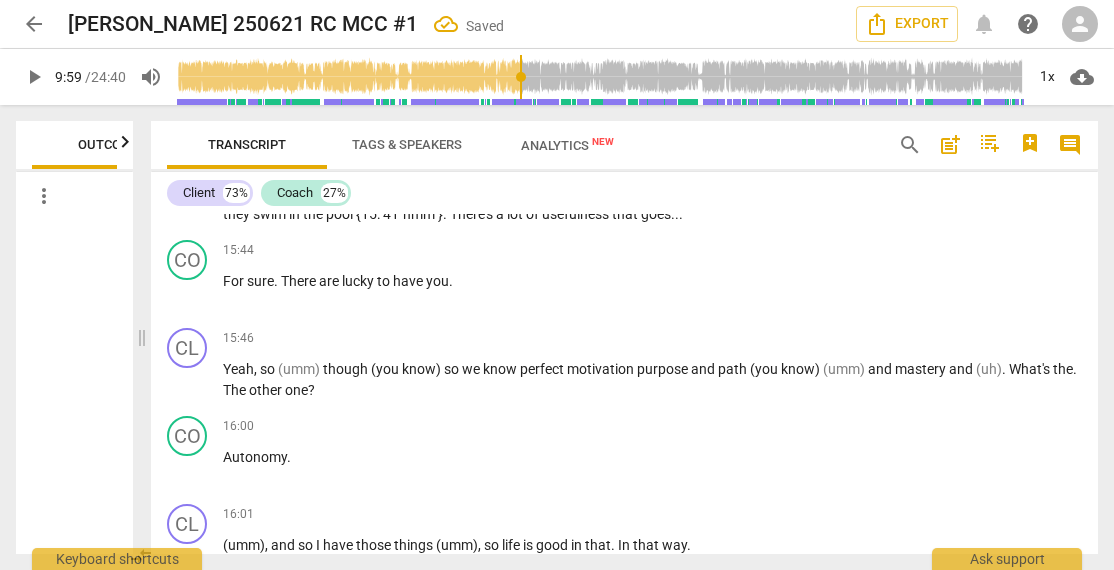 type 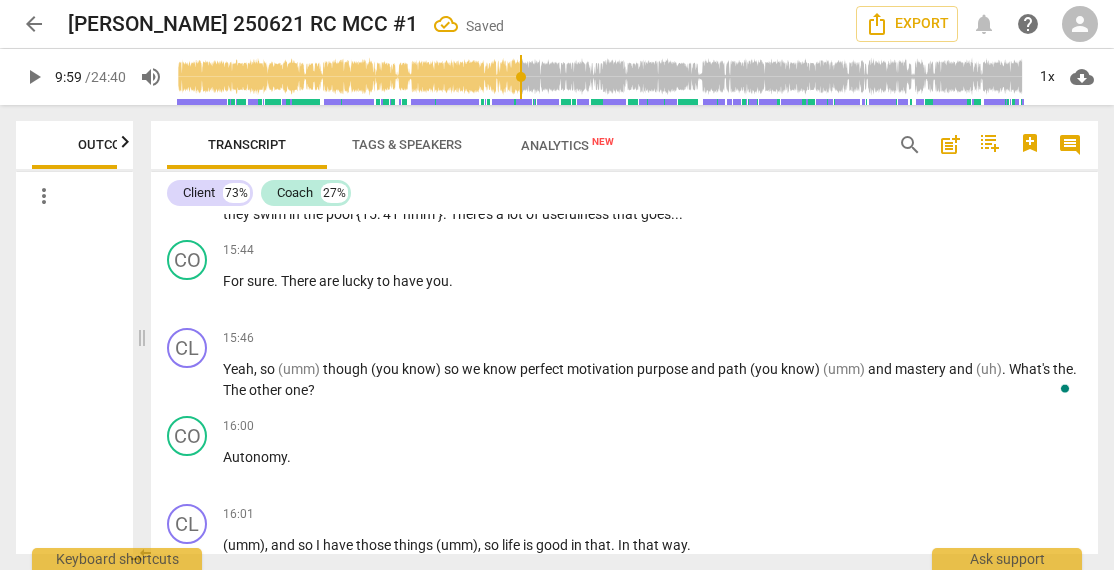 type 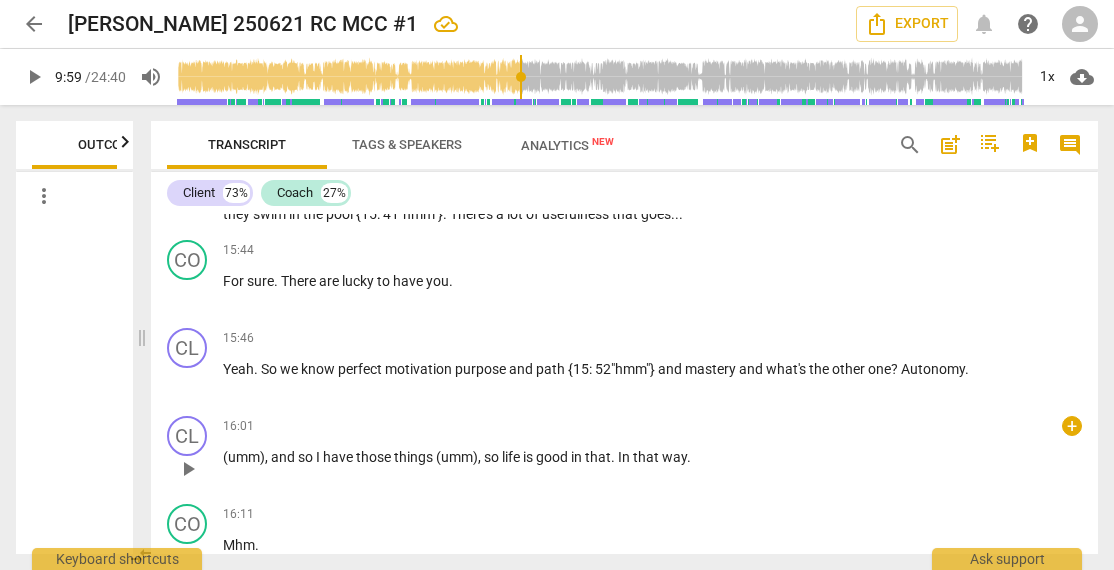 click on "(umm)" at bounding box center (244, 457) 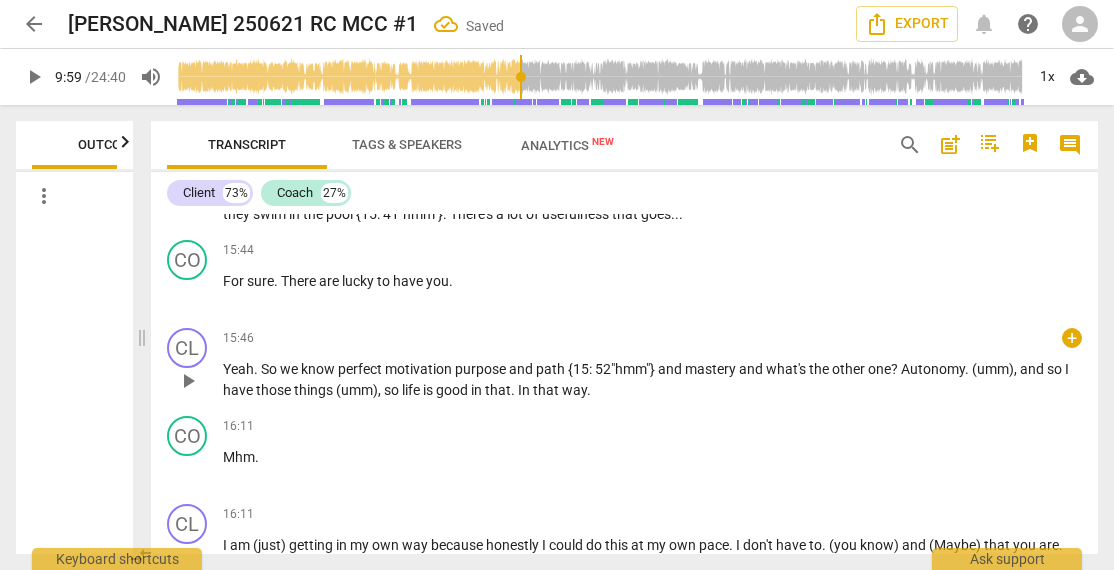 click on "(umm)" at bounding box center (993, 369) 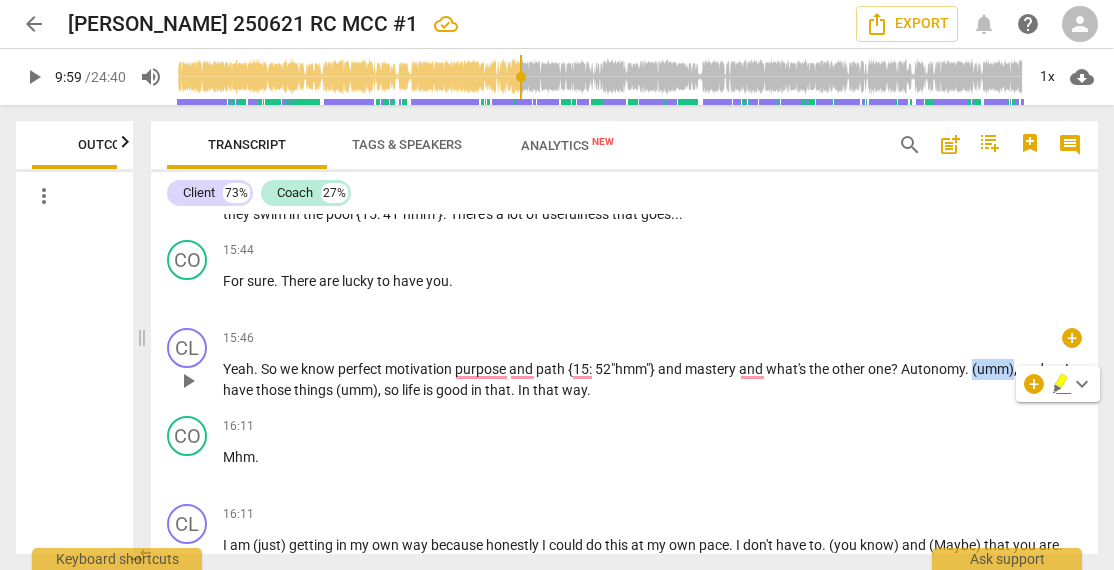 paste 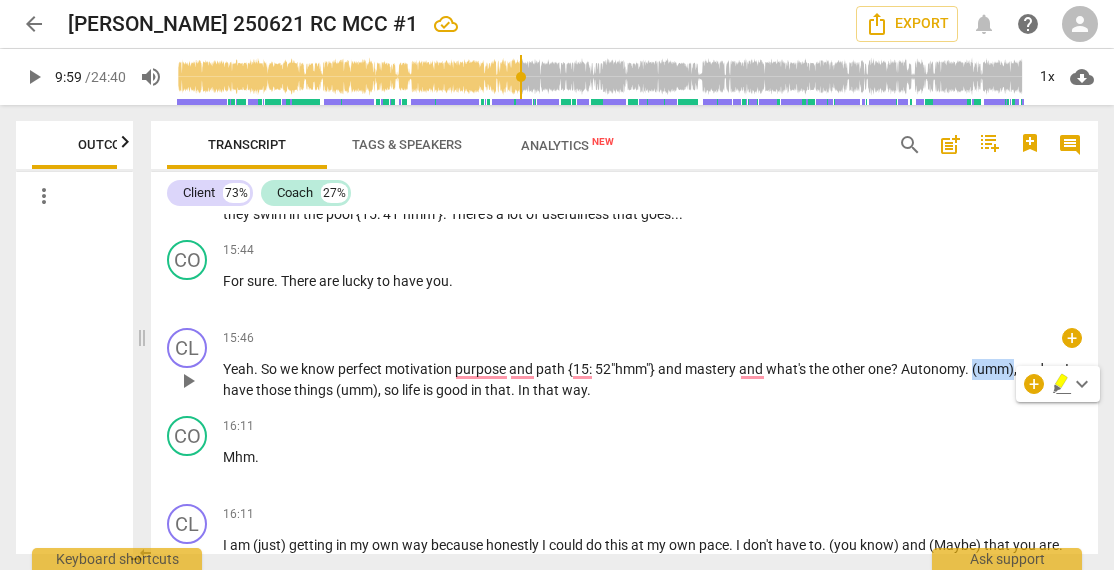 type 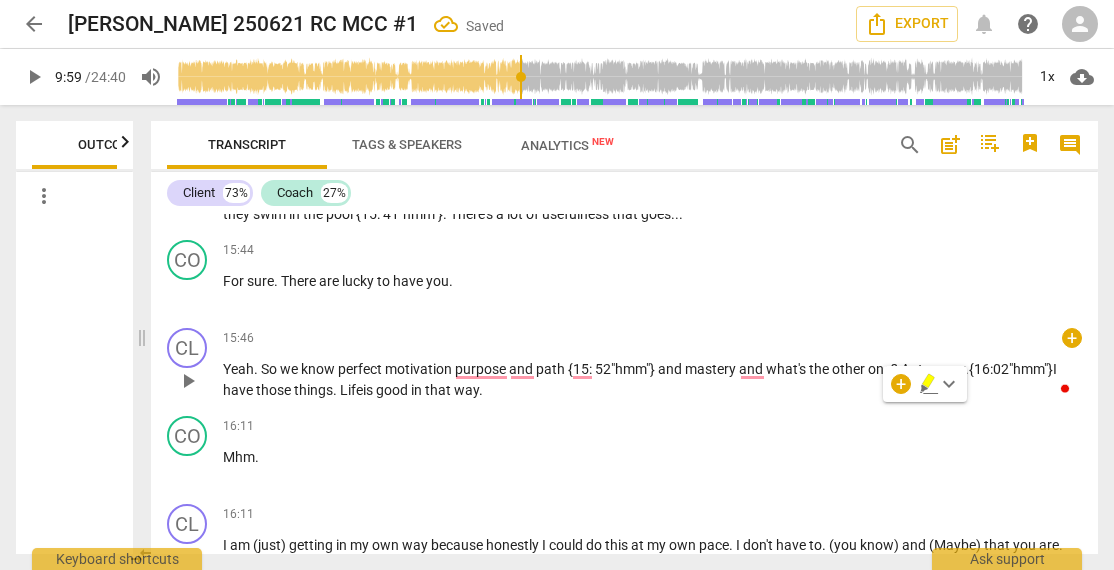 copy on "{16:02"hmm"}" 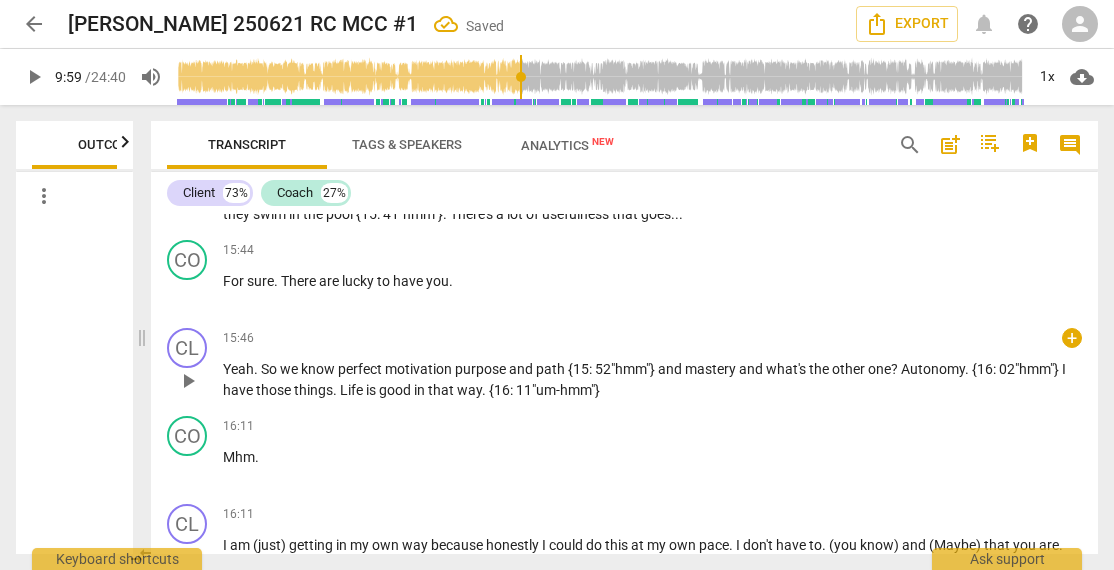 type 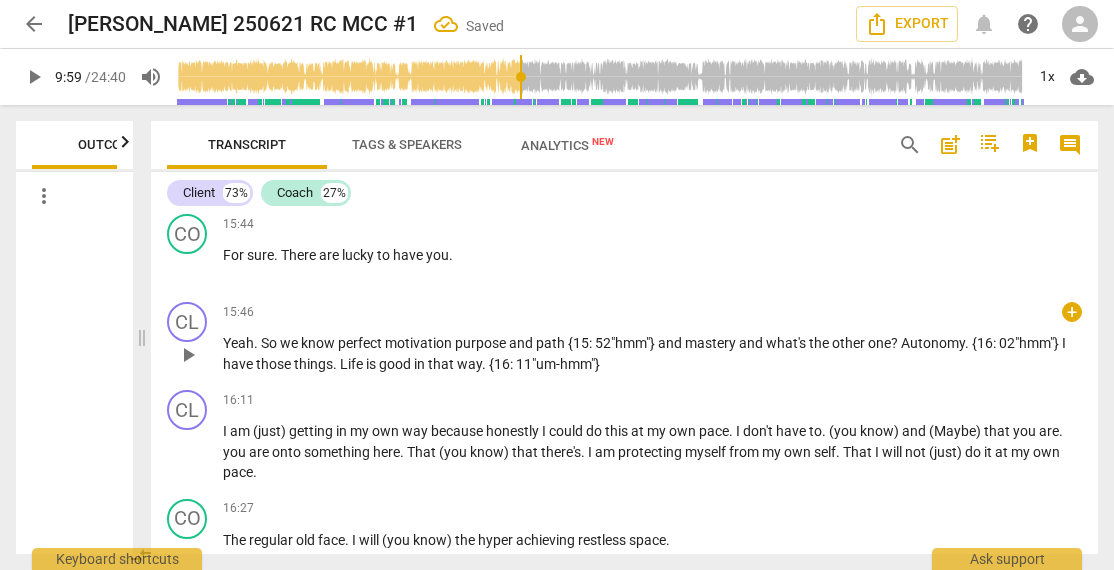 scroll, scrollTop: 5722, scrollLeft: 0, axis: vertical 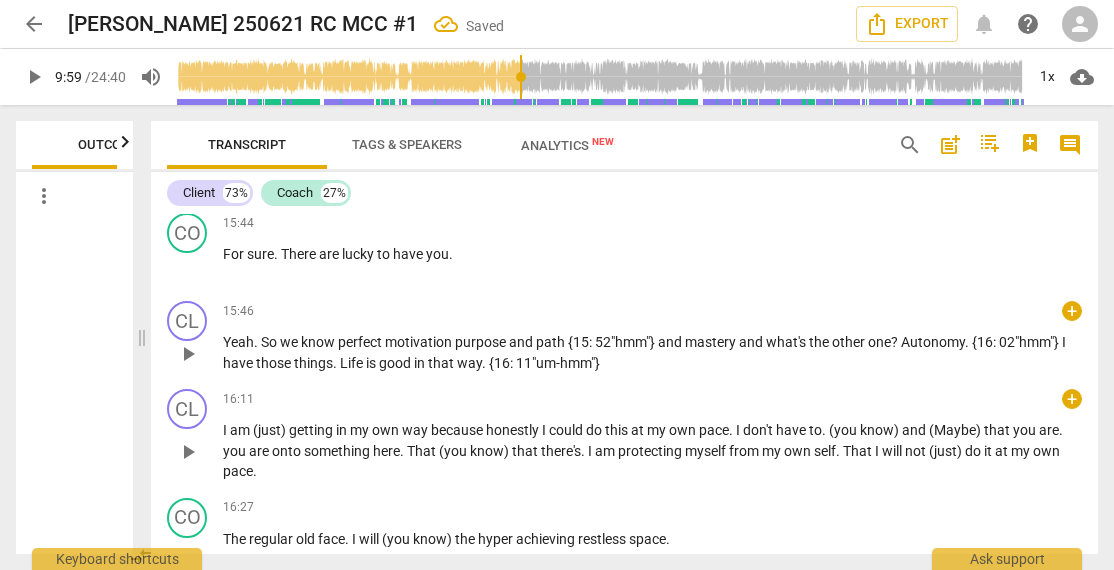click on "I" at bounding box center [226, 430] 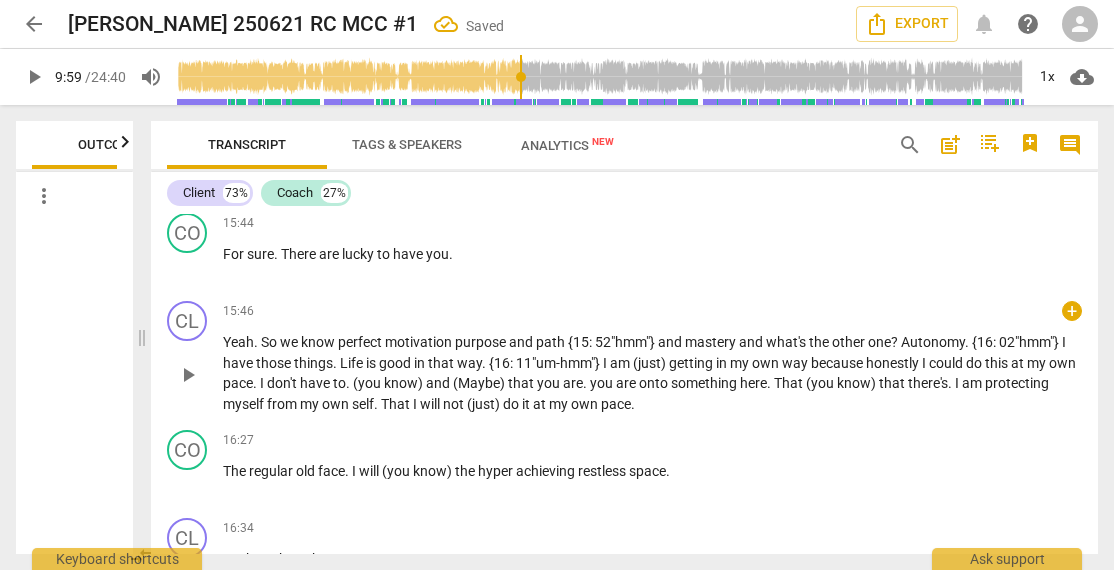 click on "(just)" at bounding box center [651, 363] 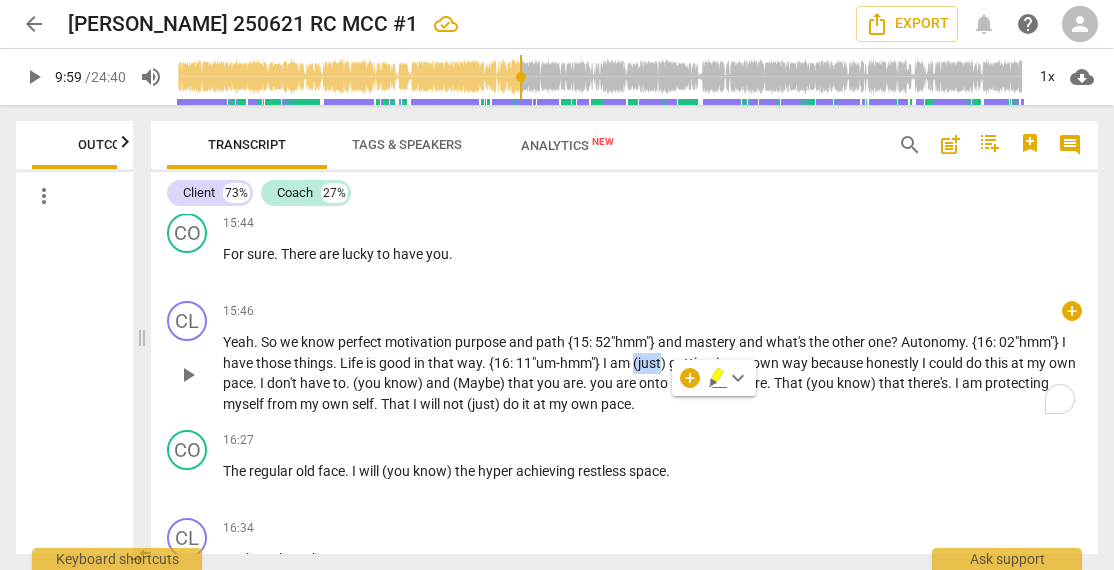type 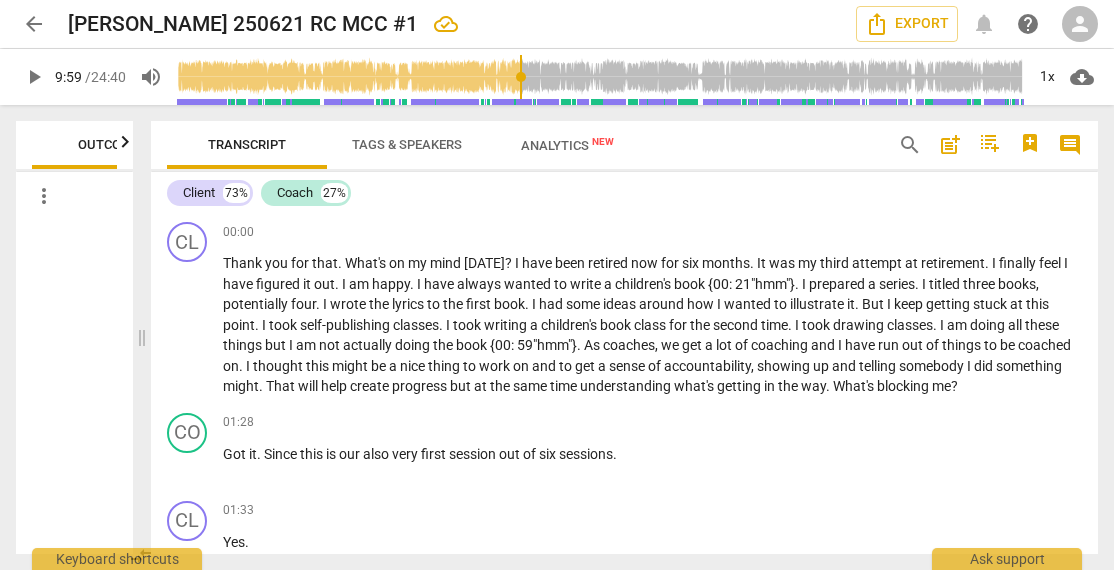 scroll, scrollTop: 0, scrollLeft: 0, axis: both 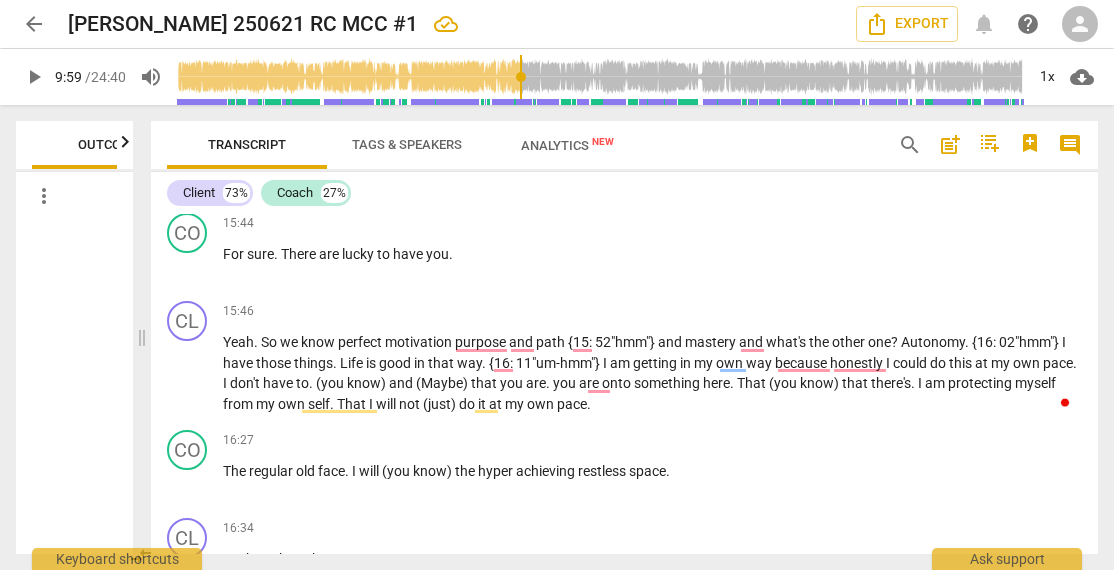 type 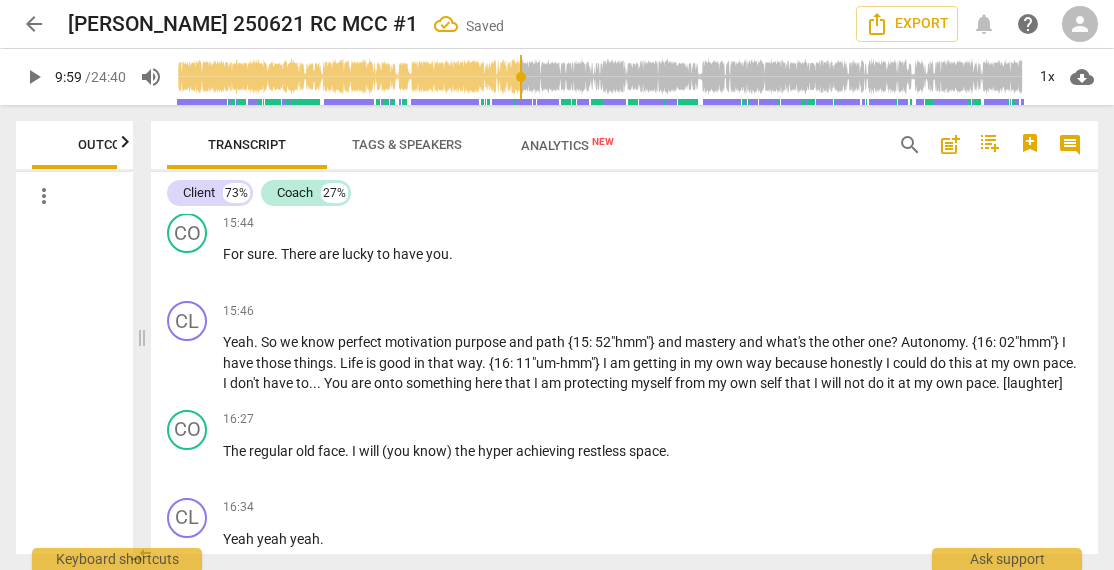 type 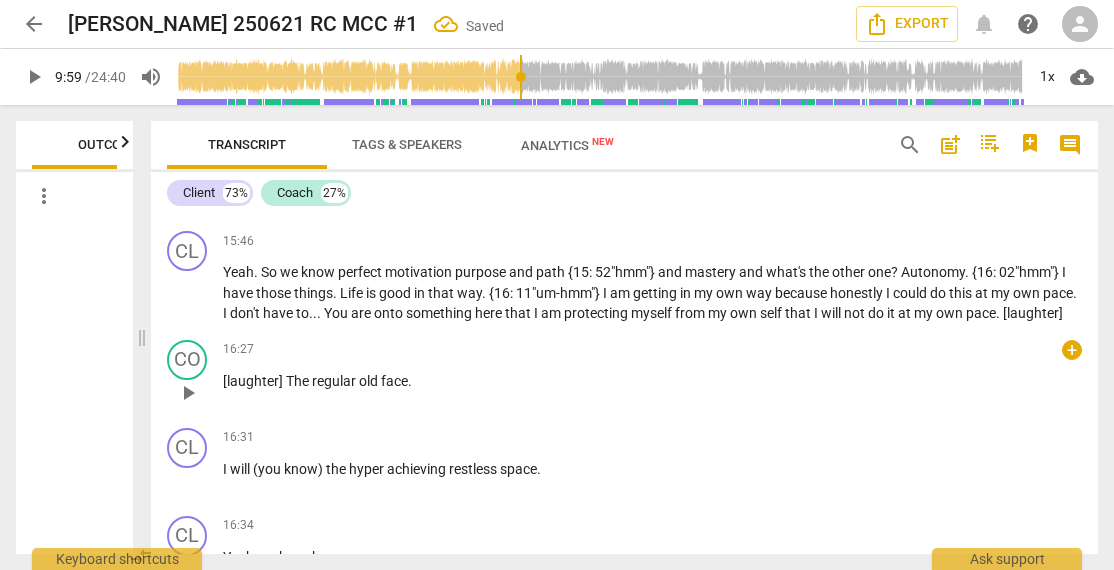 scroll, scrollTop: 5855, scrollLeft: 0, axis: vertical 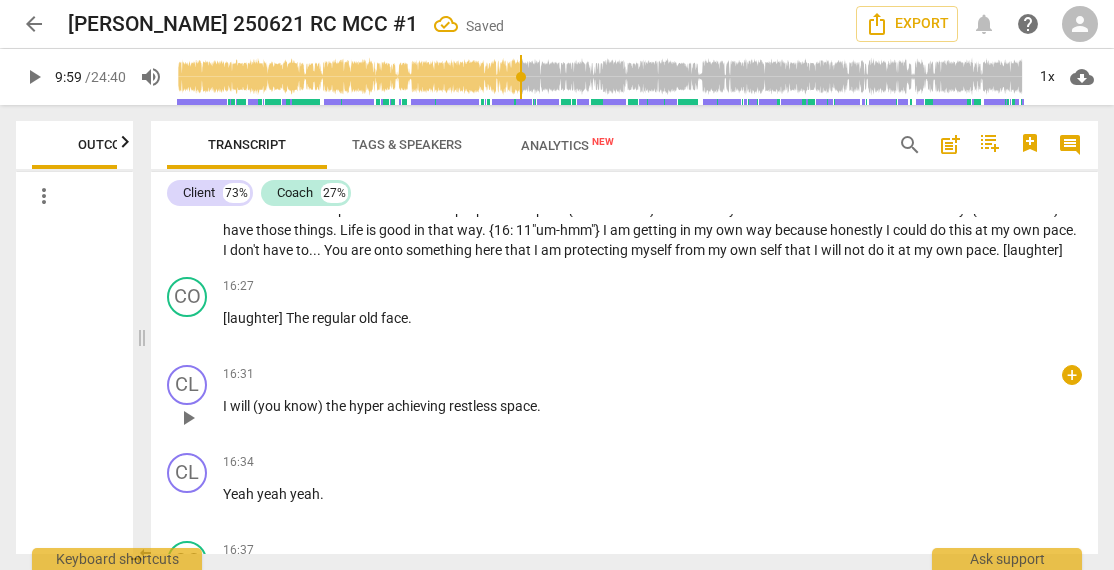 click on "know)" at bounding box center [305, 406] 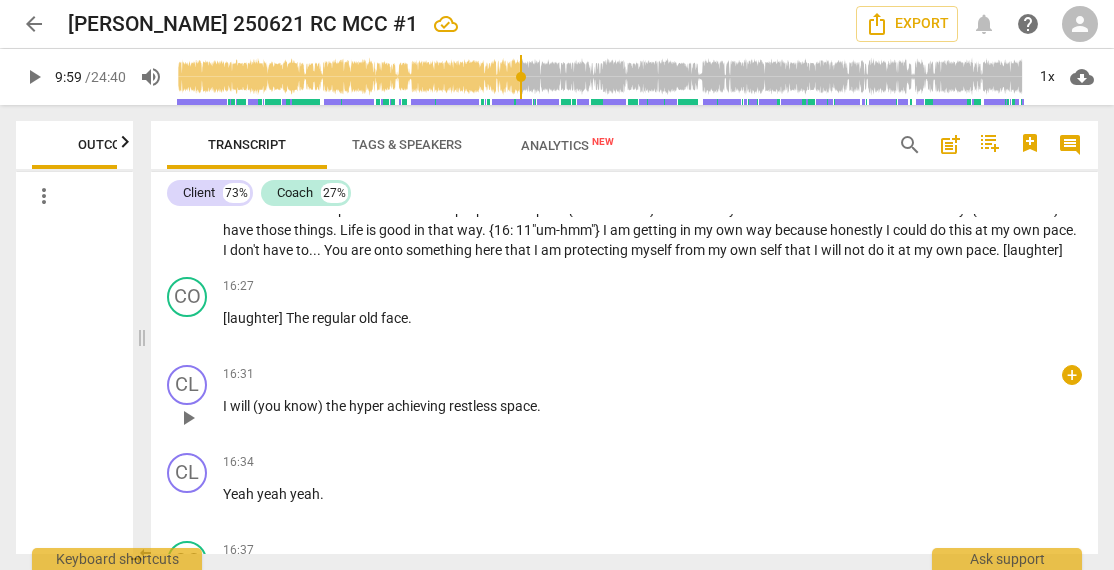 type 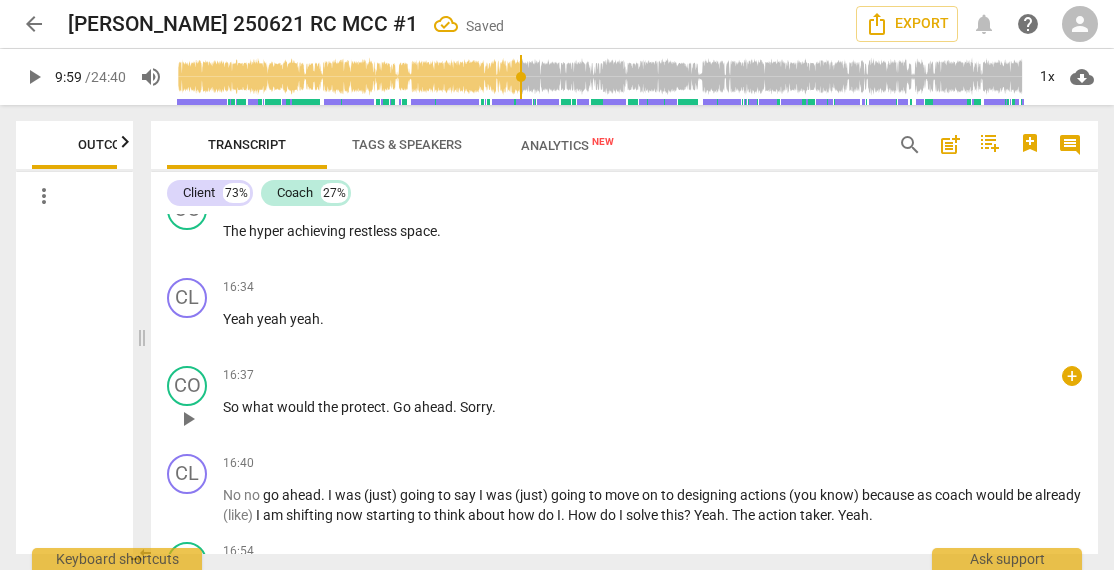 scroll, scrollTop: 6122, scrollLeft: 0, axis: vertical 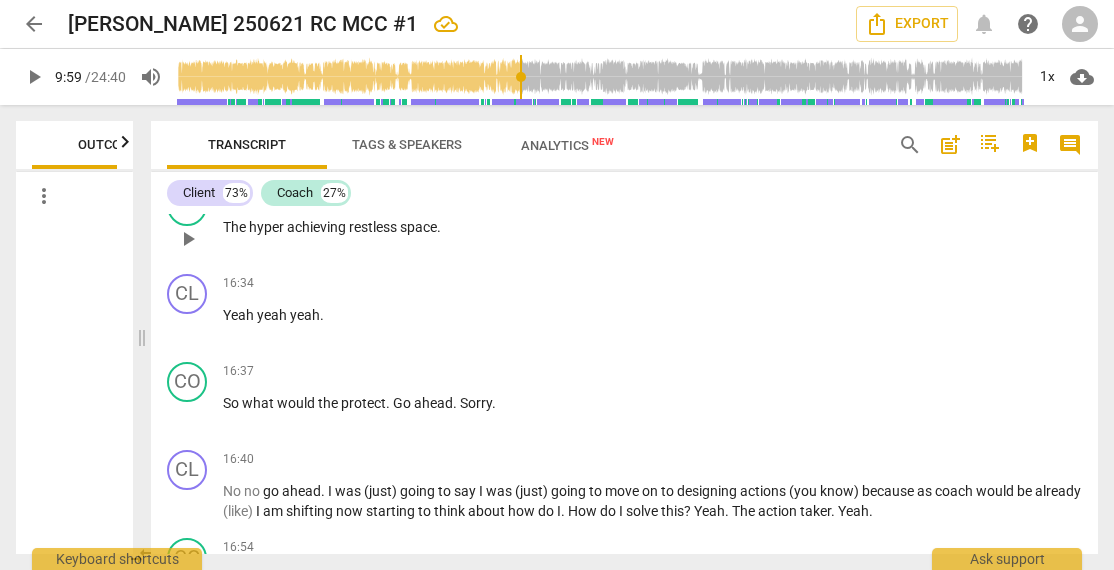 click on "space" at bounding box center (418, 227) 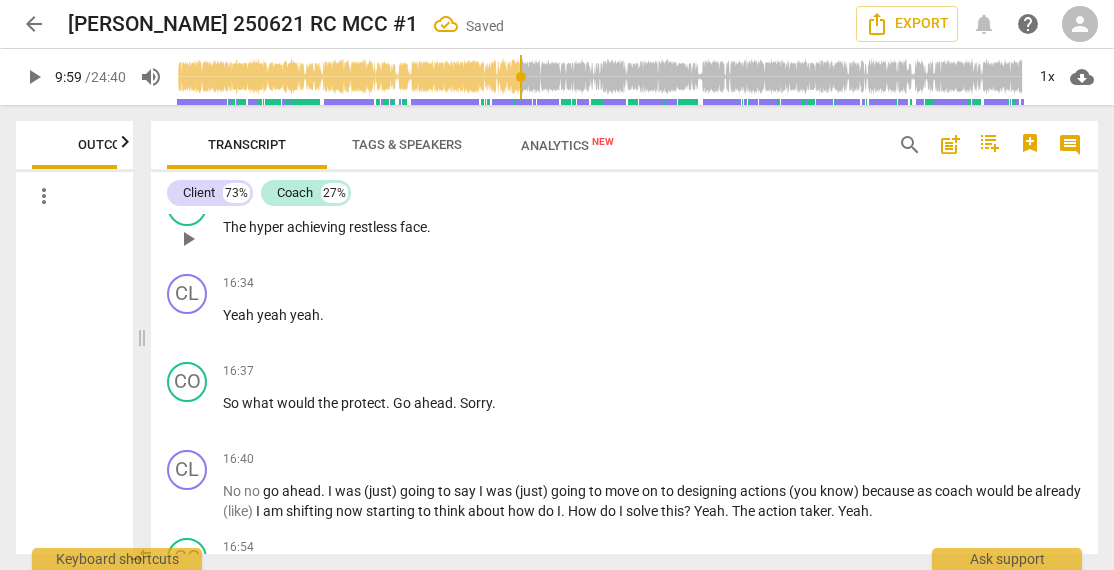 type 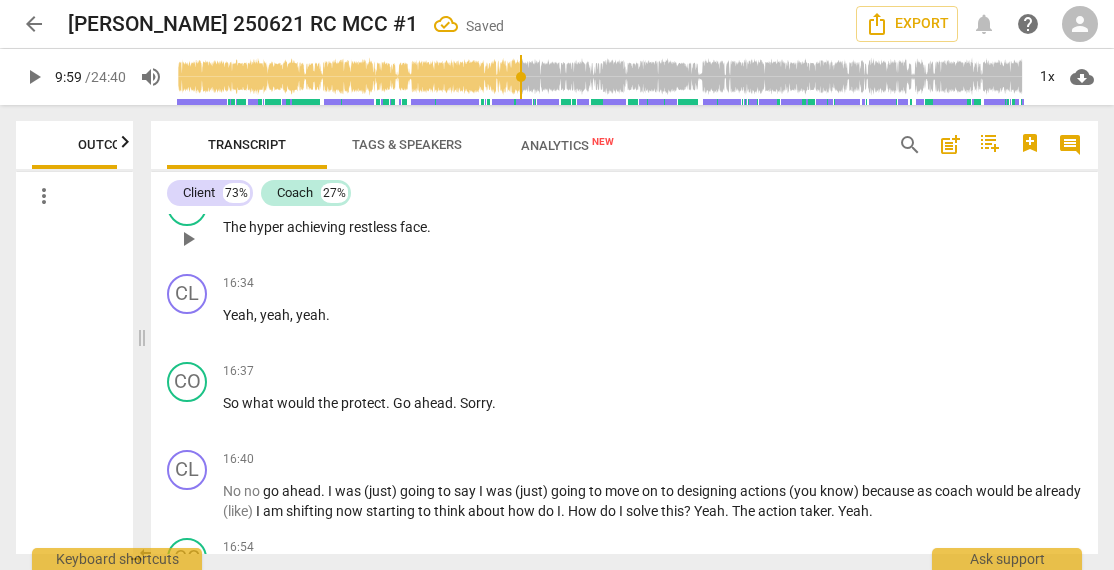 type 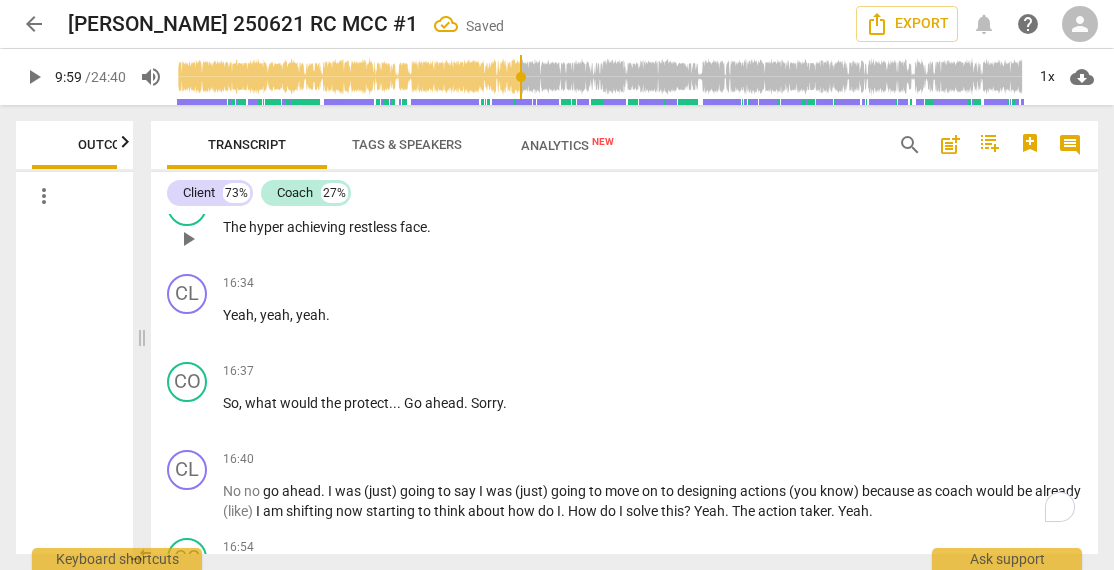 scroll, scrollTop: 6128, scrollLeft: 0, axis: vertical 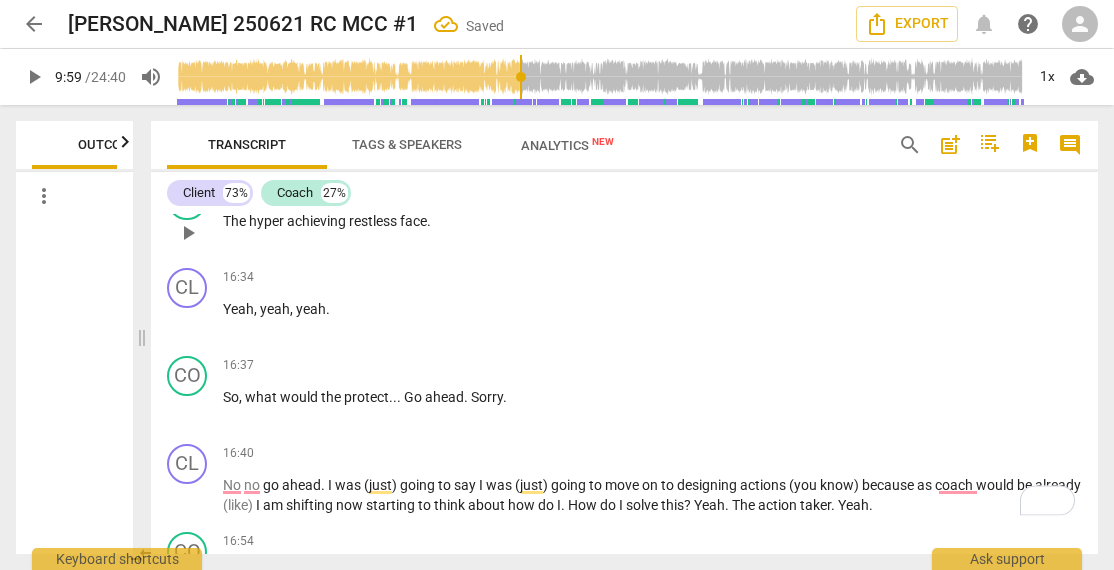 type 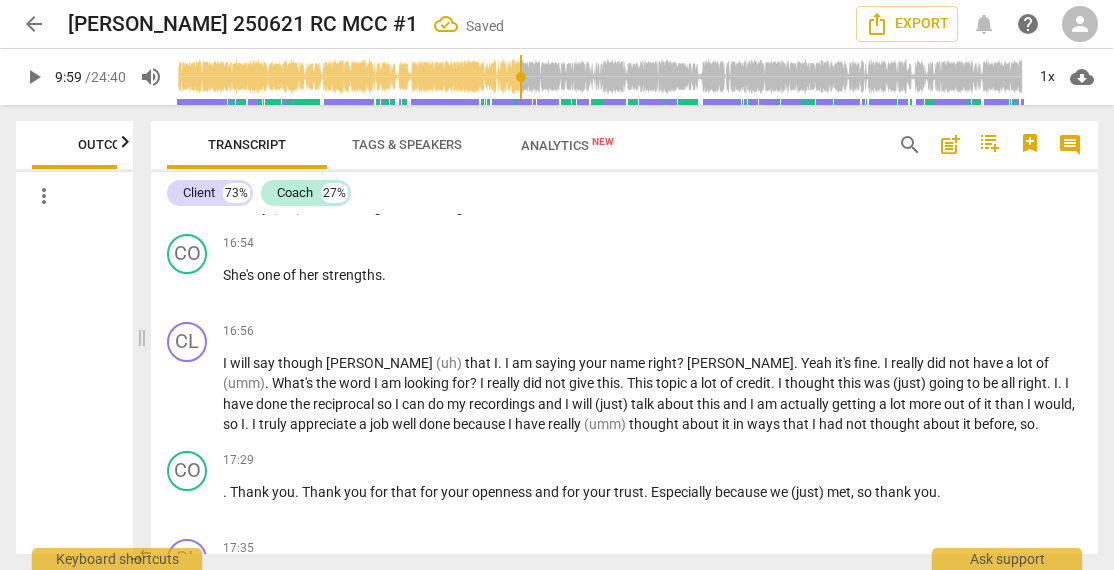 scroll, scrollTop: 6394, scrollLeft: 0, axis: vertical 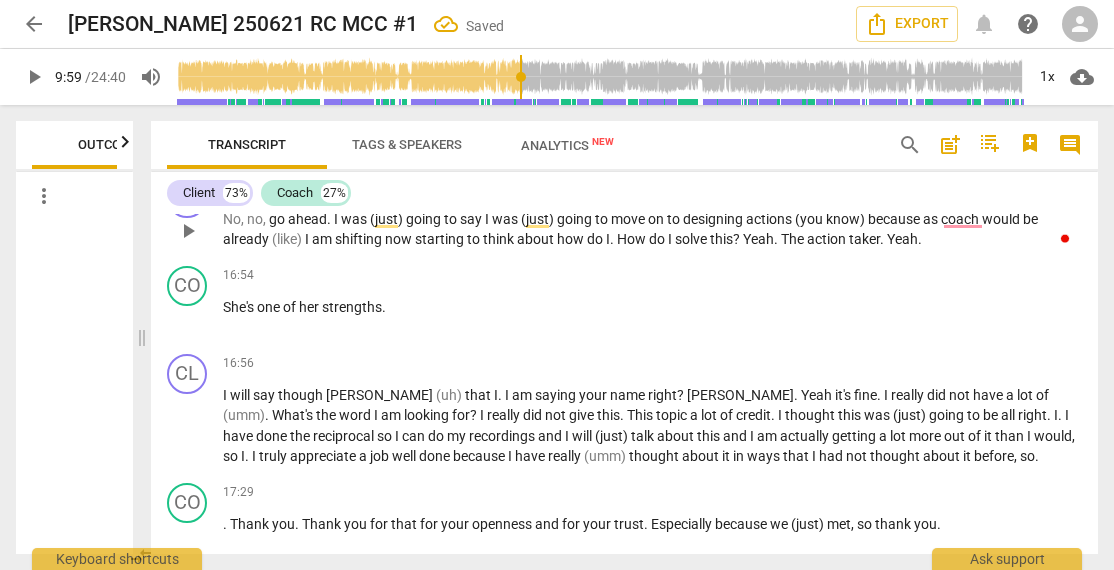 click on "I" at bounding box center (488, 219) 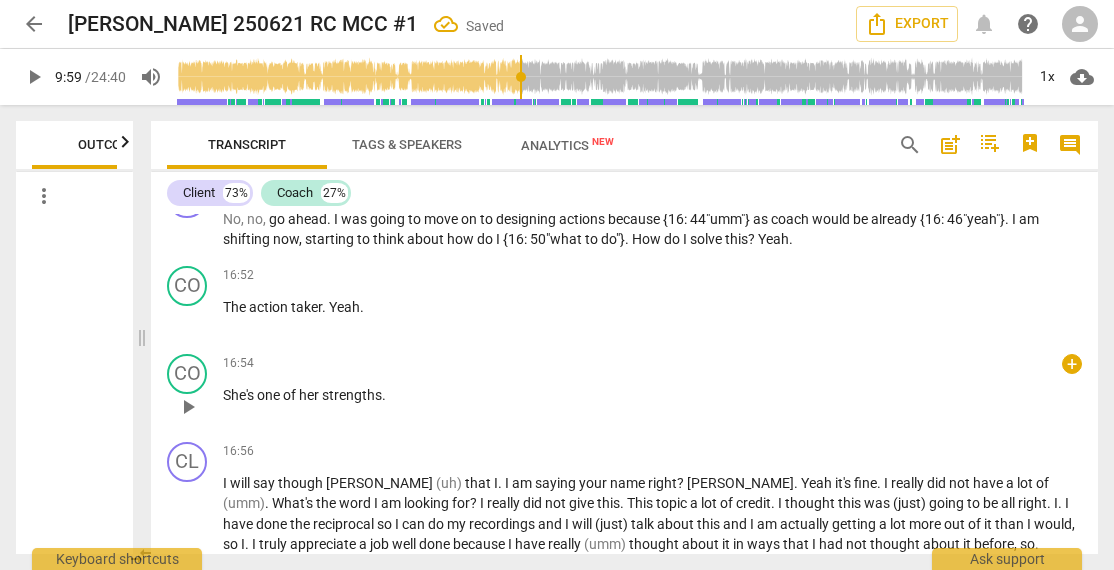 click on "She's" at bounding box center (240, 395) 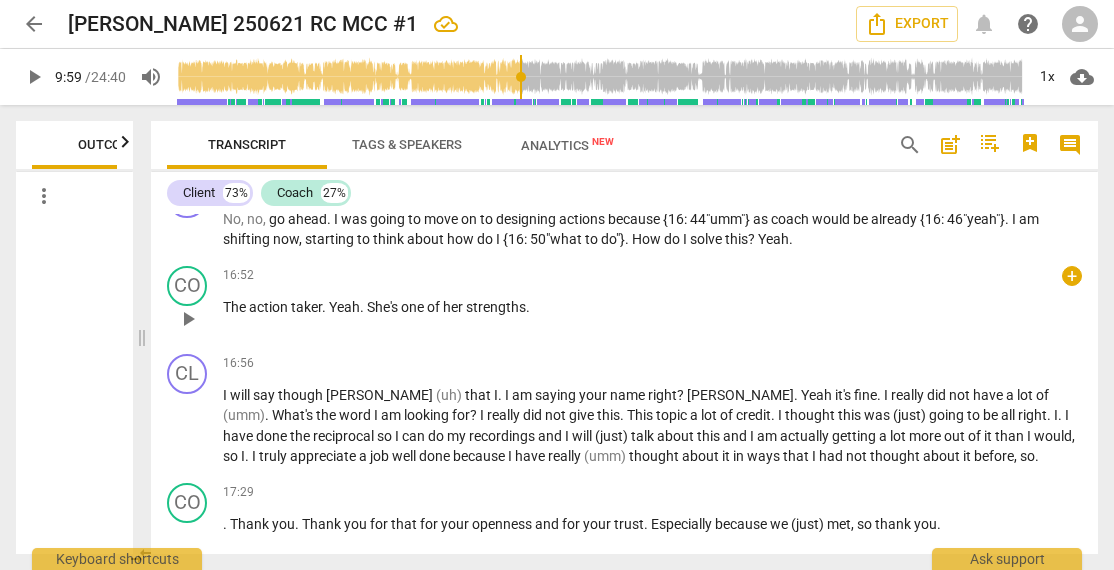 click on "The   action   taker .   Yeah .   She's   one   of   her   strengths ." at bounding box center (652, 307) 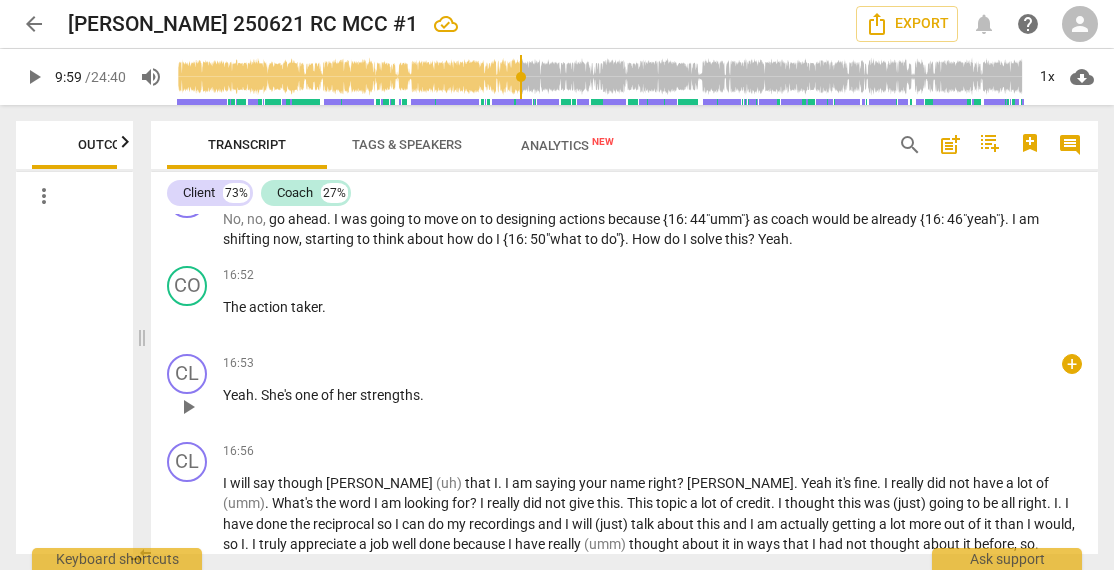 click on "Yeah" at bounding box center (238, 395) 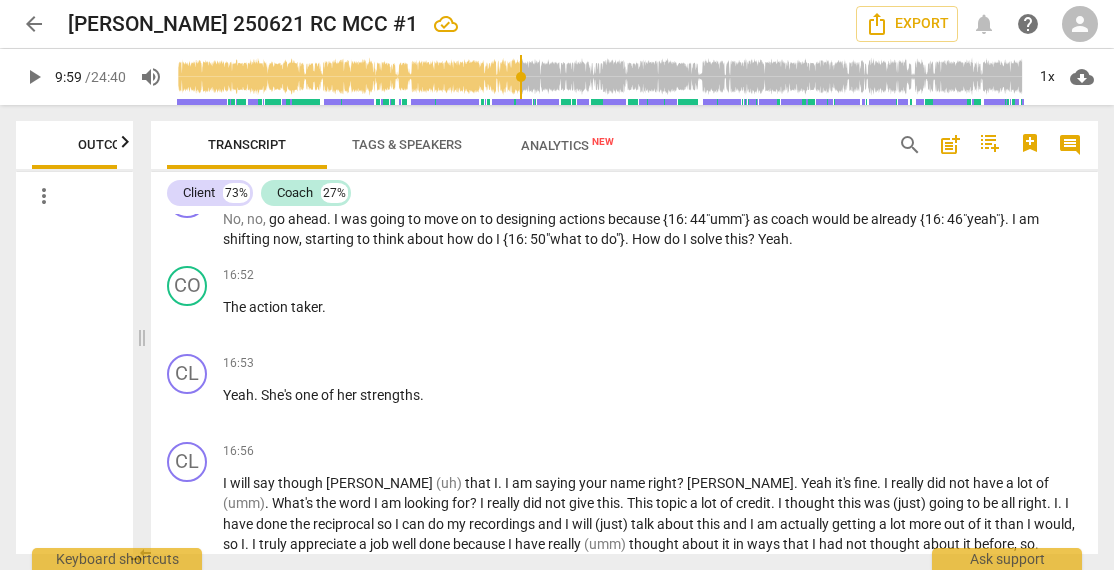 type 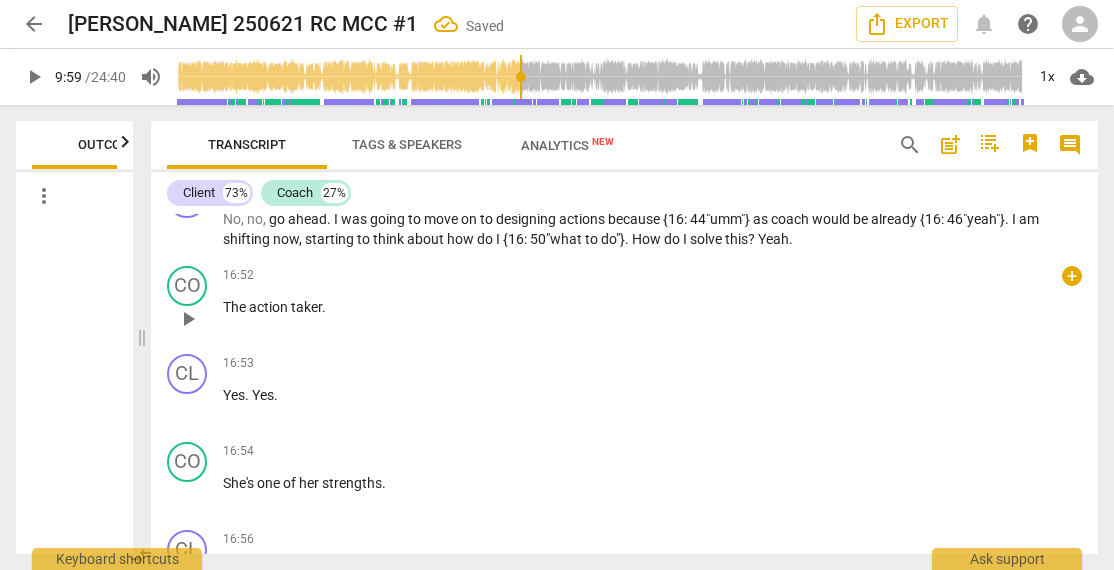click on "16:52 + keyboard_arrow_right The   action   taker ." at bounding box center [652, 302] 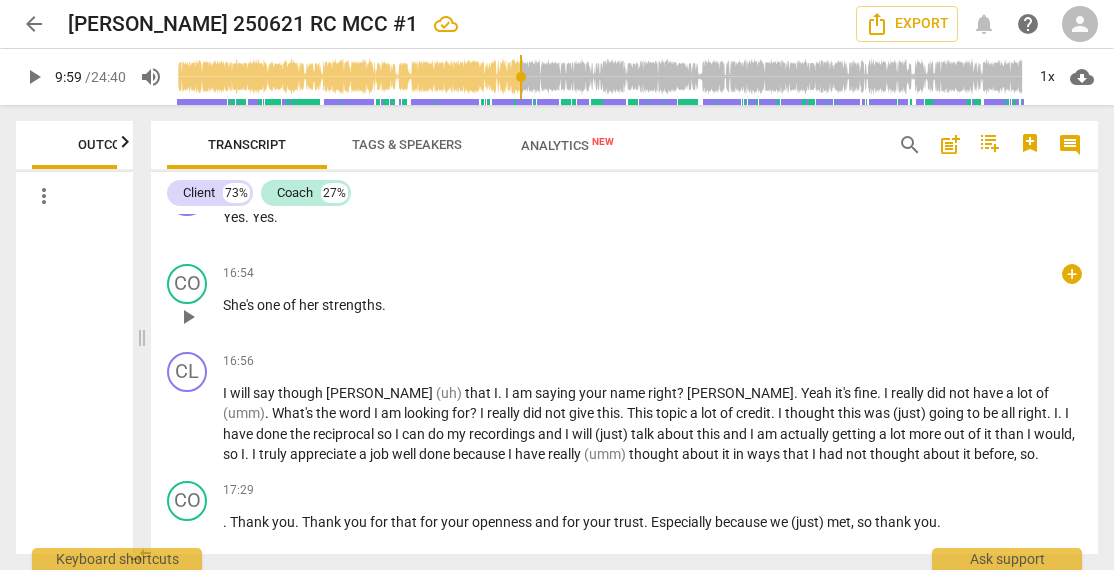 scroll, scrollTop: 6594, scrollLeft: 0, axis: vertical 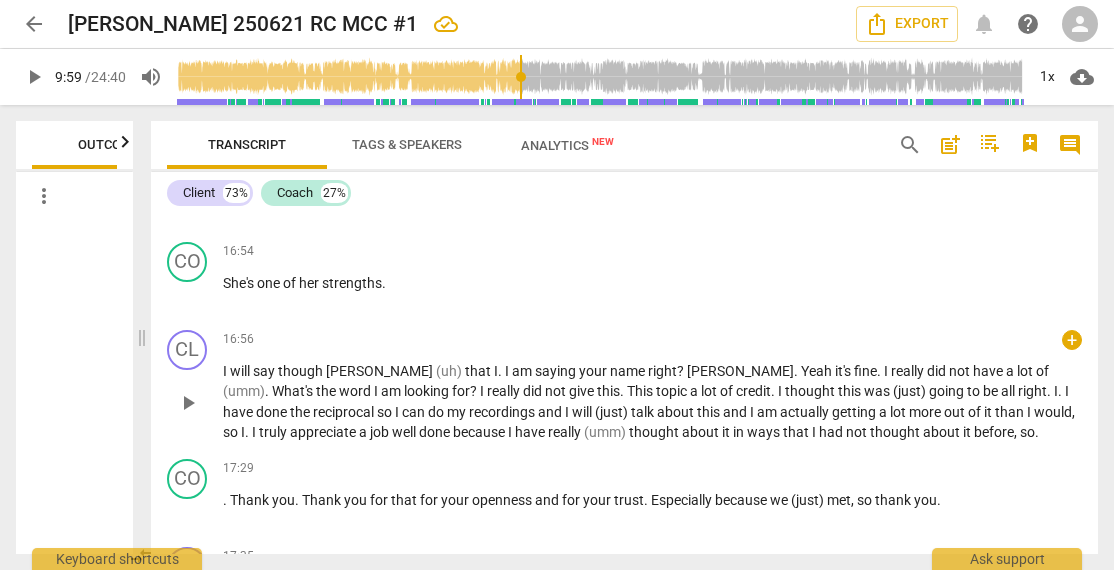 click on "say" at bounding box center (265, 371) 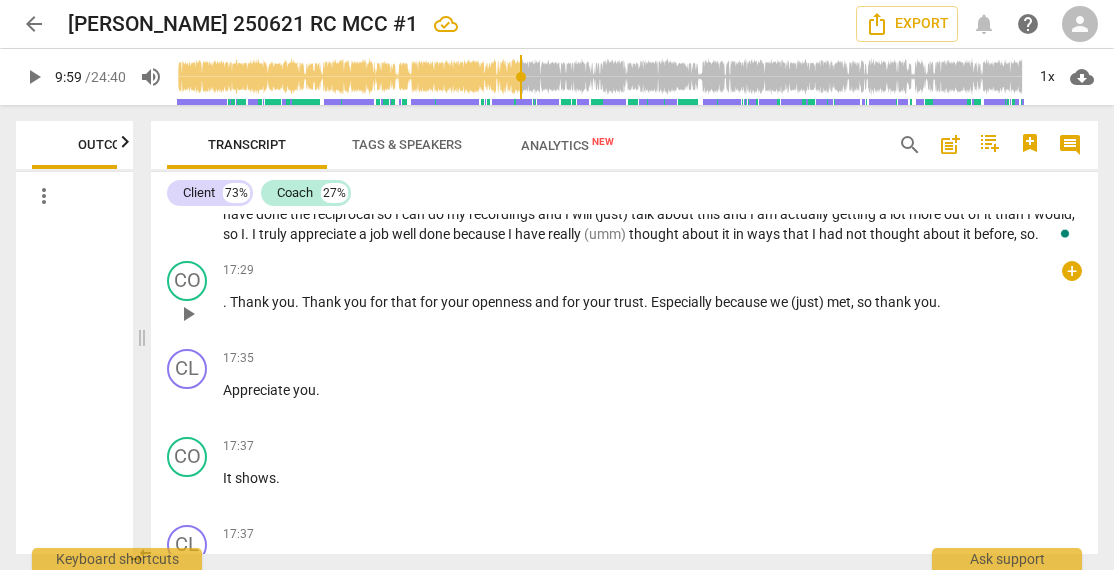 scroll, scrollTop: 6794, scrollLeft: 0, axis: vertical 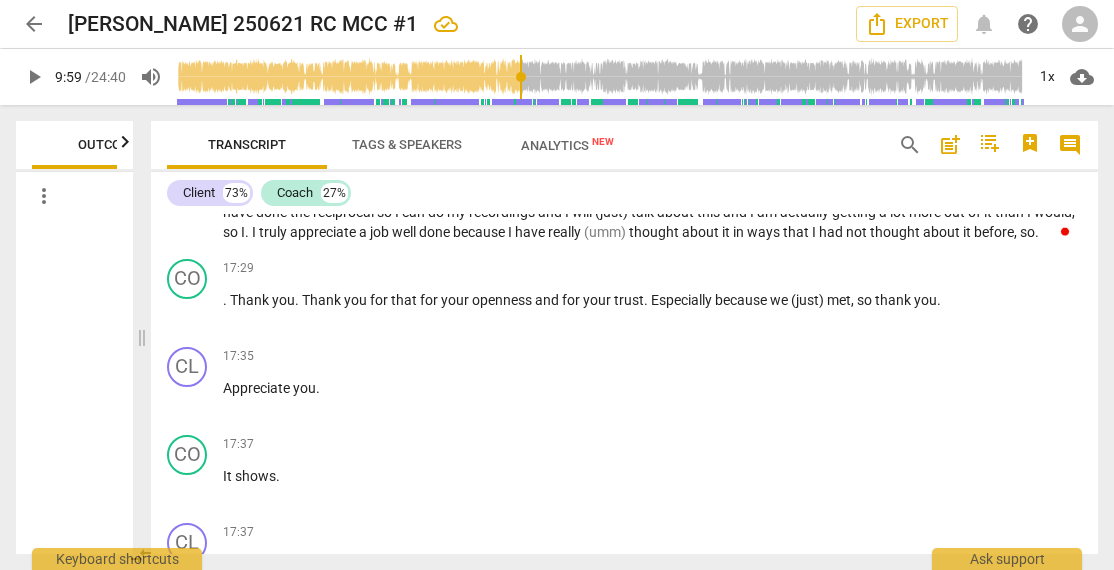 click on "though" at bounding box center (302, 171) 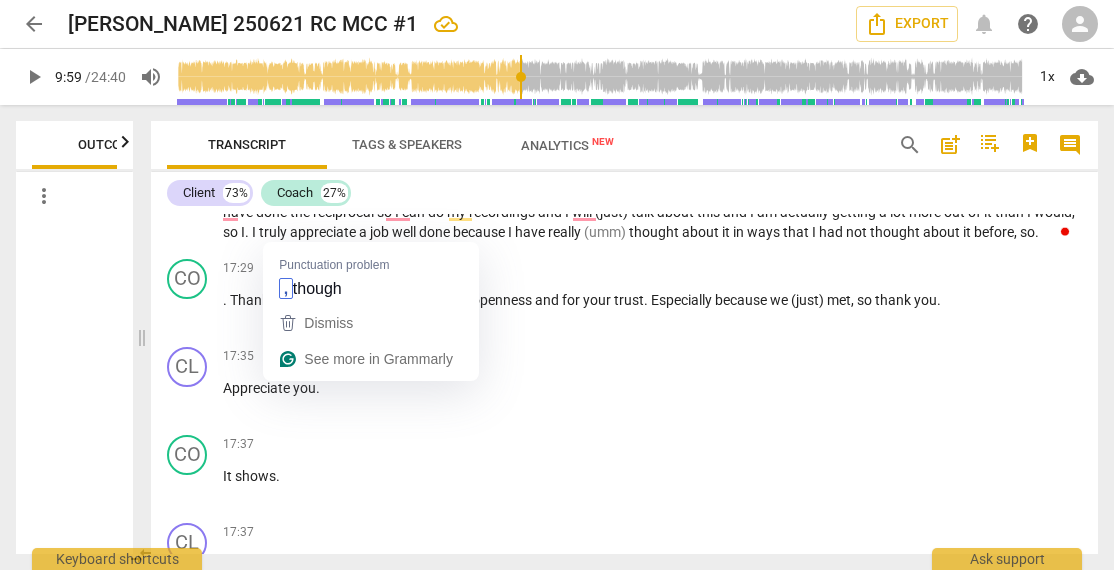 type 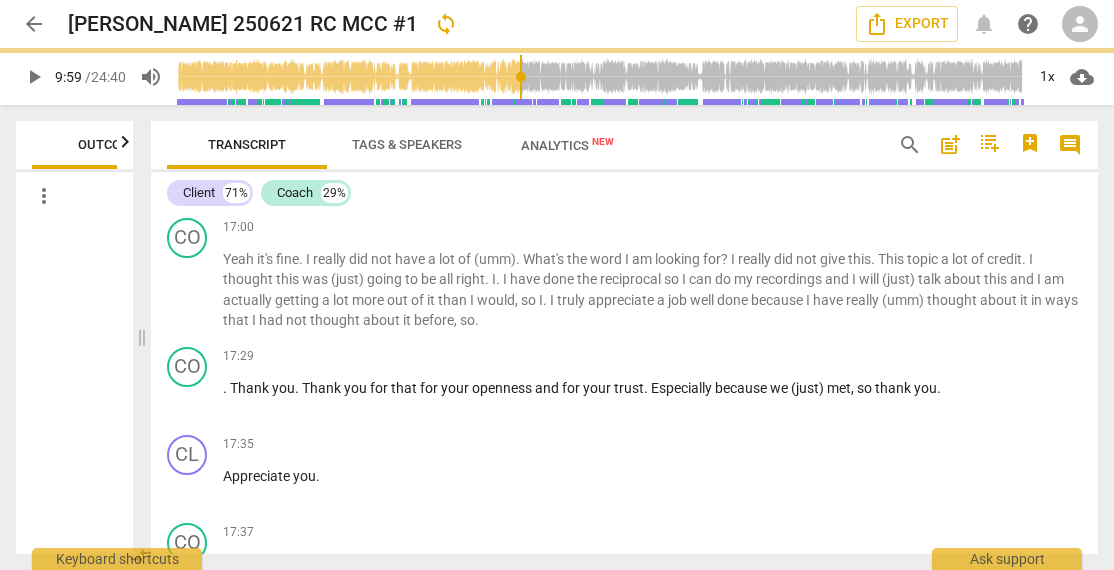 scroll, scrollTop: 6882, scrollLeft: 0, axis: vertical 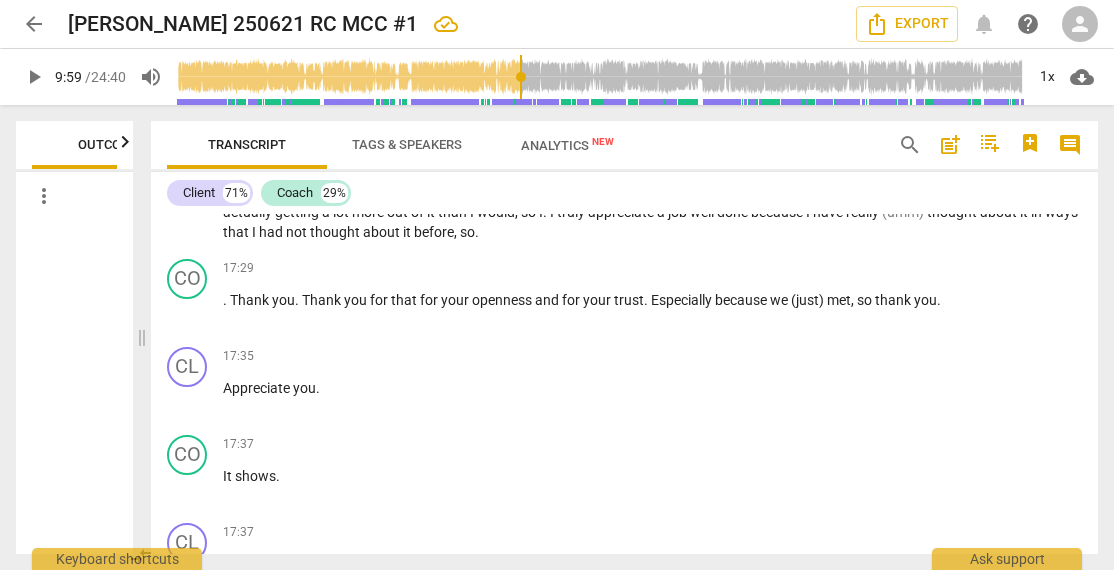 click on "it's" at bounding box center (266, 171) 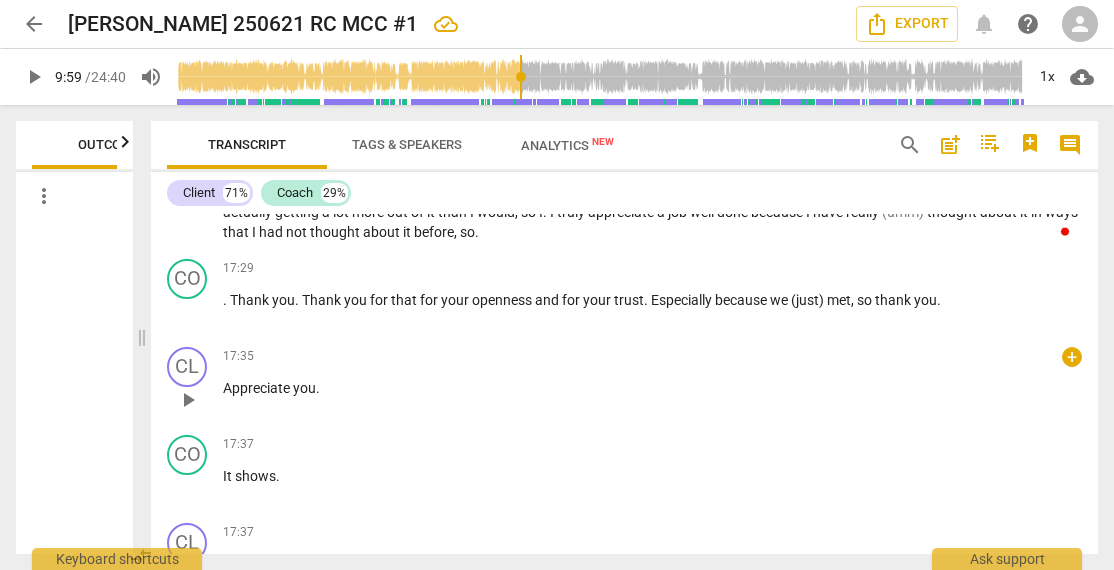 type 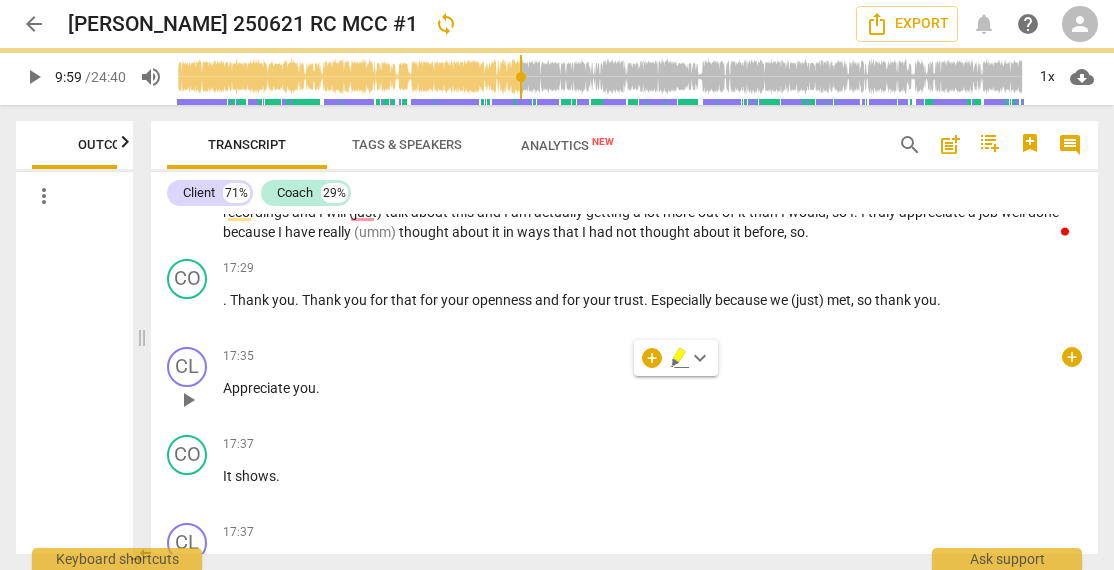 scroll, scrollTop: 6642, scrollLeft: 0, axis: vertical 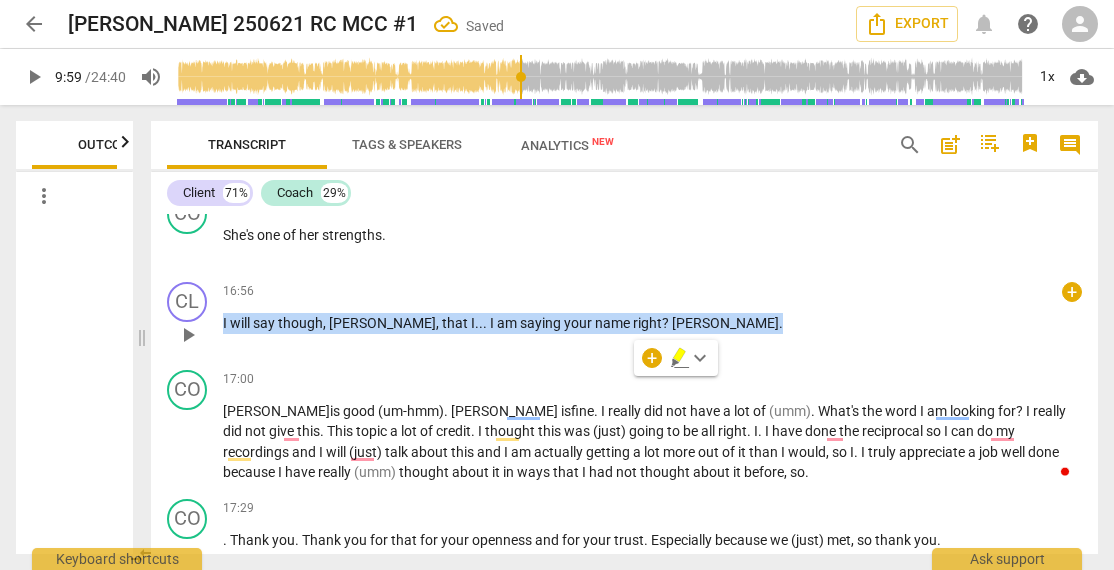 click on "," at bounding box center (439, 323) 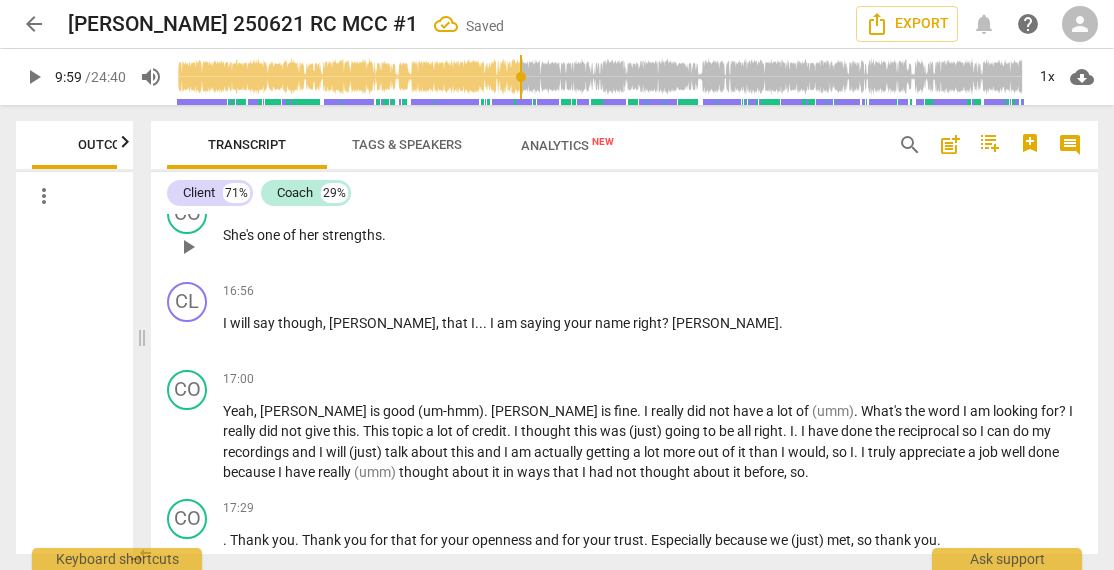 click on "She's" at bounding box center [240, 235] 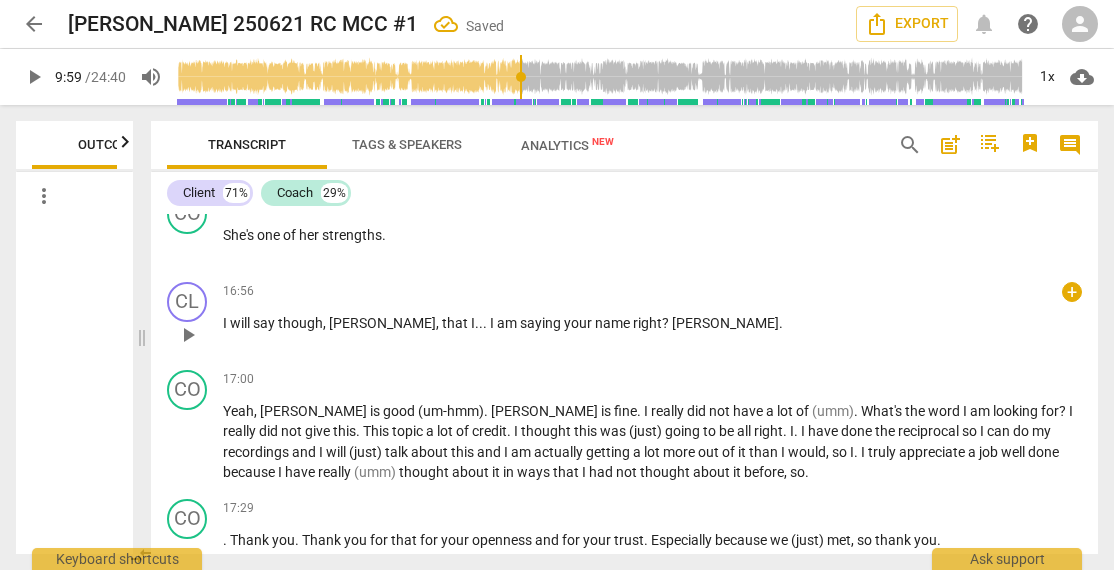 type 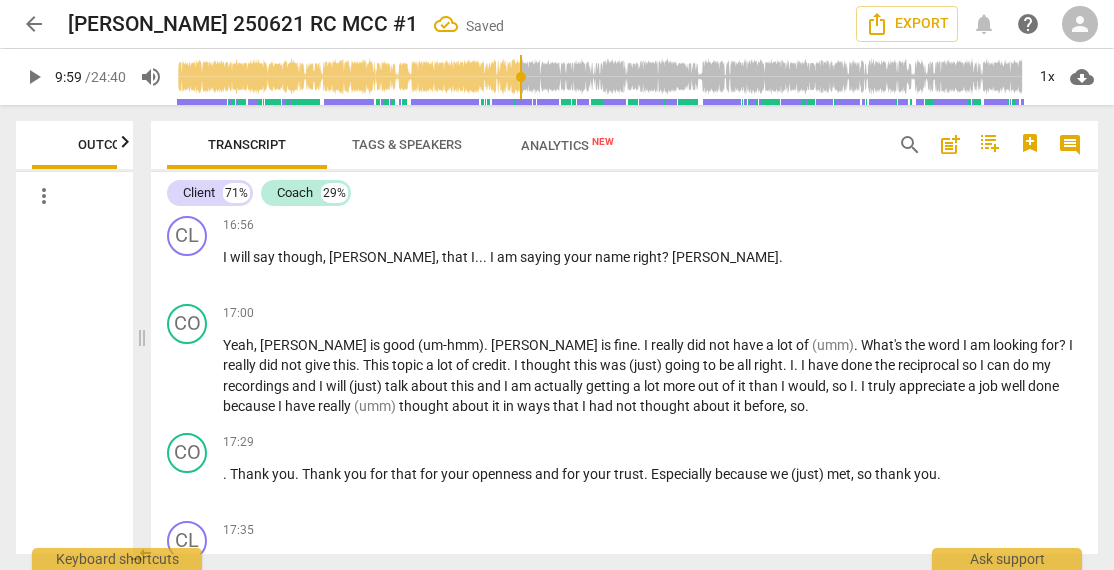 scroll, scrollTop: 6708, scrollLeft: 0, axis: vertical 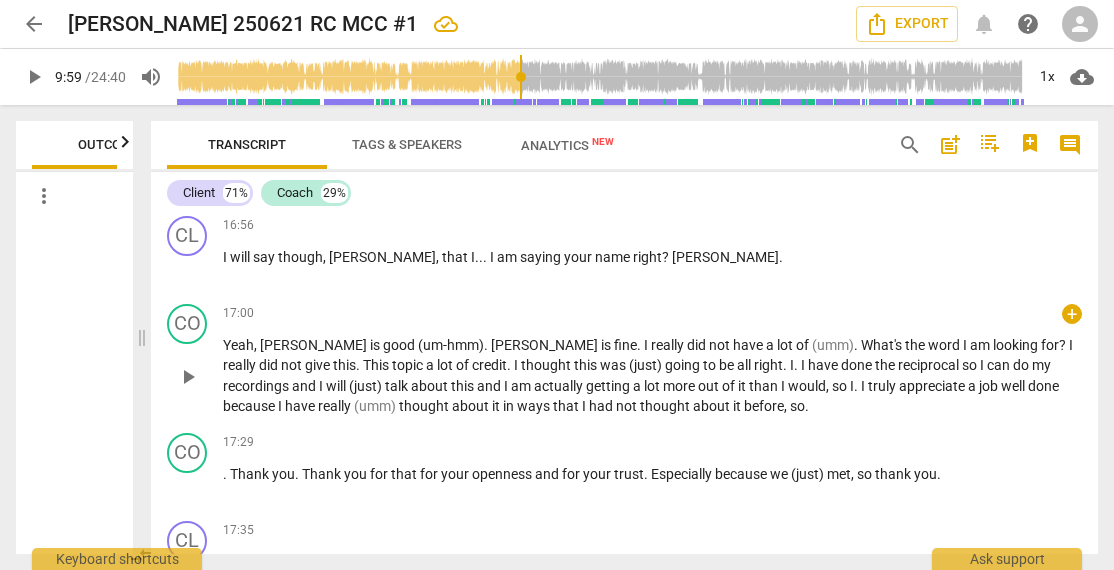 click on "." at bounding box center [640, 345] 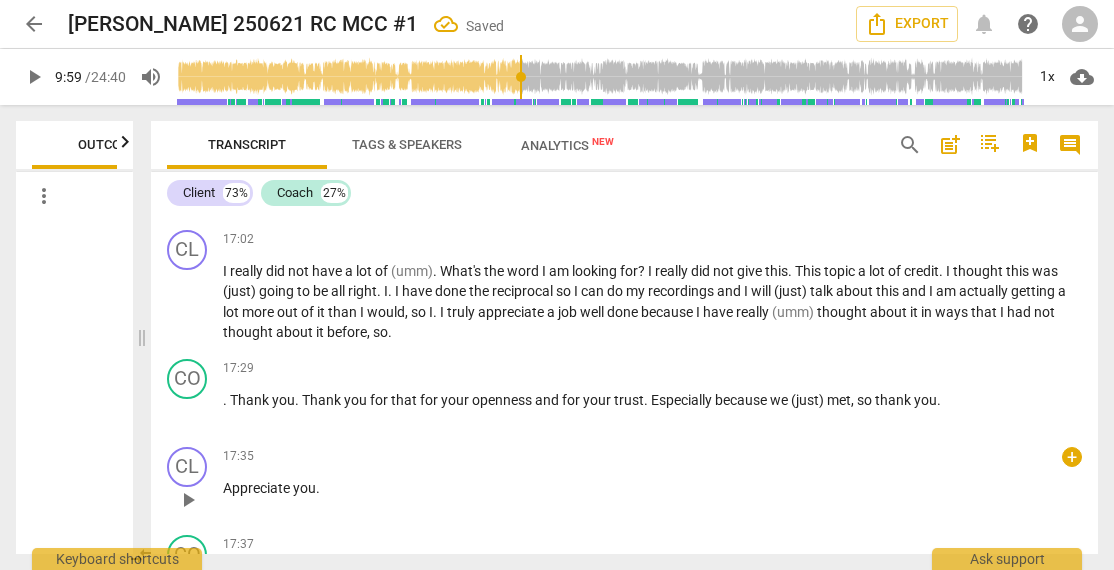 scroll, scrollTop: 6908, scrollLeft: 0, axis: vertical 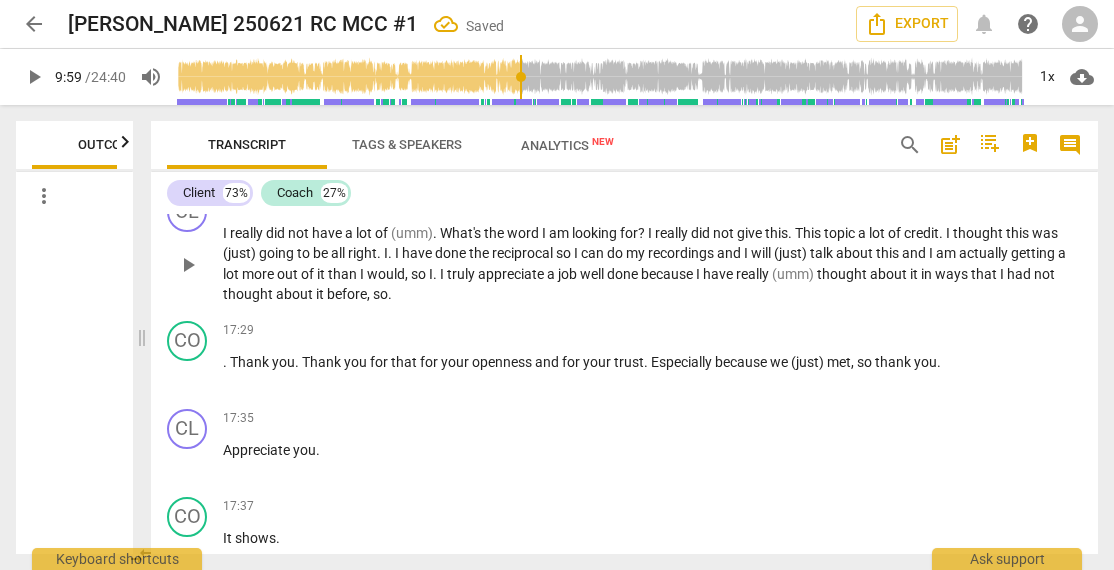 click on "really" at bounding box center (248, 233) 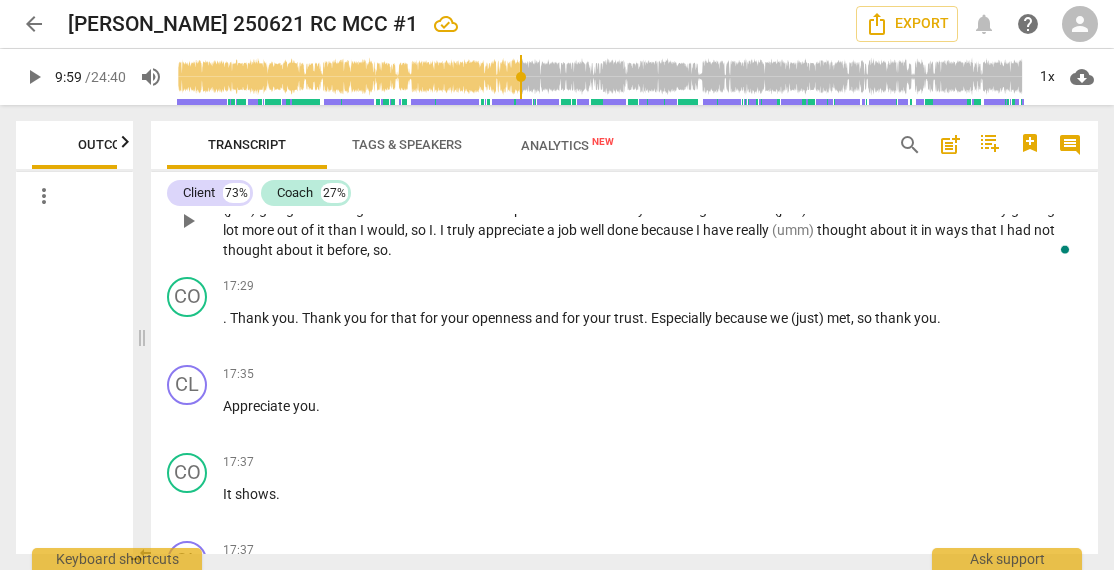 scroll, scrollTop: 6975, scrollLeft: 0, axis: vertical 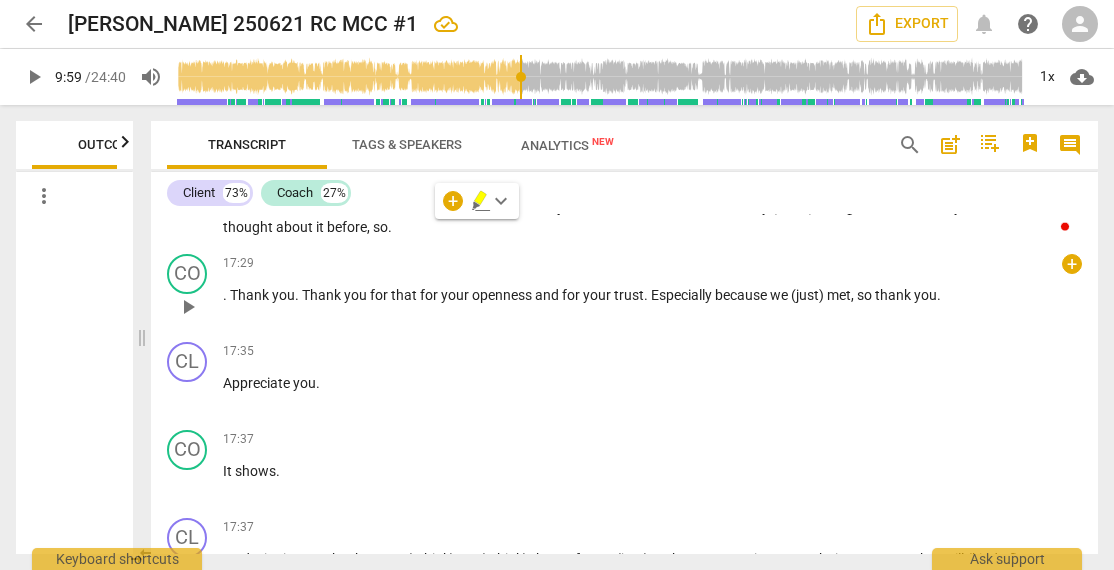 type on "599" 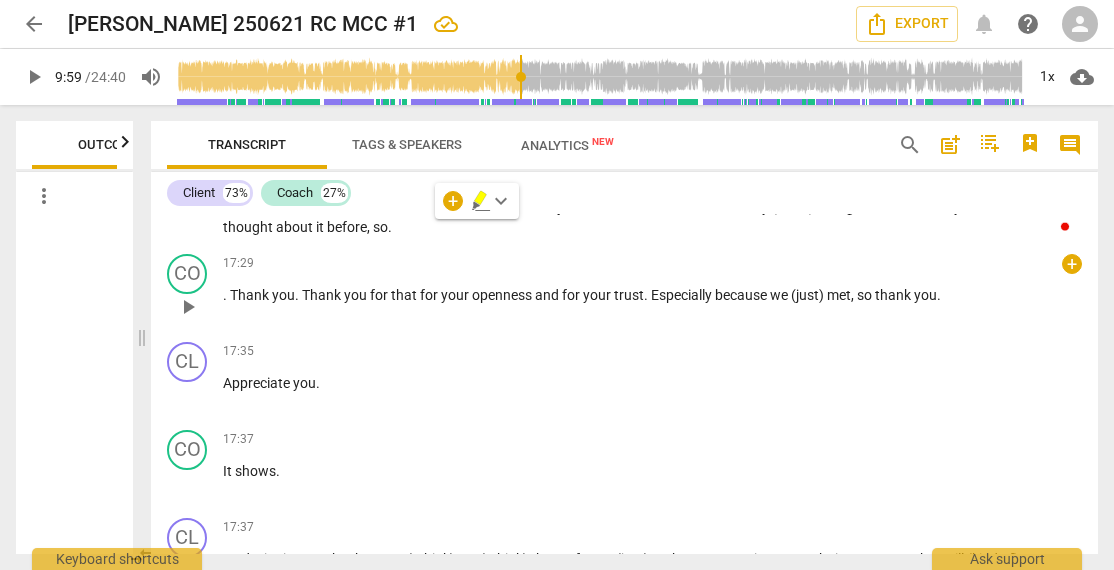 type 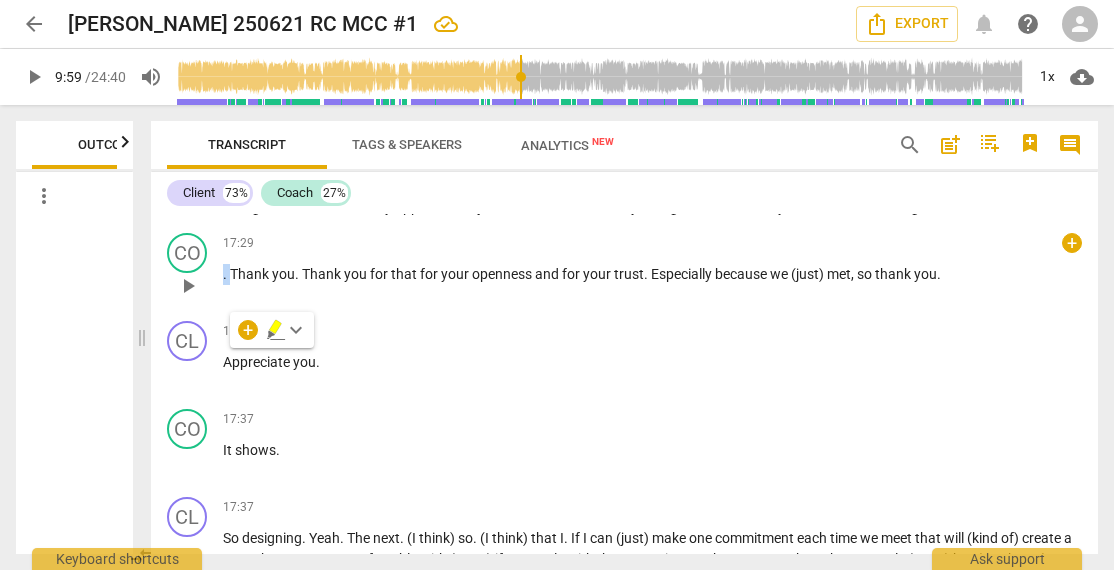 type 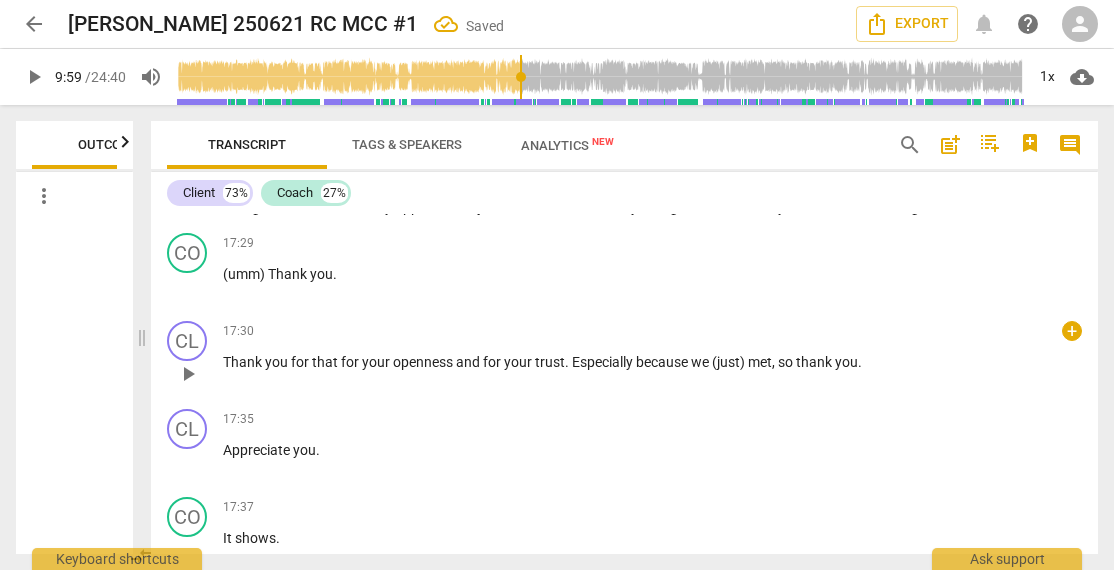 click on "that" at bounding box center (326, 362) 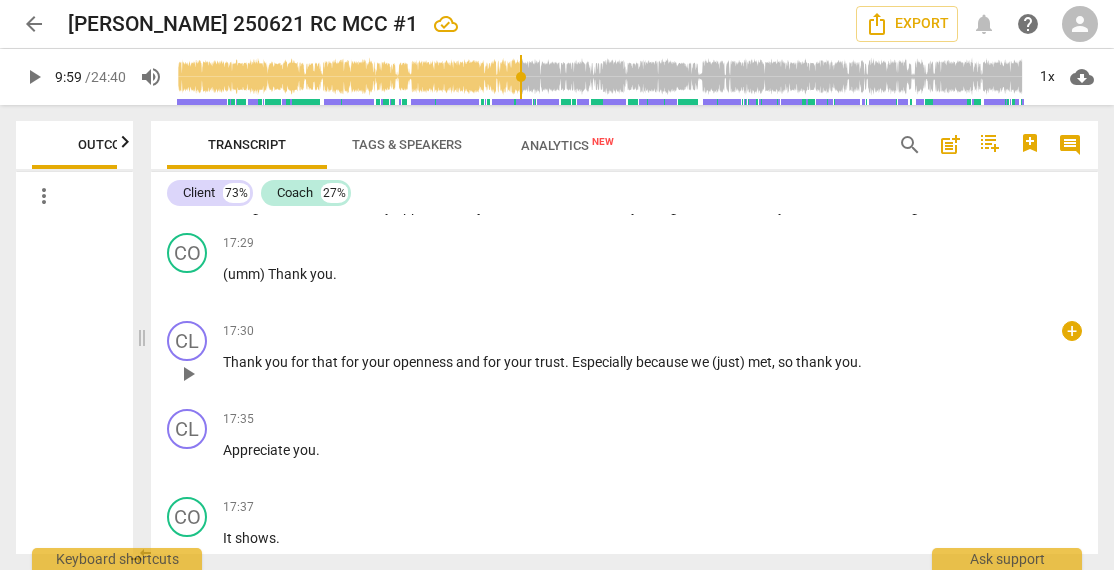 type 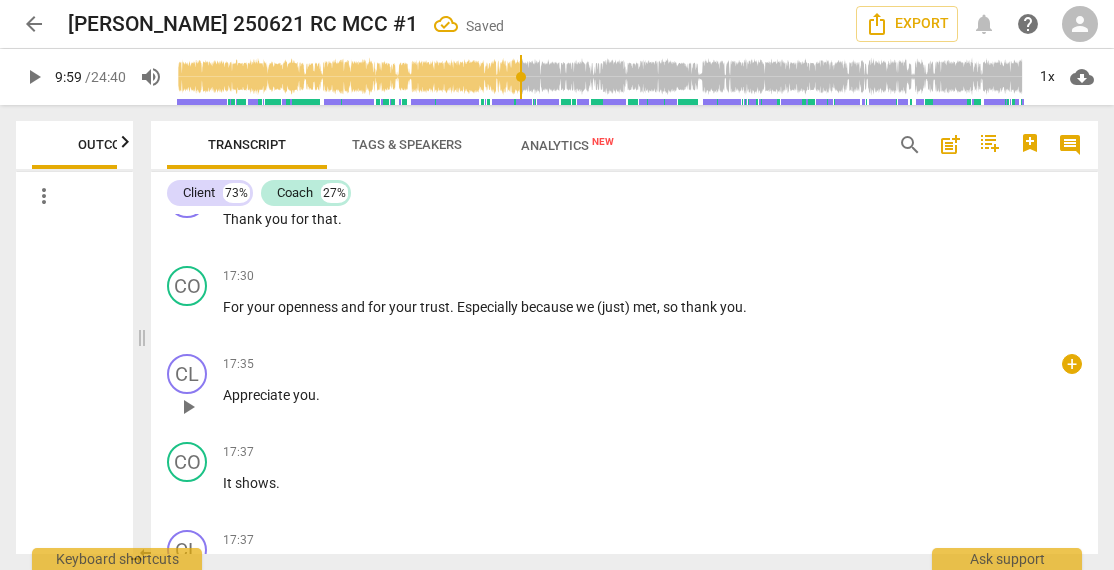 scroll, scrollTop: 7135, scrollLeft: 0, axis: vertical 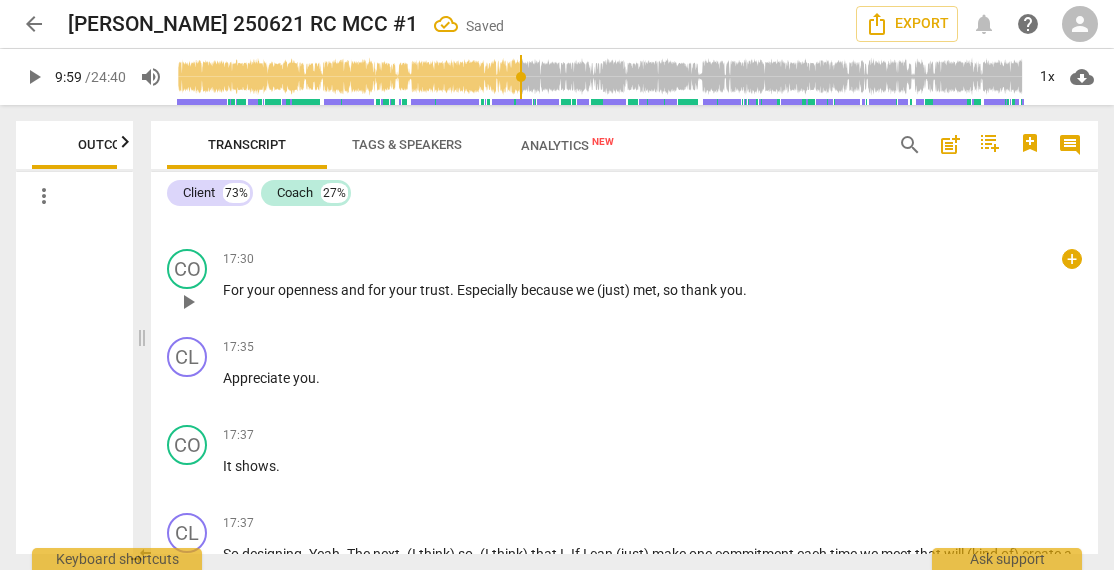 click on "For" at bounding box center (235, 290) 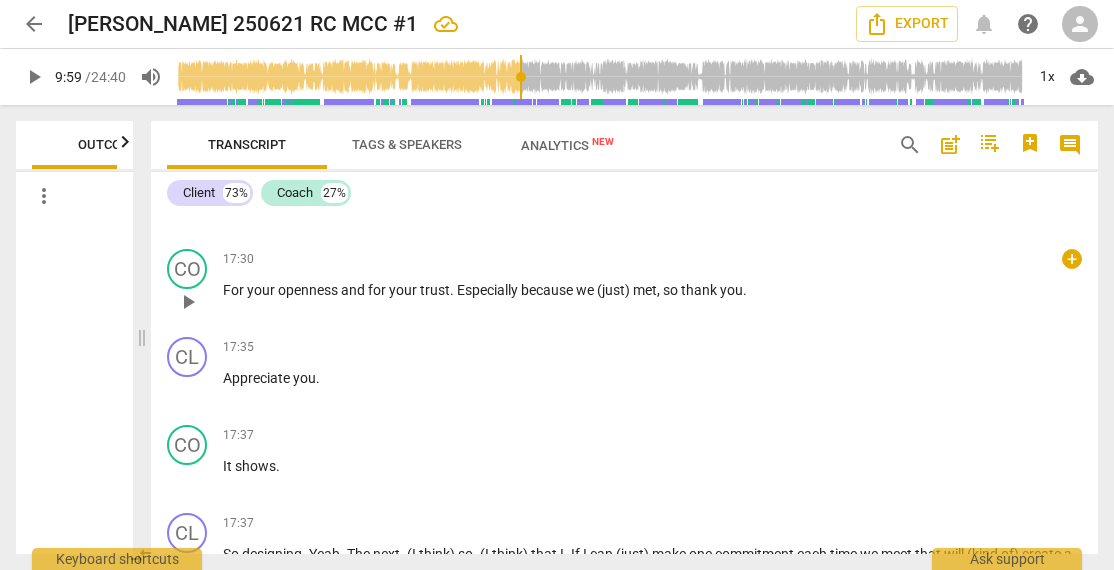 type 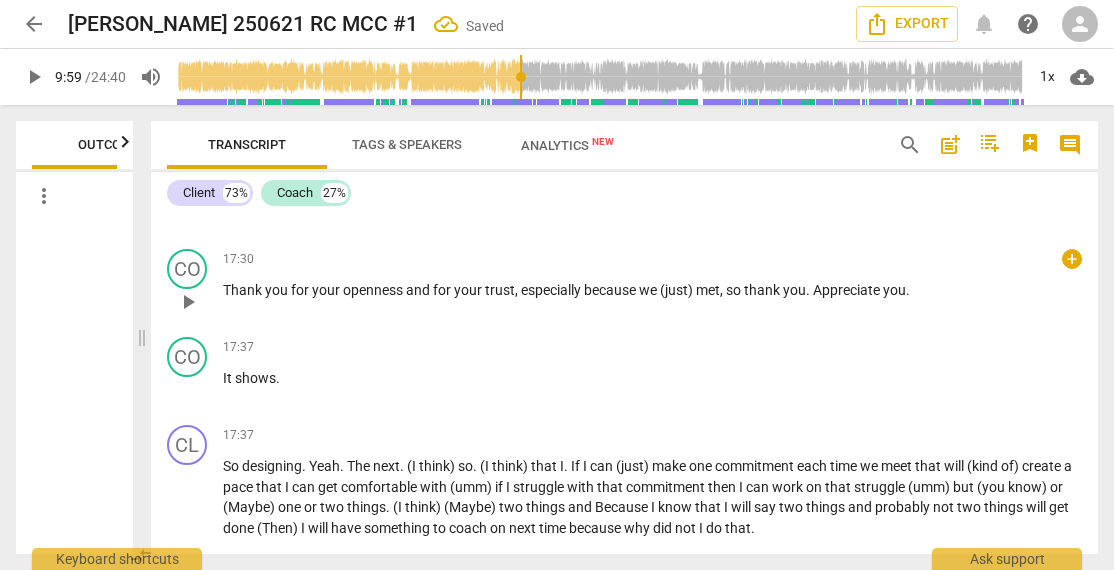 drag, startPoint x: 809, startPoint y: 372, endPoint x: 810, endPoint y: 382, distance: 10.049875 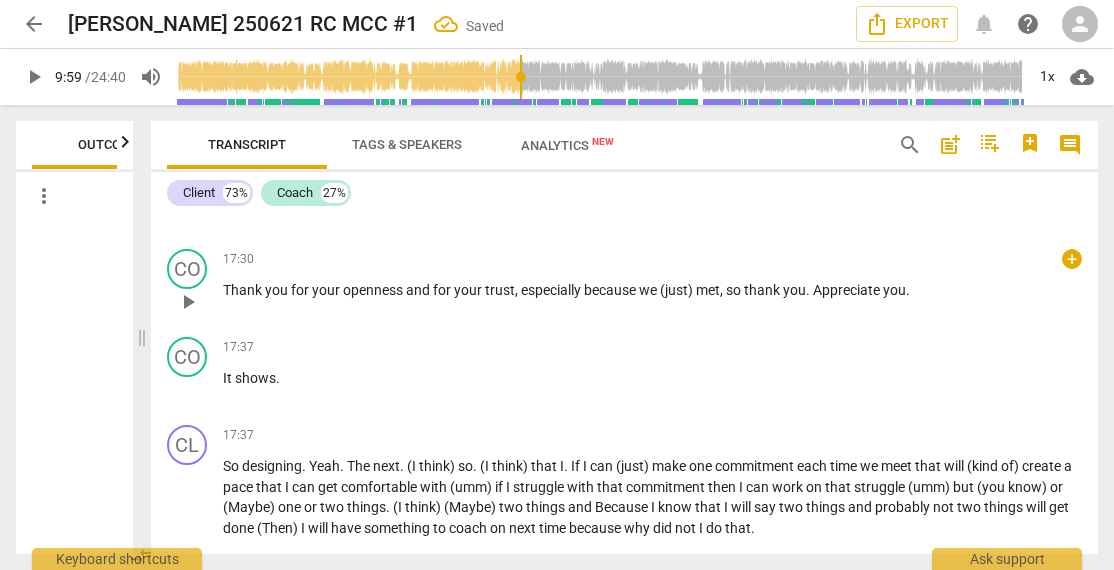 click on "." at bounding box center (809, 290) 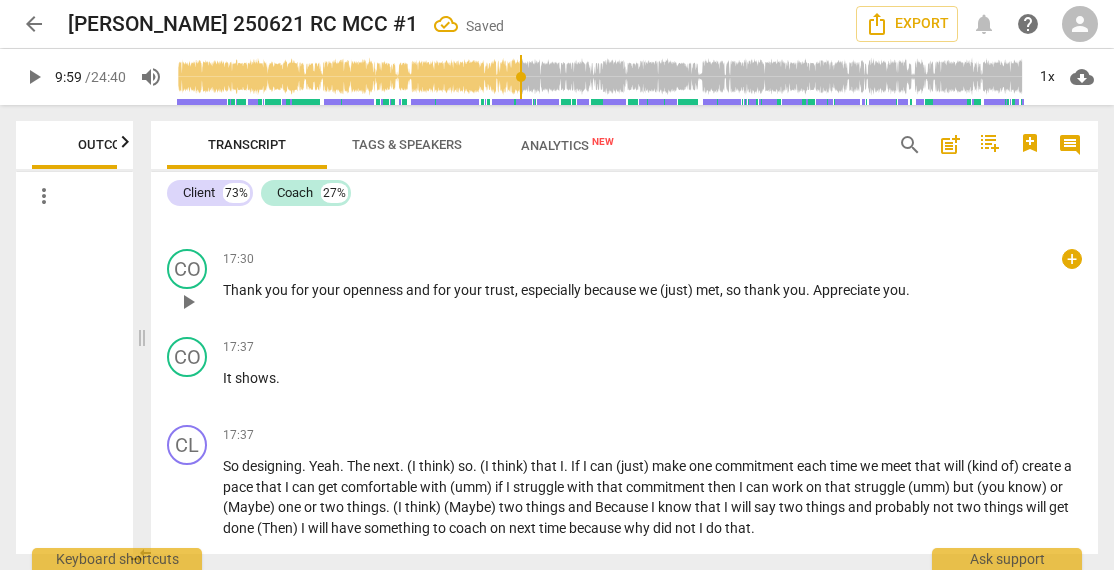 type 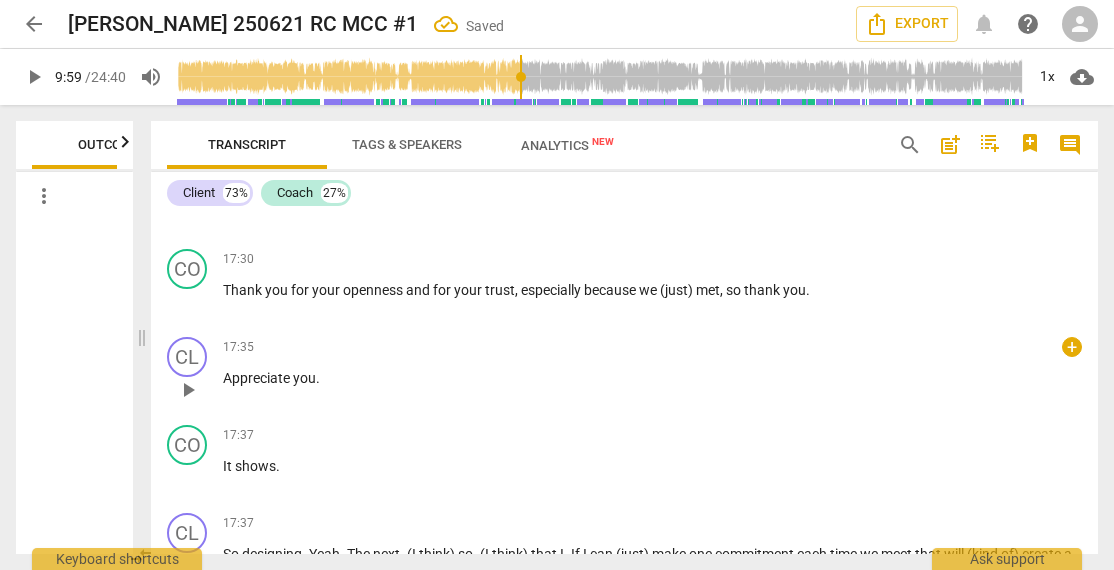 click on "Appreciate" at bounding box center [258, 378] 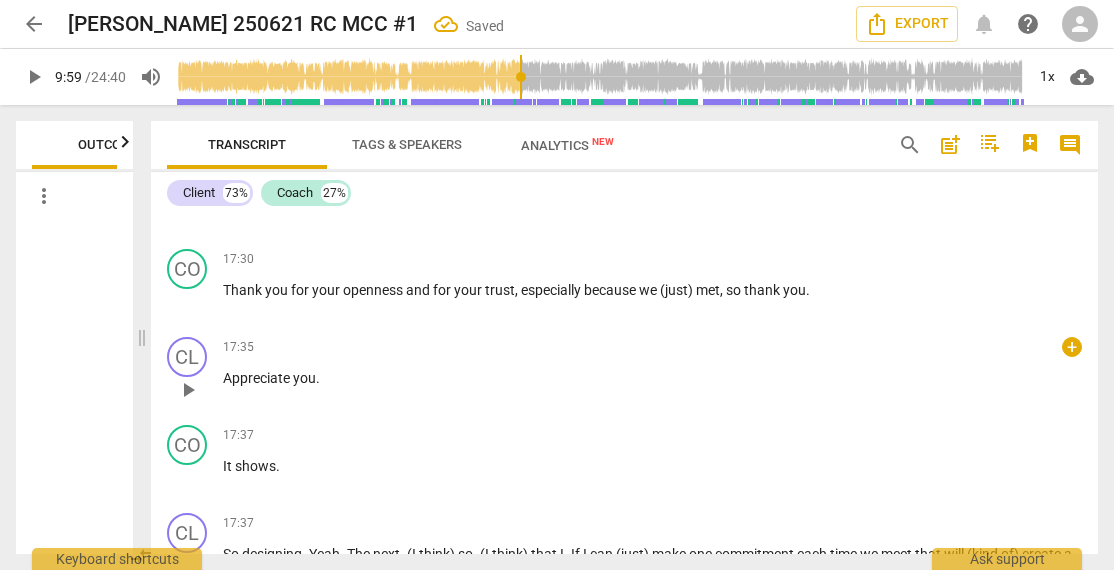 type 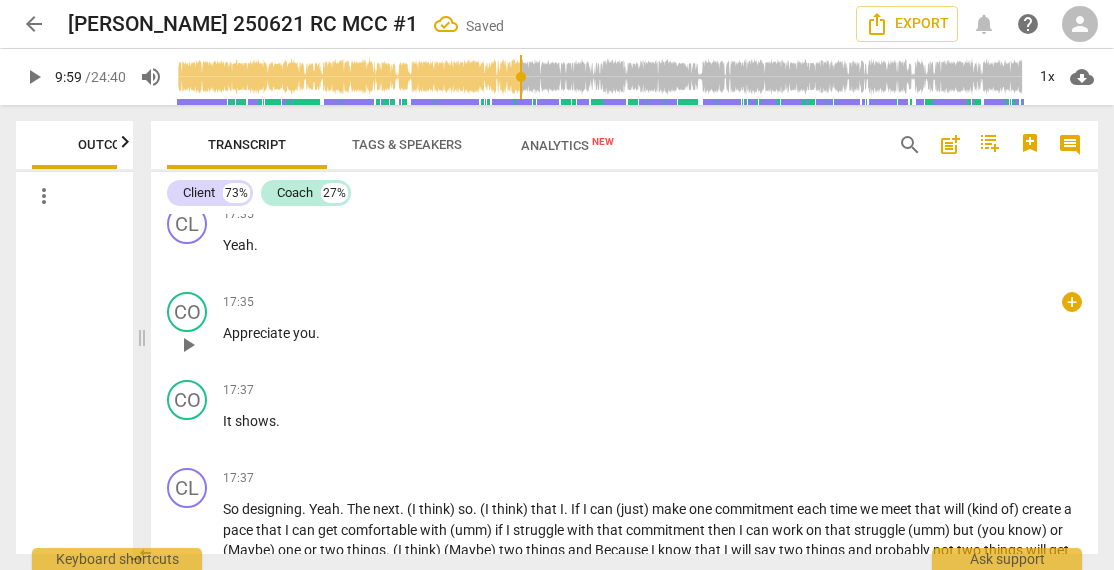 scroll, scrollTop: 7335, scrollLeft: 0, axis: vertical 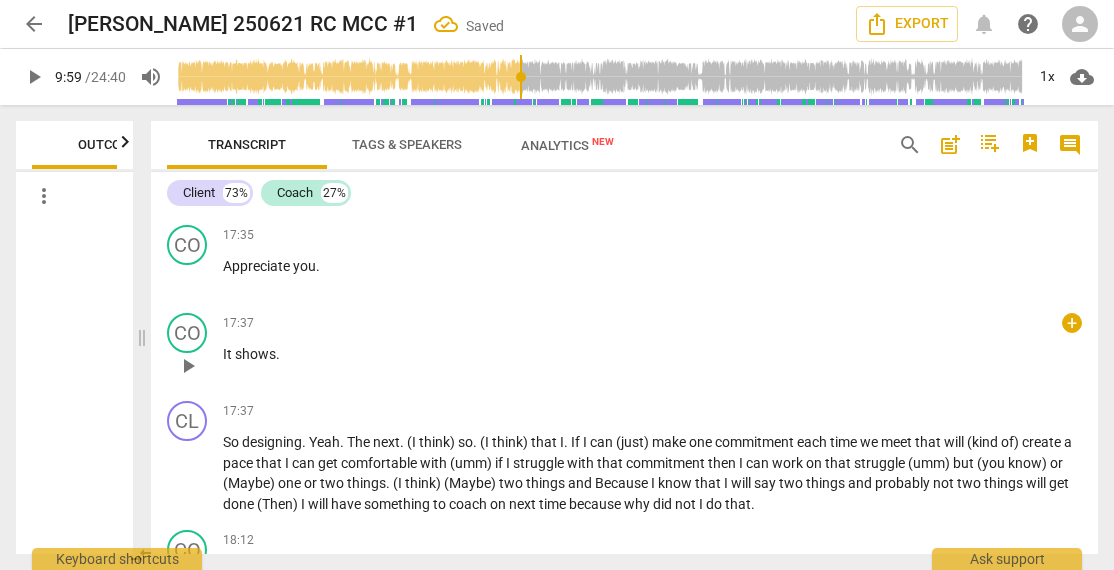 click on "play_arrow pause" at bounding box center [197, 366] 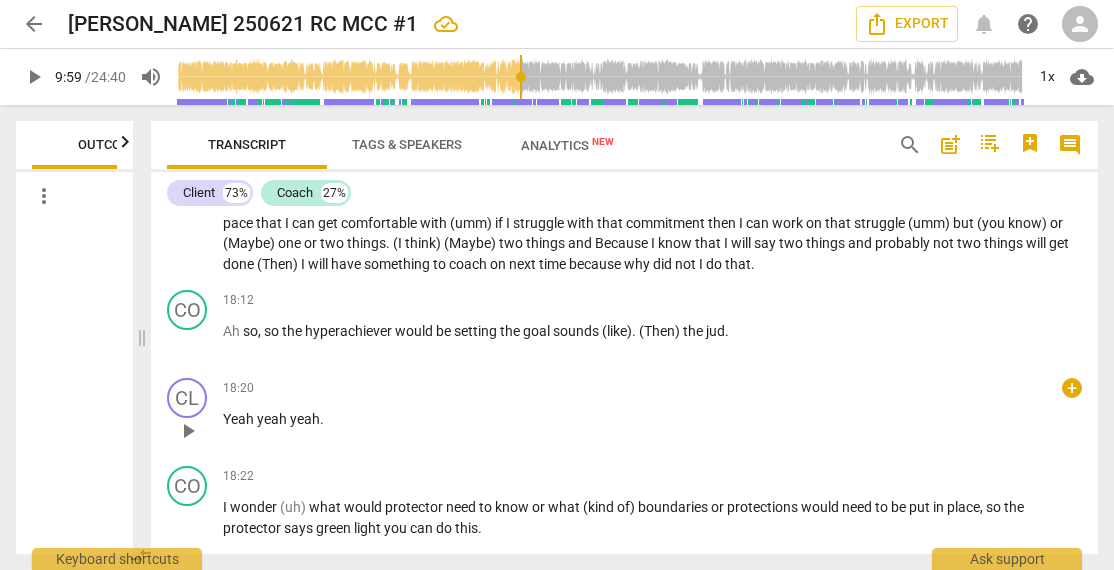 scroll, scrollTop: 7414, scrollLeft: 0, axis: vertical 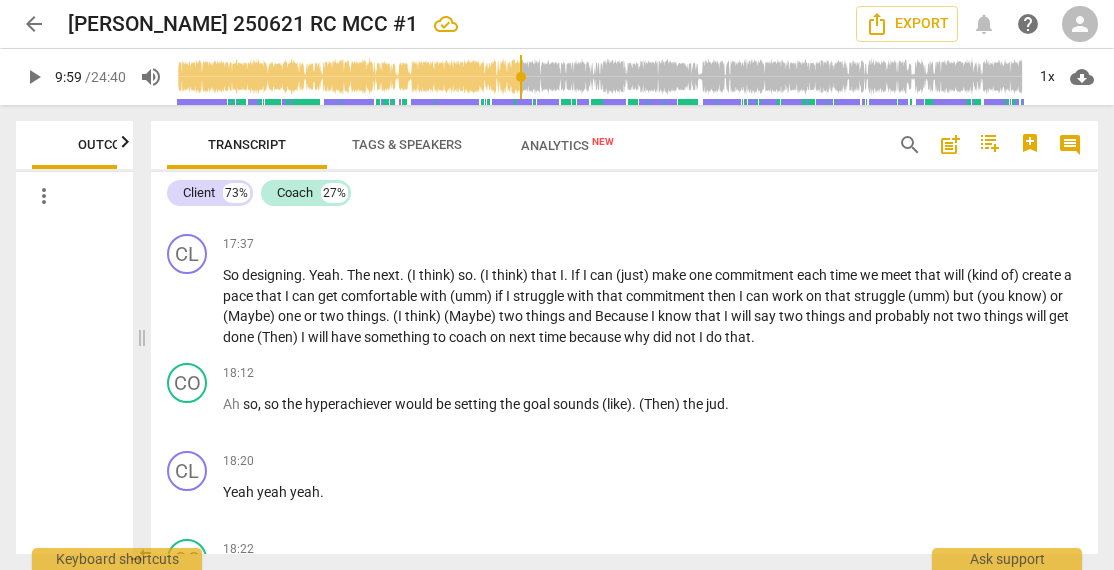 click on "Appreciate   you .   It   shows ." at bounding box center (652, 187) 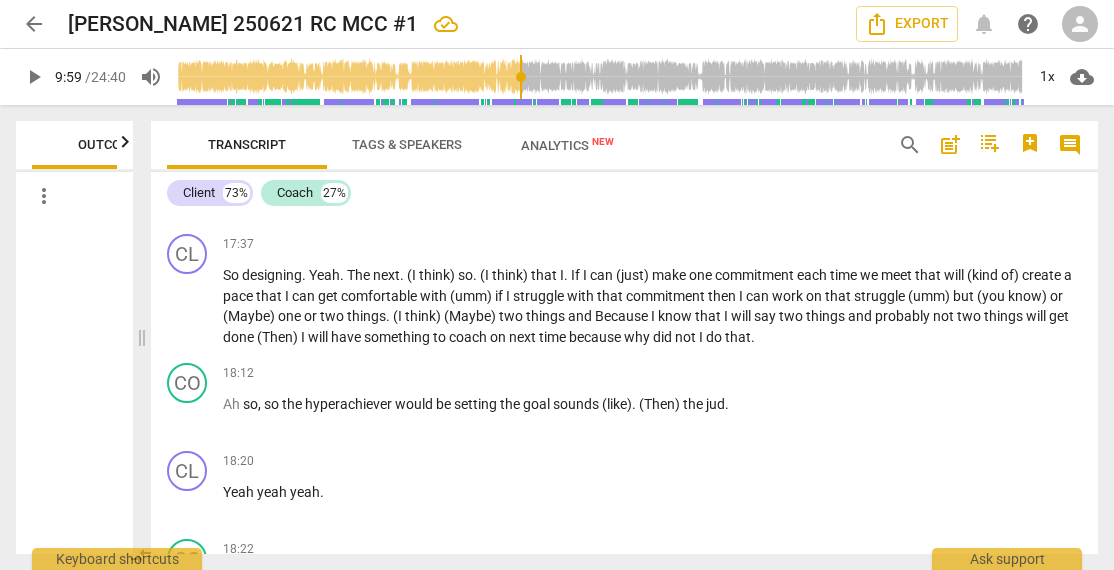type 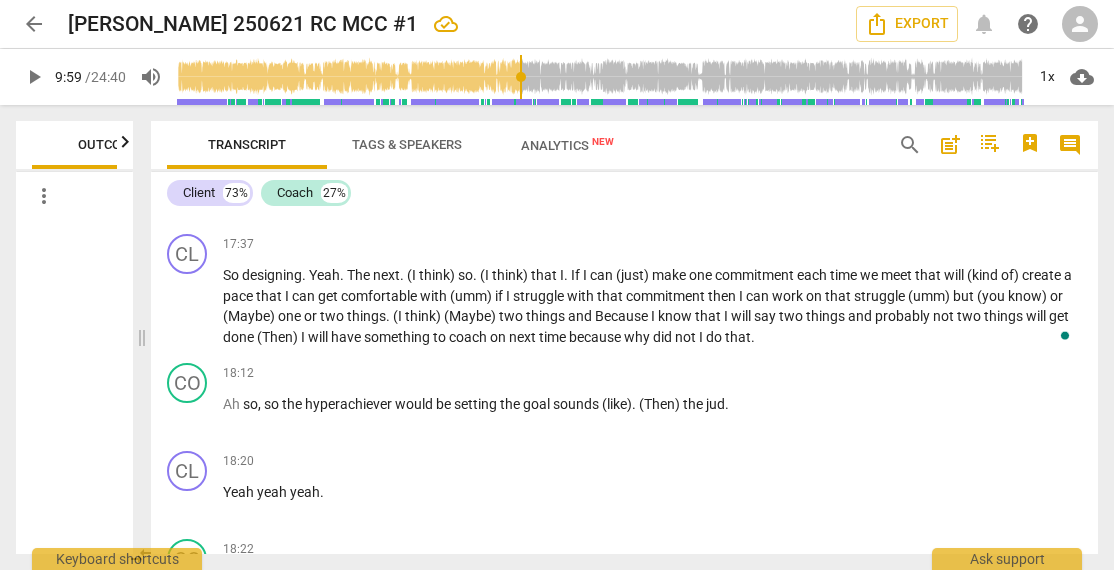 type 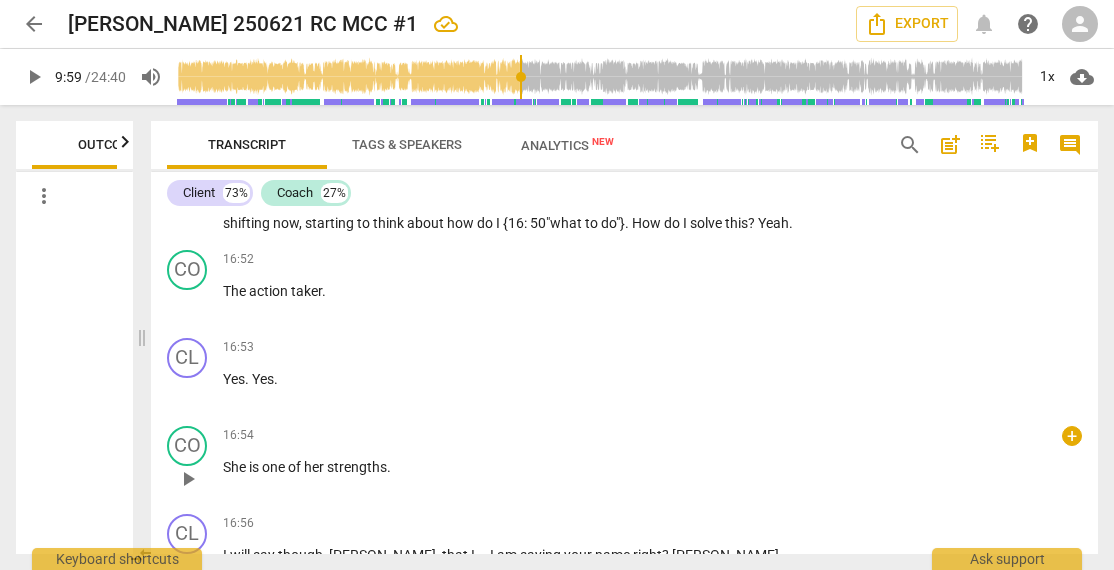scroll, scrollTop: 6277, scrollLeft: 0, axis: vertical 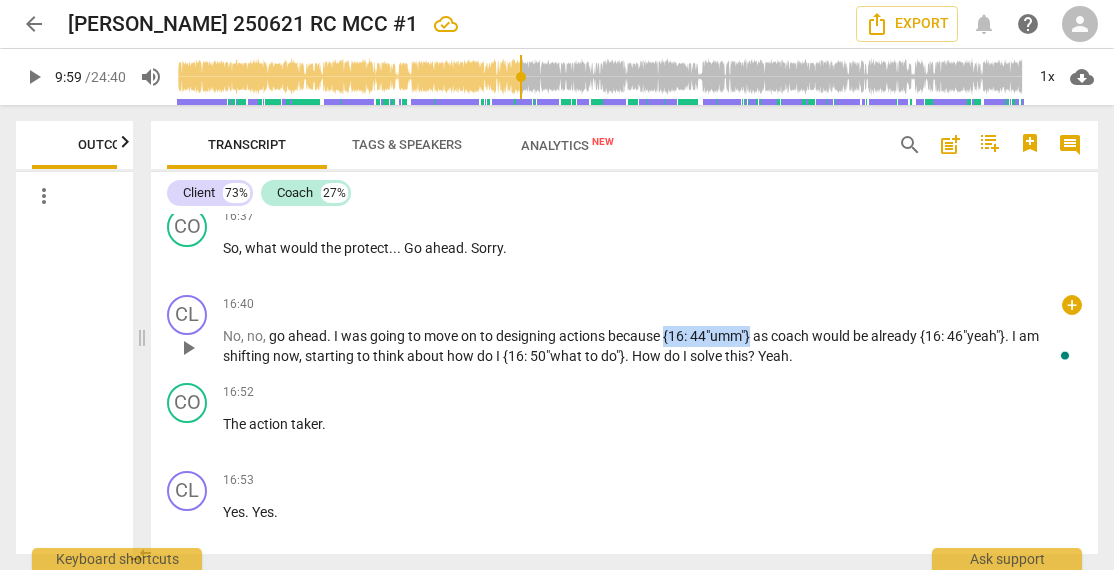 drag, startPoint x: 754, startPoint y: 398, endPoint x: 665, endPoint y: 398, distance: 89 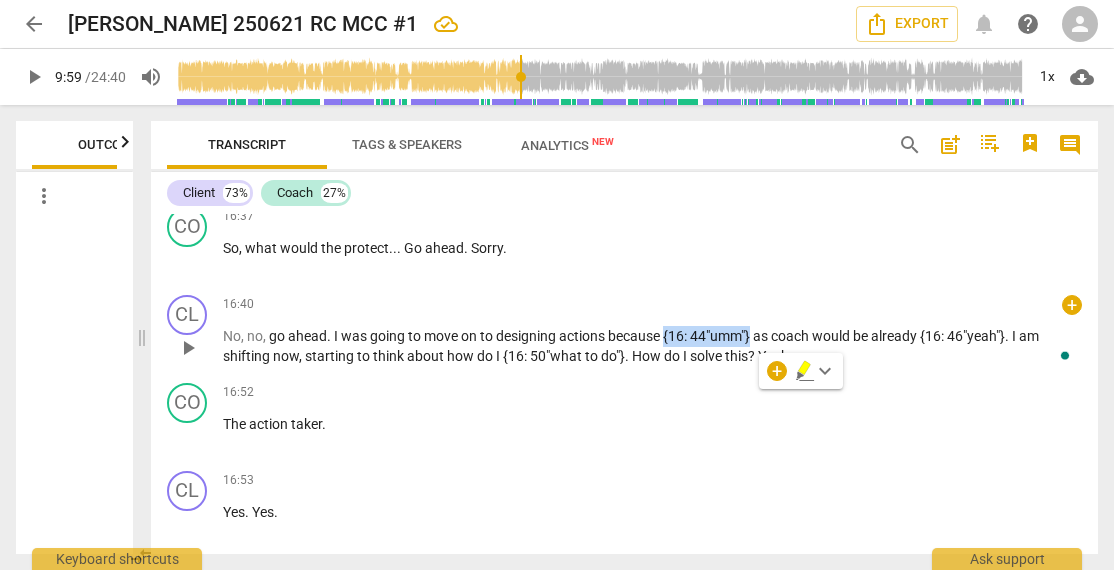 copy on "{16 :   44"umm"}" 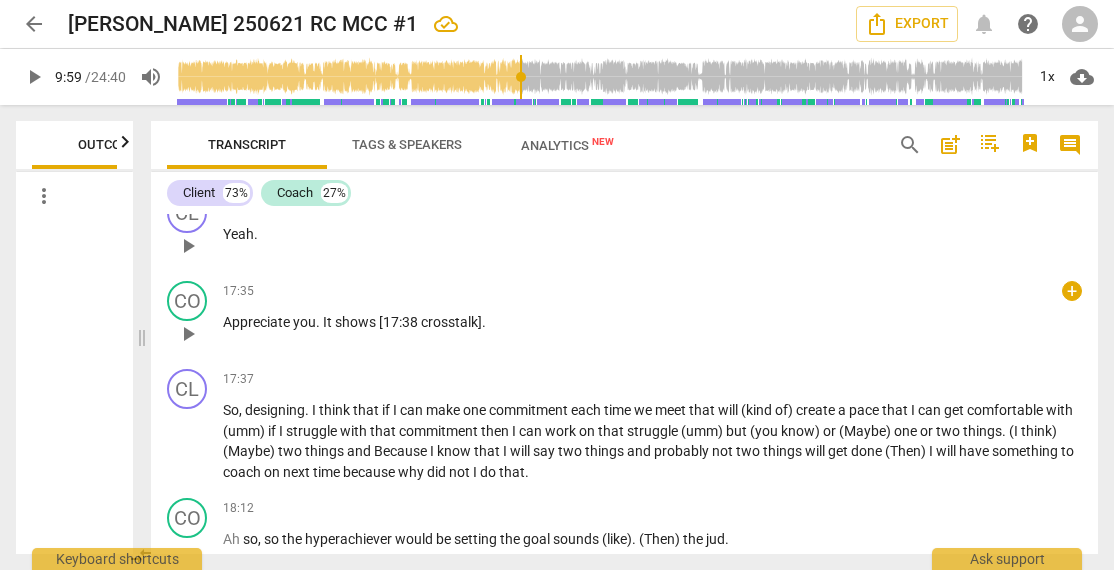 scroll, scrollTop: 7410, scrollLeft: 0, axis: vertical 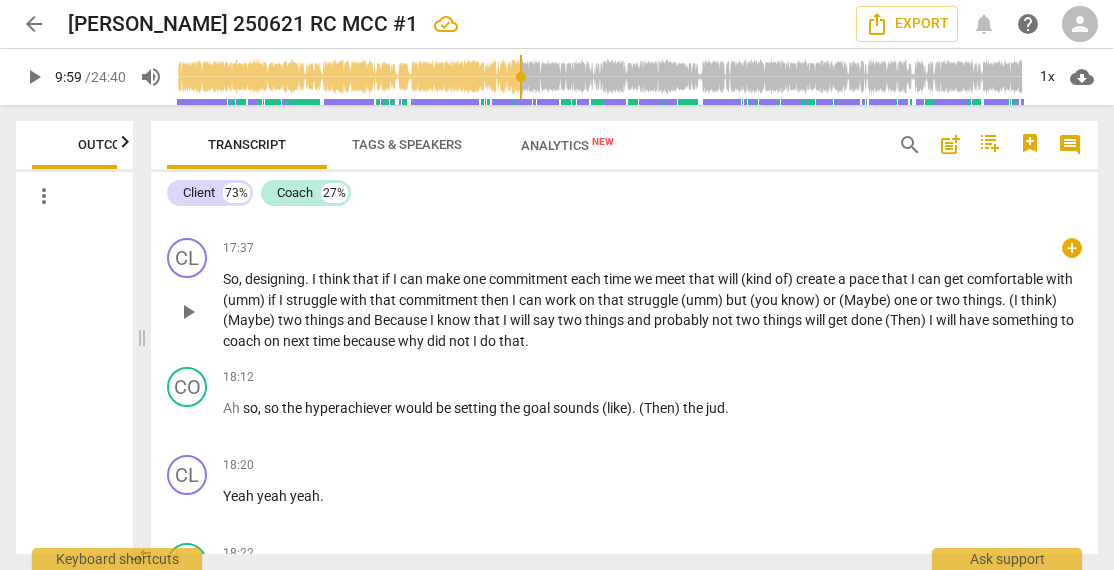 click on "that" at bounding box center (703, 279) 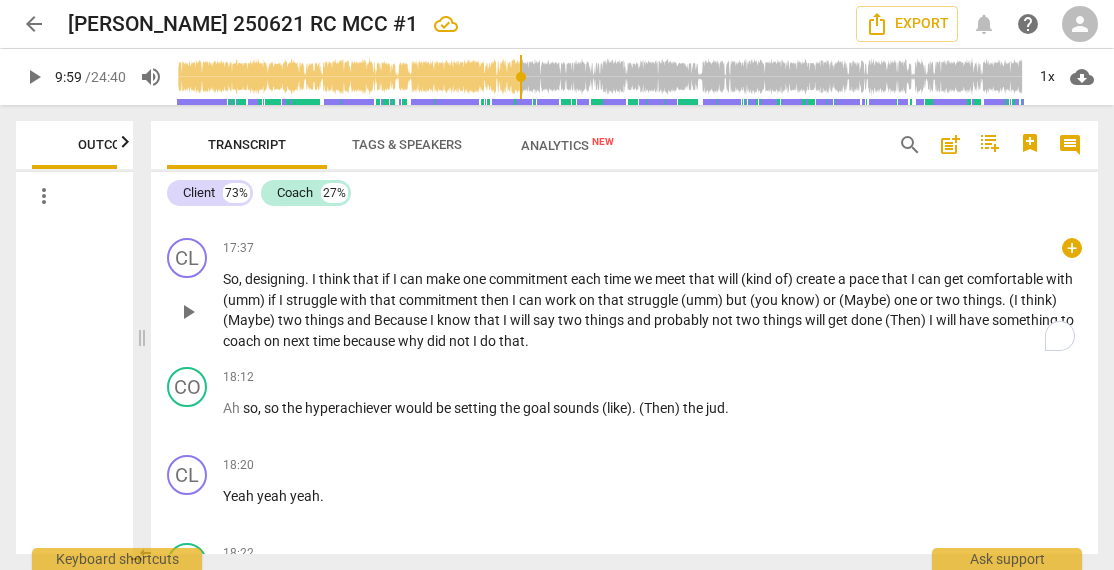 paste 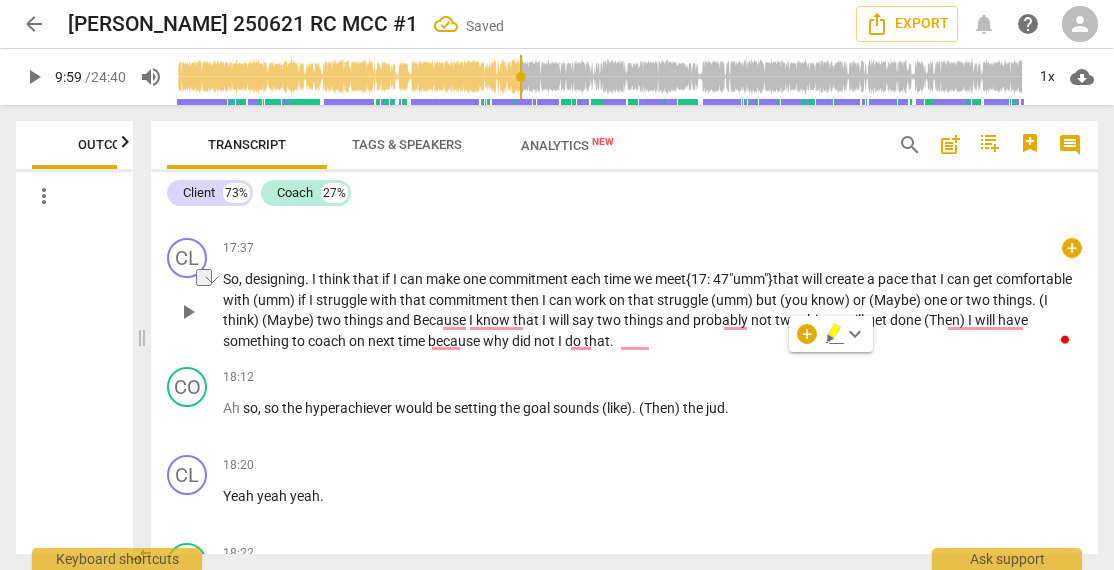 copy on "{17: 47"umm"}" 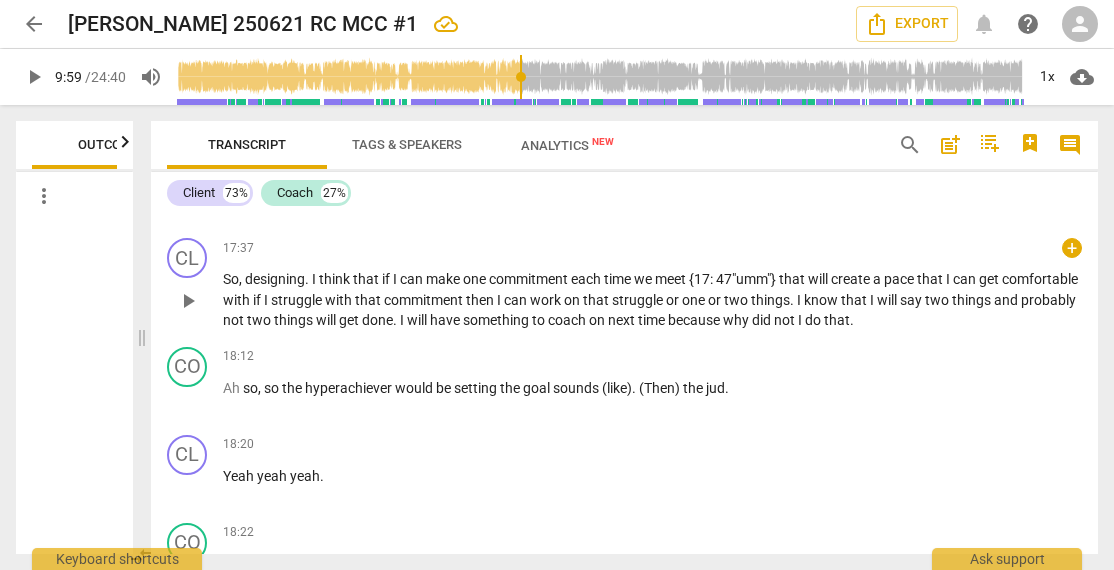 type 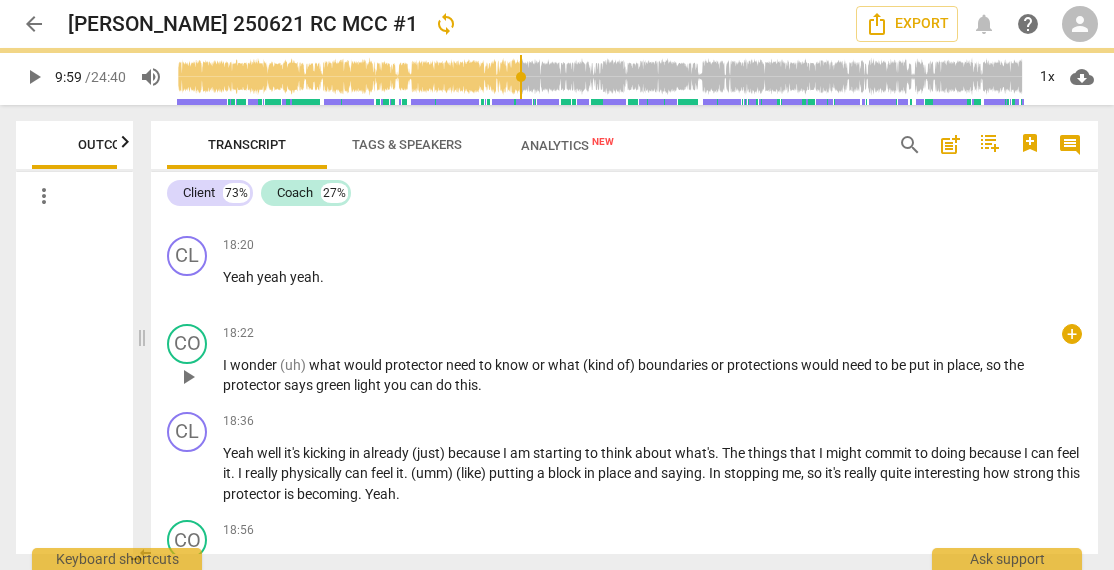 scroll, scrollTop: 7610, scrollLeft: 0, axis: vertical 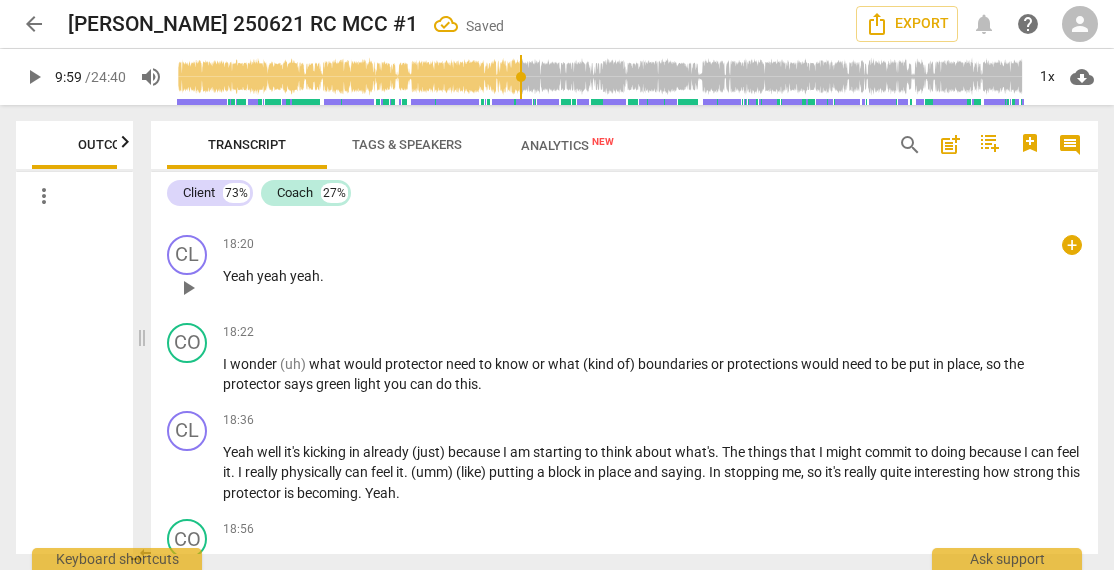 drag, startPoint x: 251, startPoint y: 359, endPoint x: 274, endPoint y: 388, distance: 37.01351 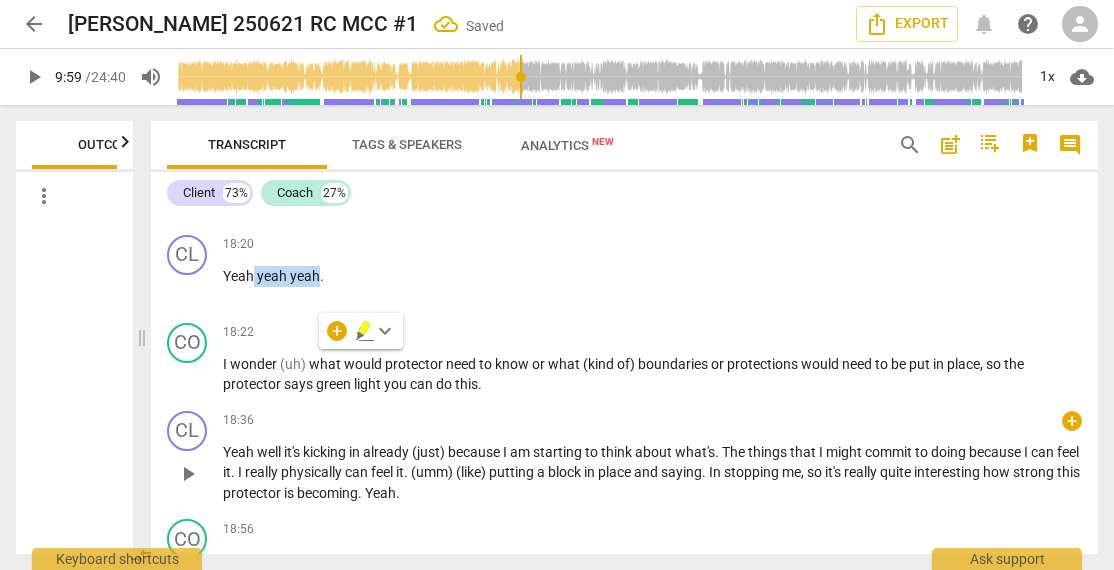 type 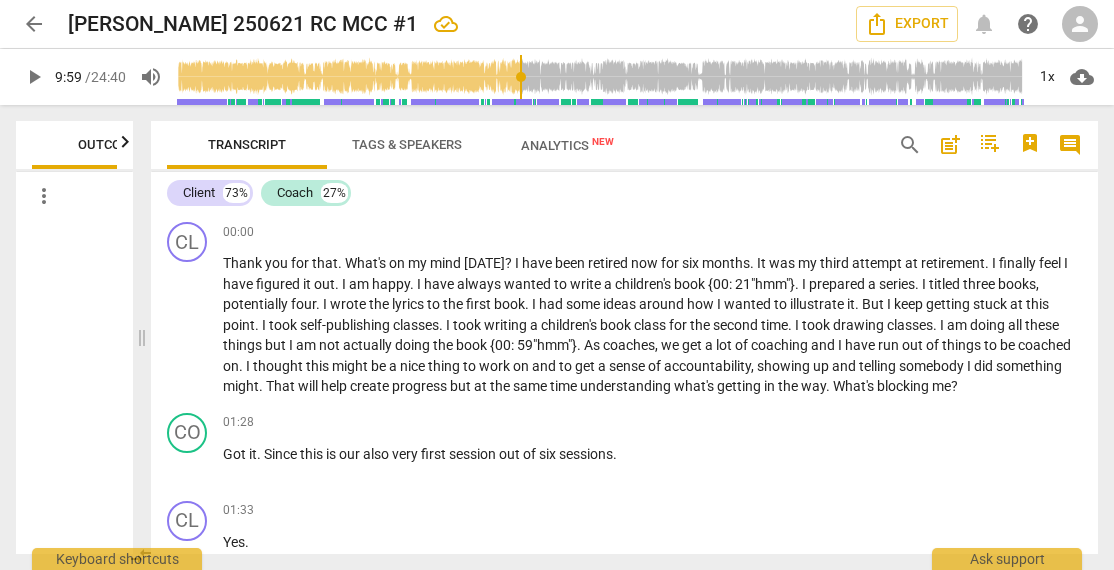 scroll, scrollTop: 0, scrollLeft: 0, axis: both 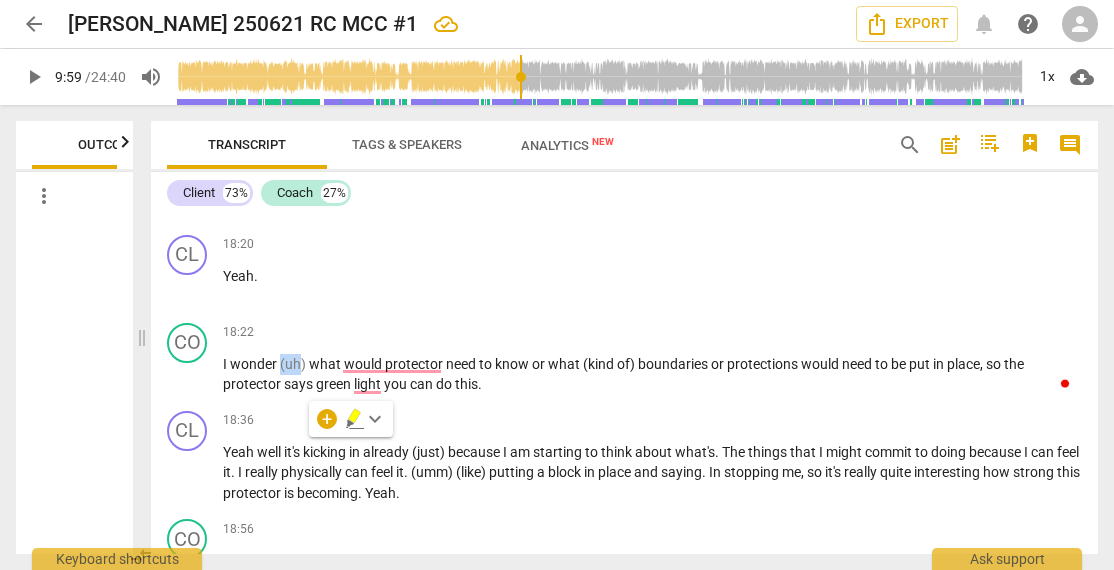 type 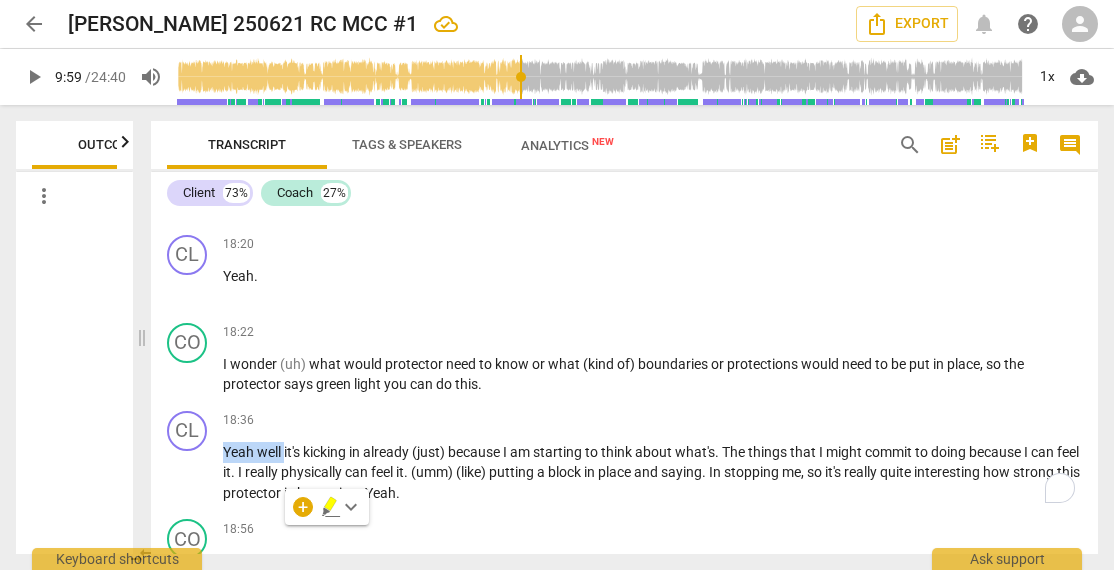 type 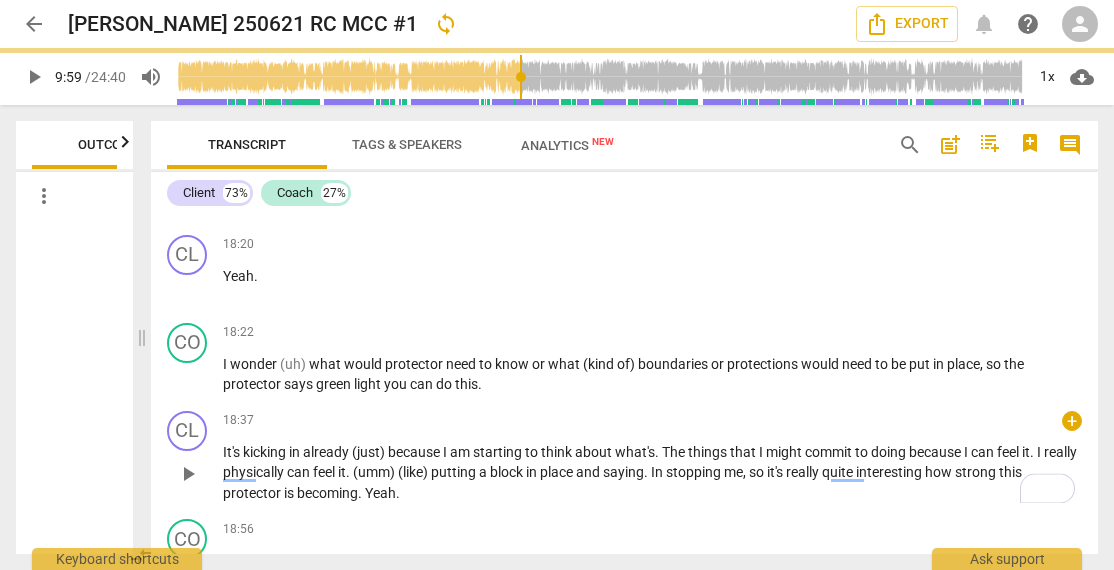 scroll, scrollTop: 7877, scrollLeft: 0, axis: vertical 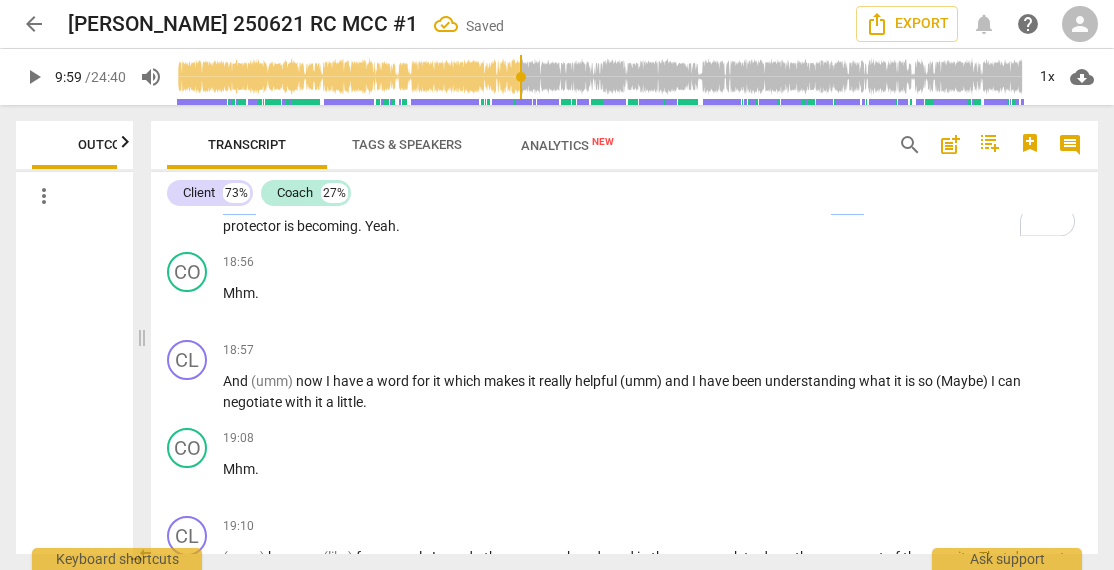 click on "because" at bounding box center [415, 185] 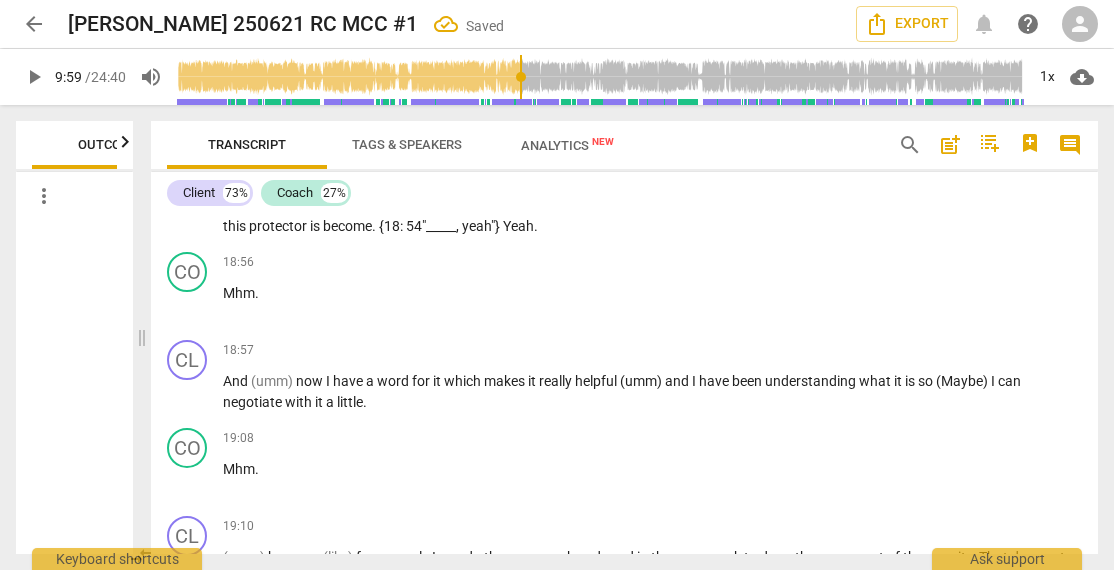 type 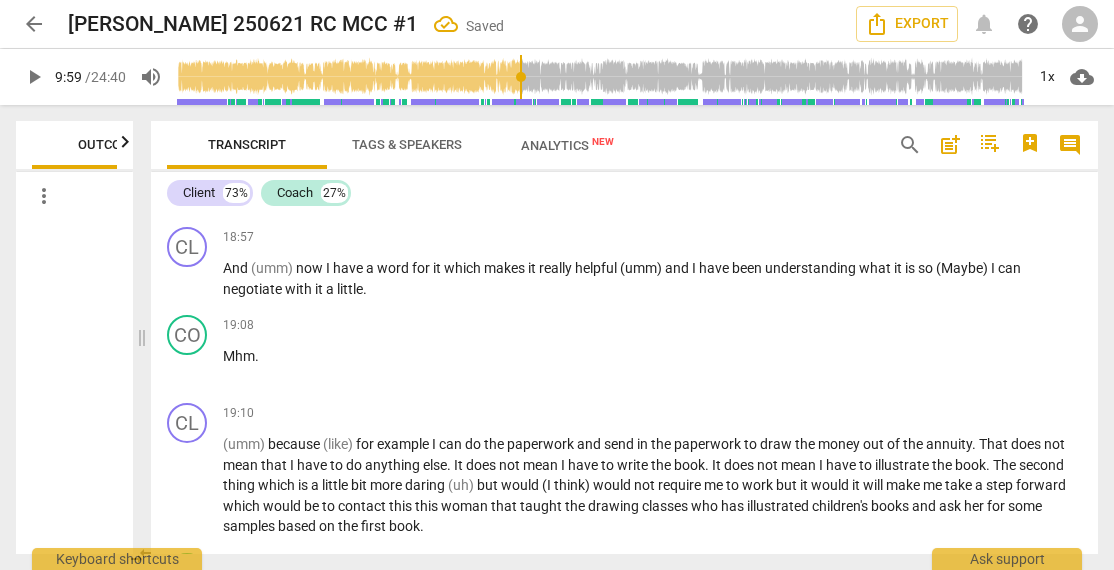 scroll, scrollTop: 7904, scrollLeft: 0, axis: vertical 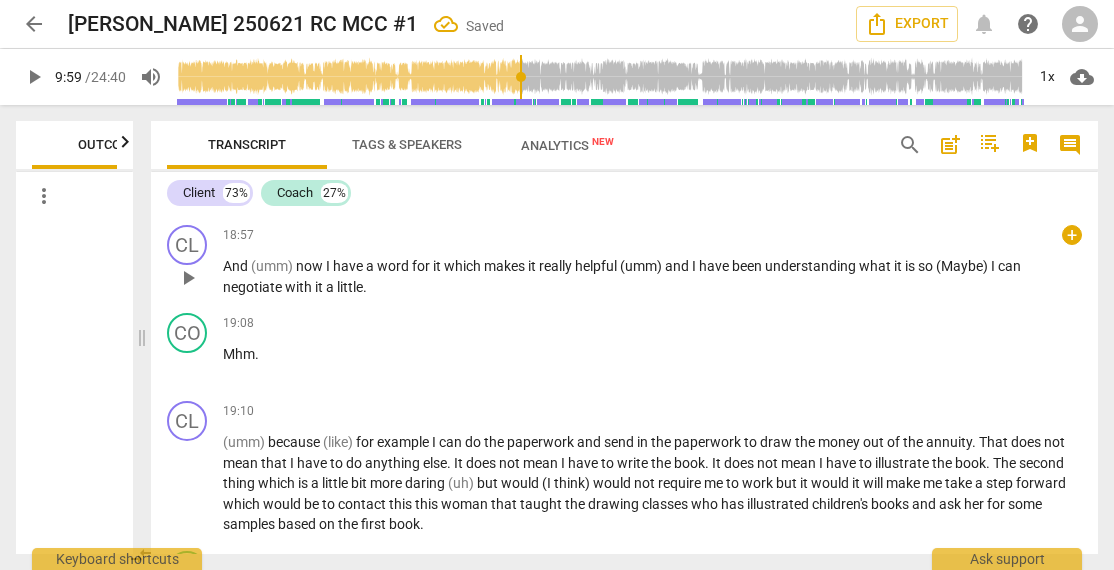 click on "And" at bounding box center [237, 266] 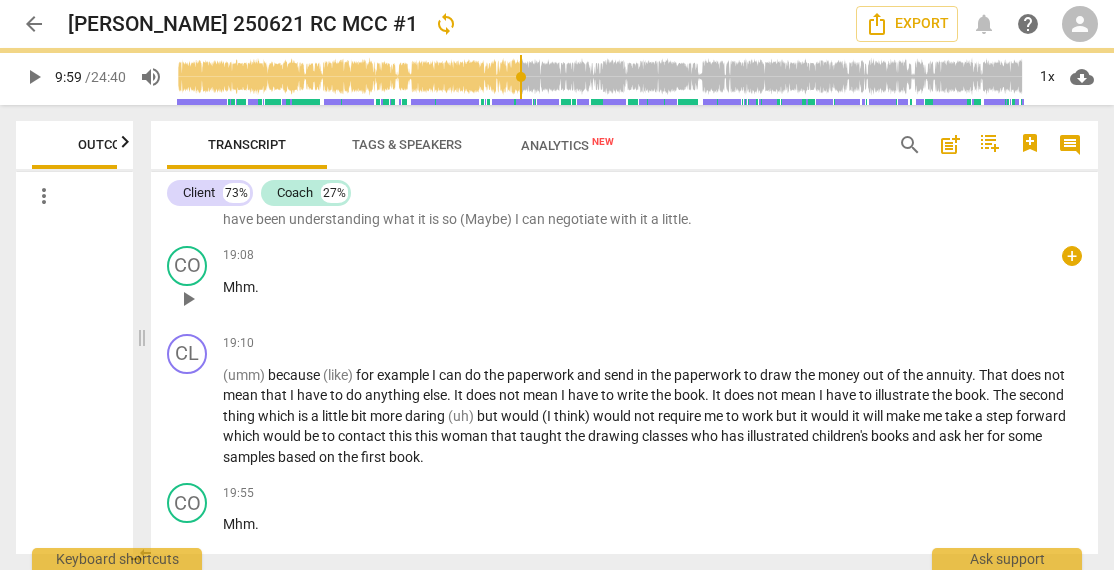 scroll, scrollTop: 7836, scrollLeft: 0, axis: vertical 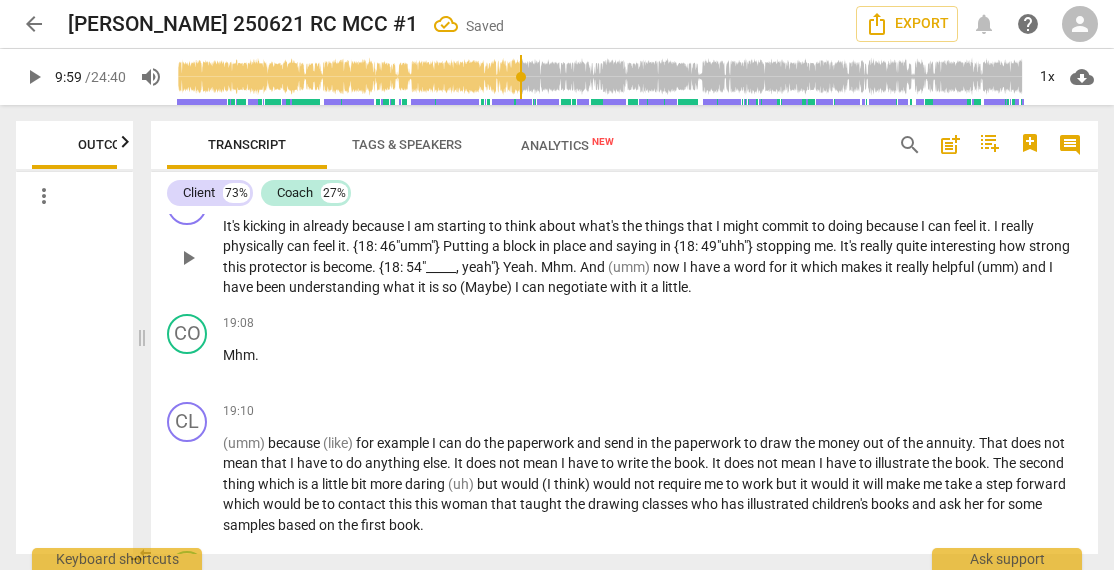 drag, startPoint x: 588, startPoint y: 351, endPoint x: 594, endPoint y: 364, distance: 14.3178215 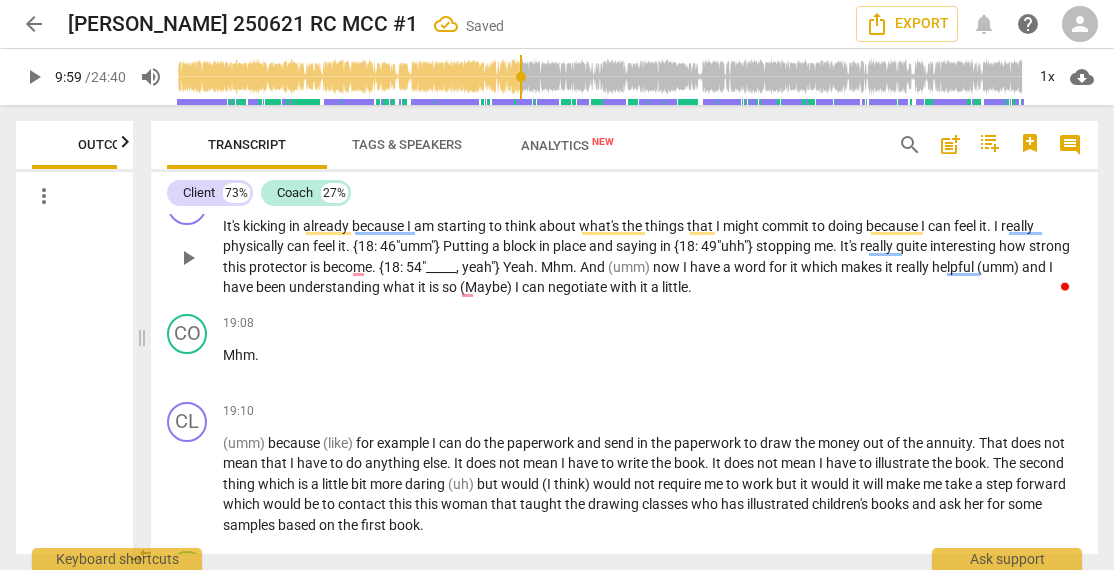 paste 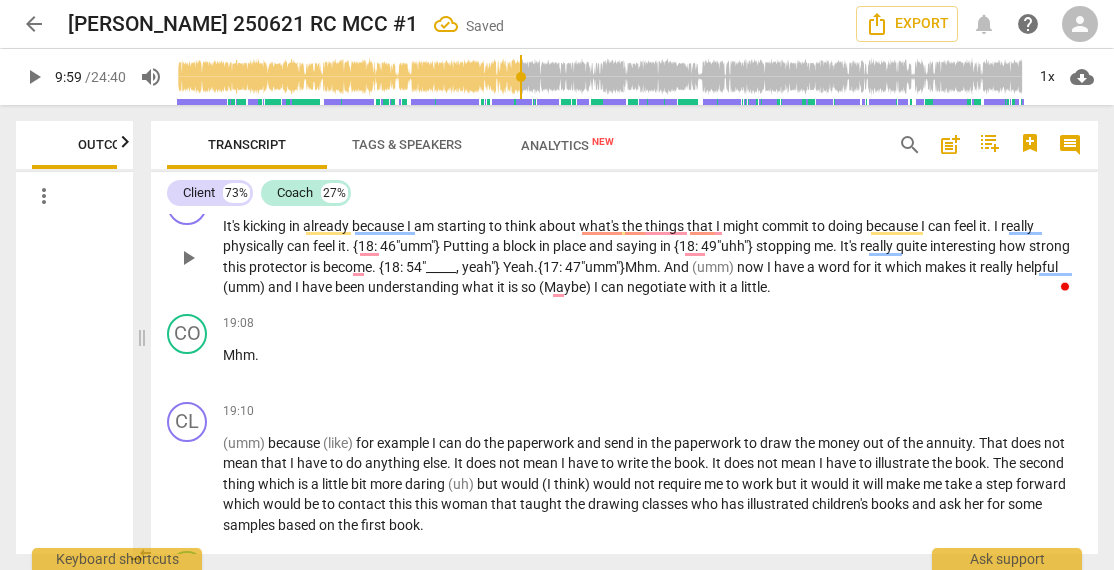 type 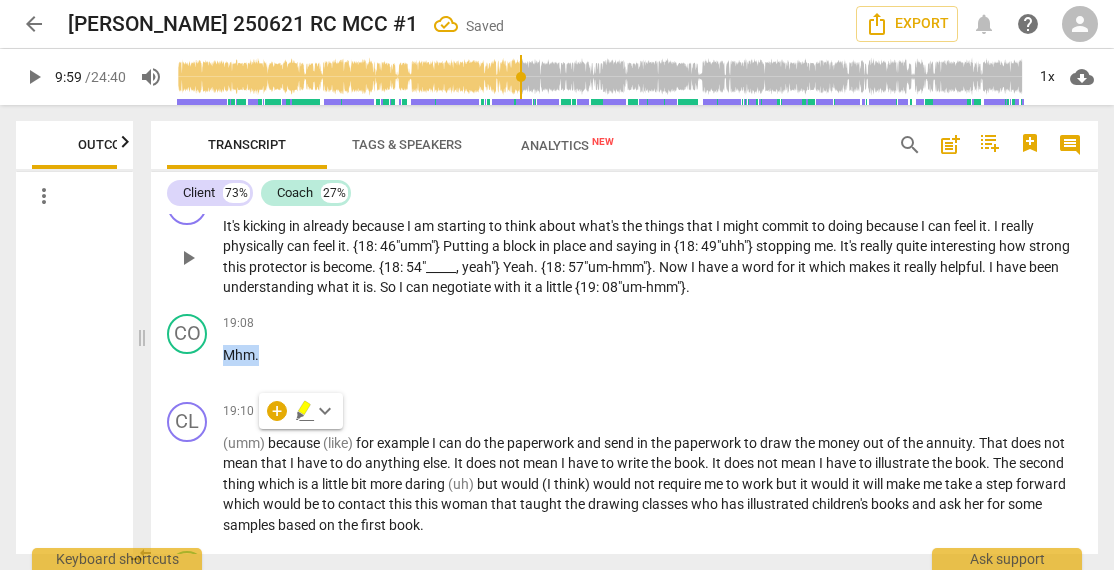type 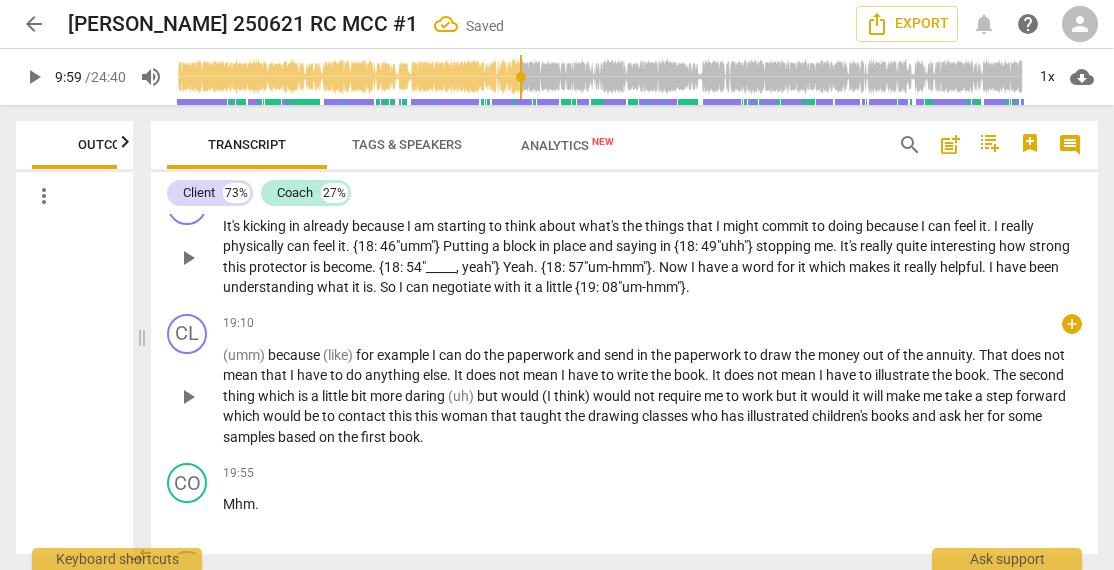 click on "play_arrow pause" at bounding box center [197, 398] 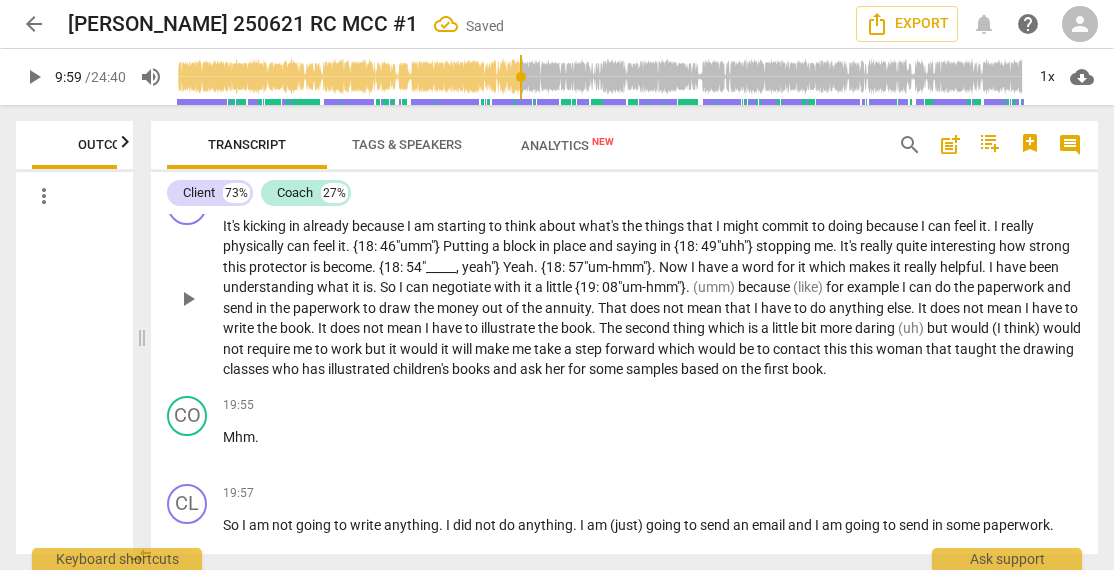 click on "for" at bounding box center (836, 287) 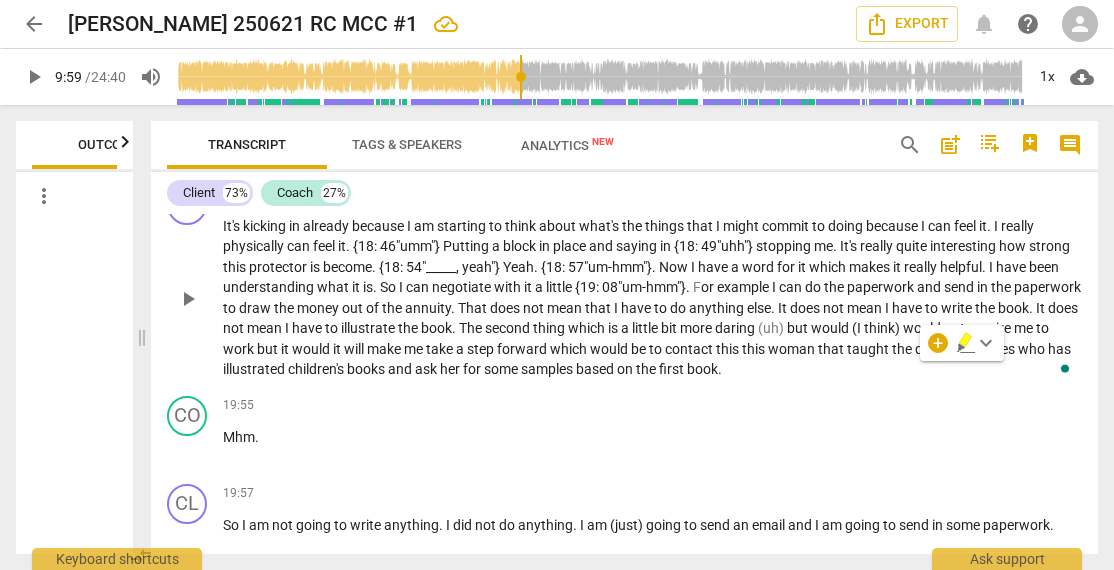 type 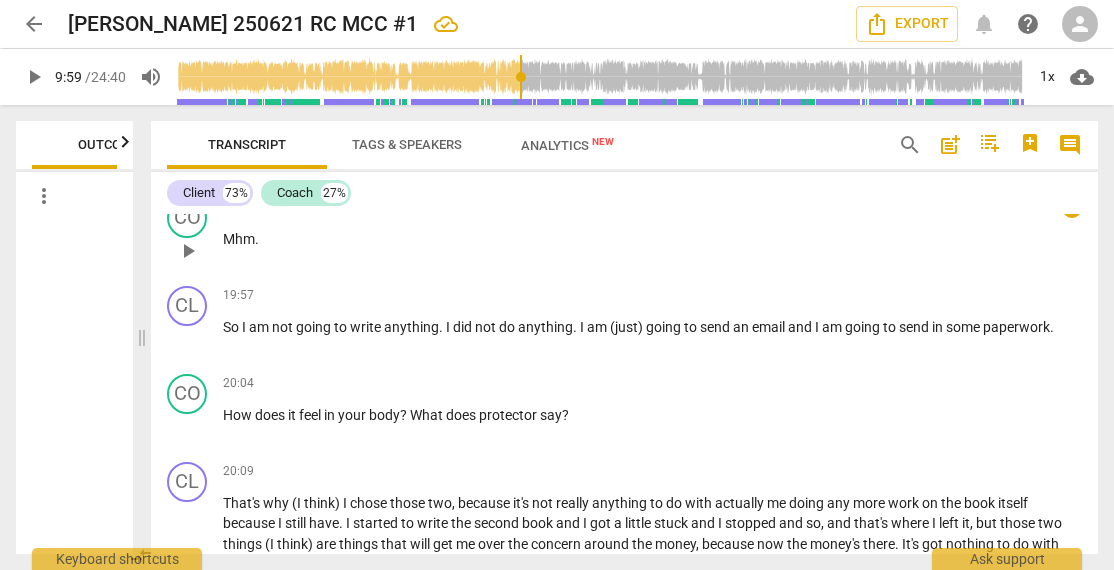 scroll, scrollTop: 8036, scrollLeft: 0, axis: vertical 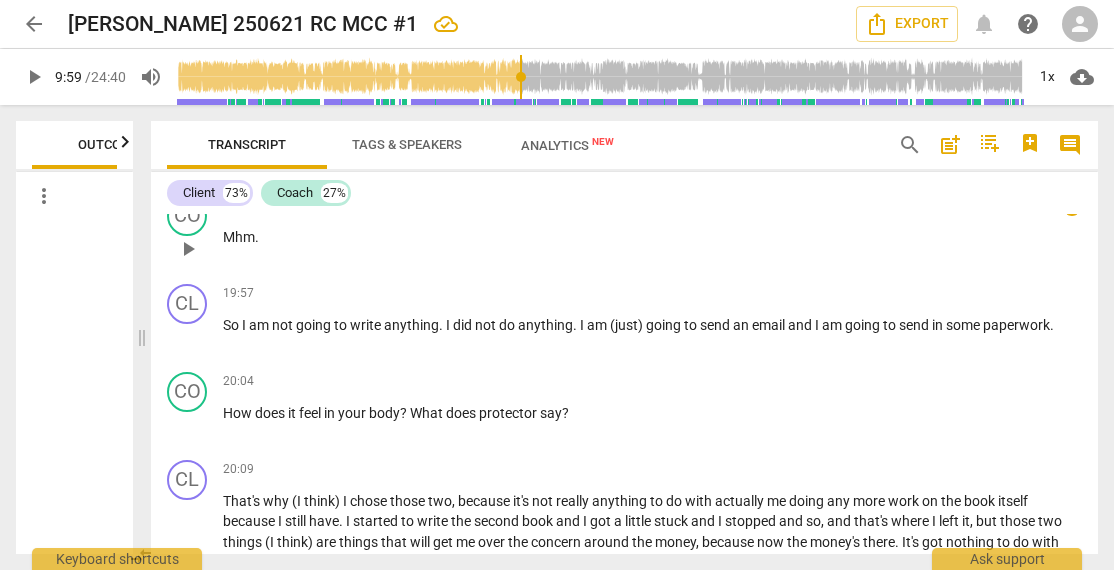 click on "Mhm" at bounding box center (239, 237) 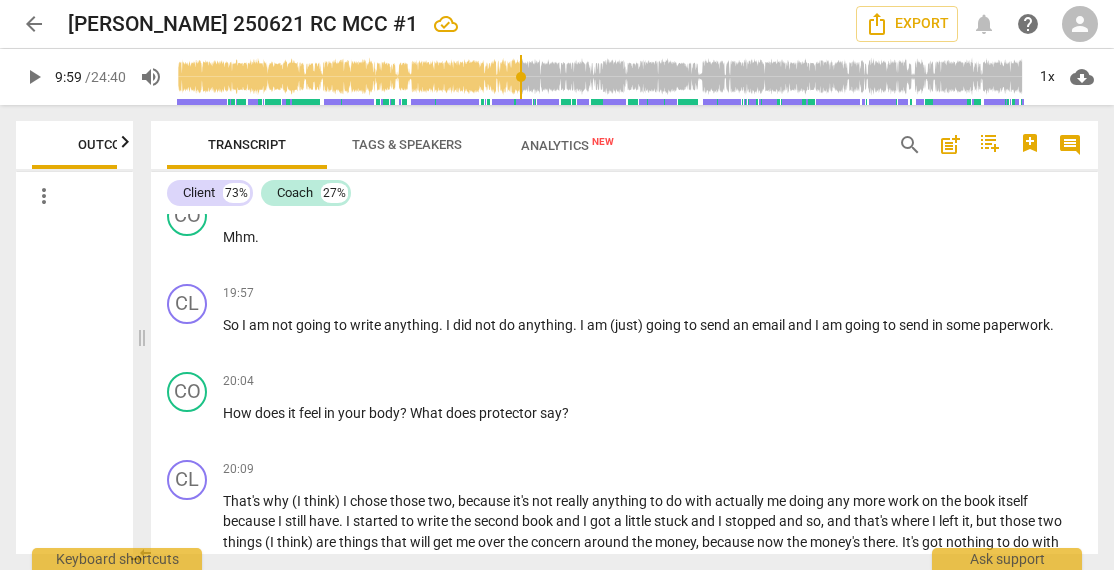 type 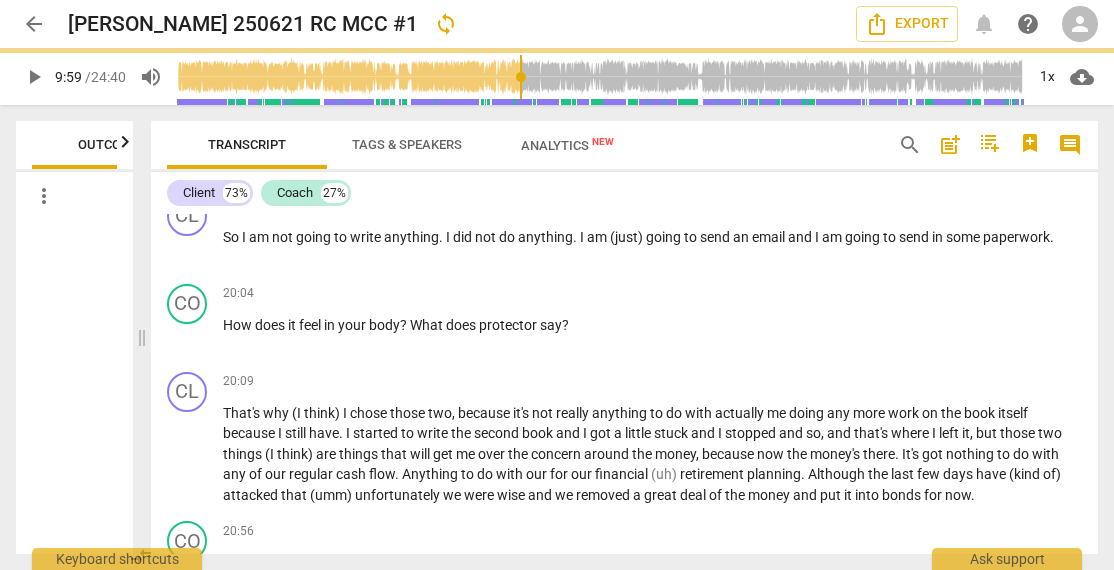 scroll, scrollTop: 7948, scrollLeft: 0, axis: vertical 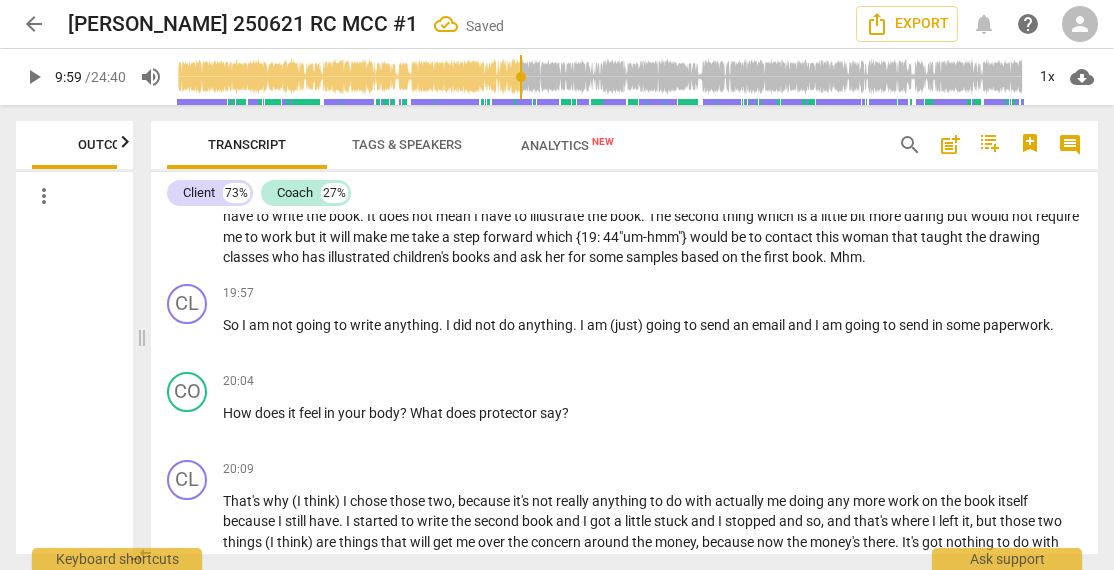 click on "Mhm" at bounding box center (846, 257) 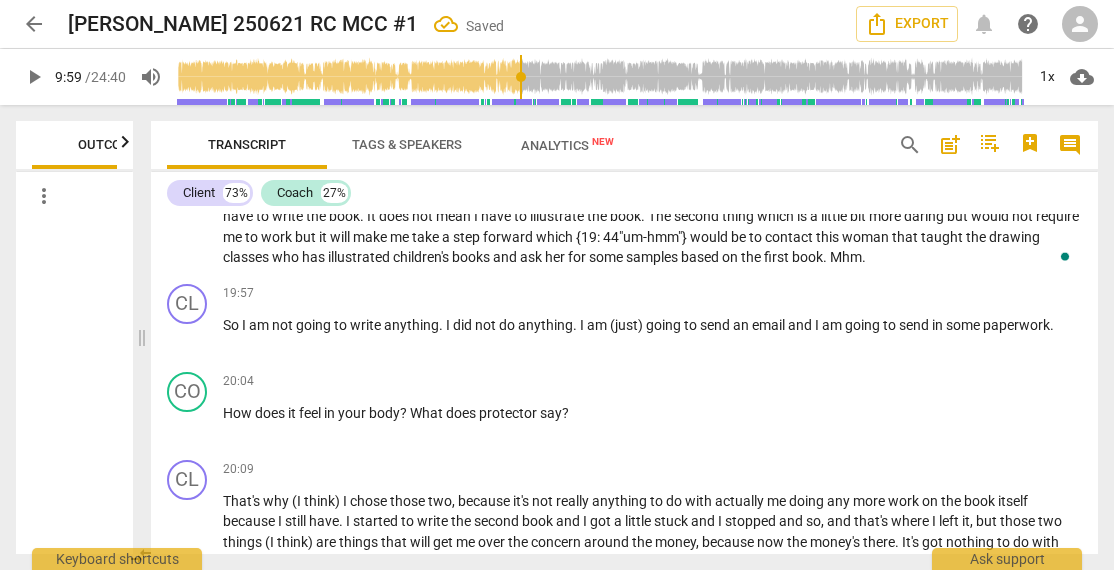 click on "Mhm" at bounding box center (846, 257) 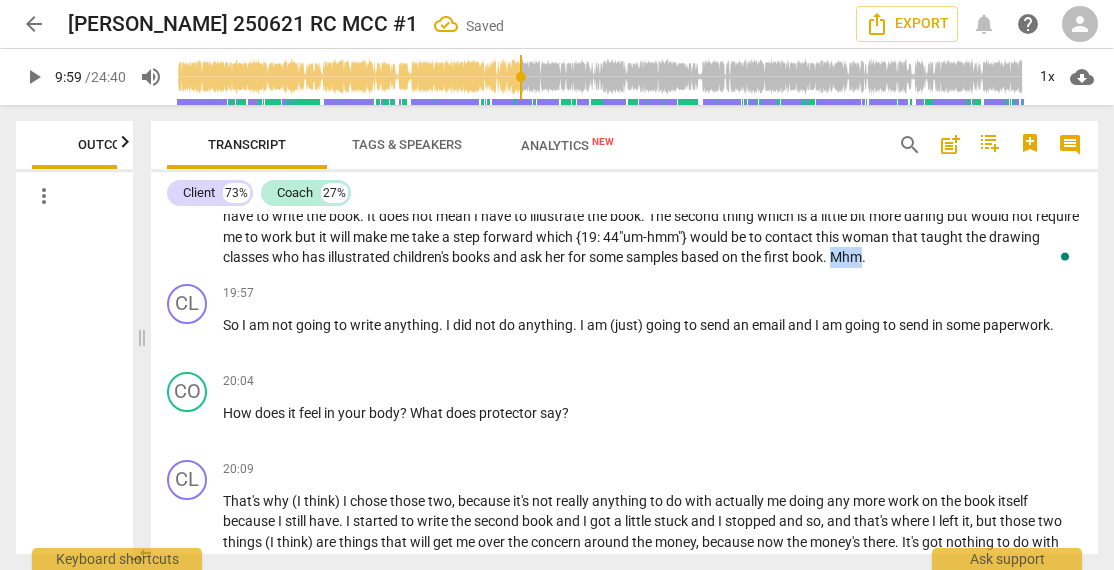 click on "Mhm" at bounding box center (846, 257) 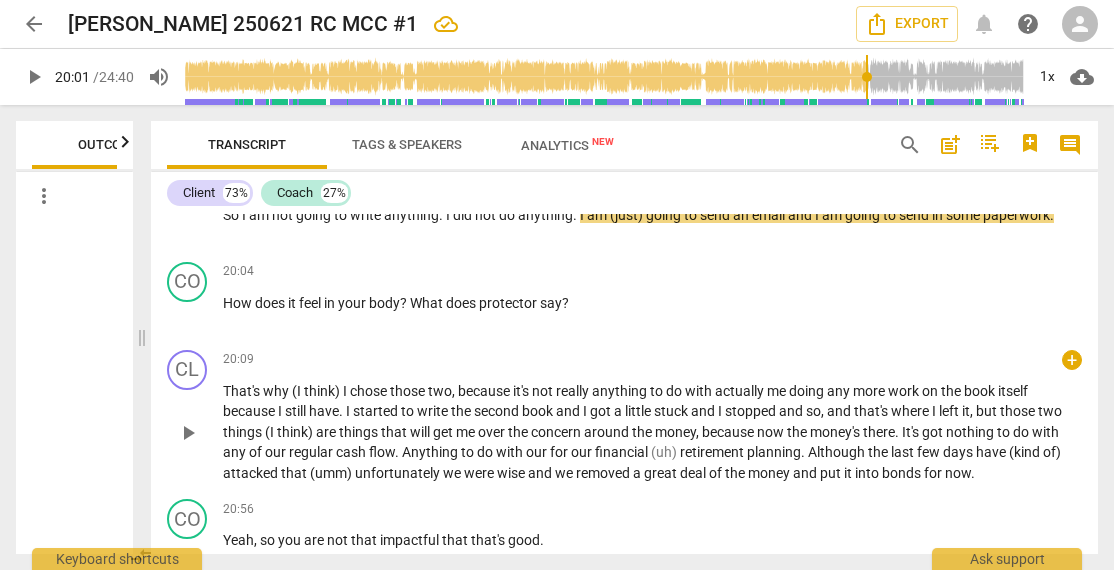 scroll, scrollTop: 8009, scrollLeft: 0, axis: vertical 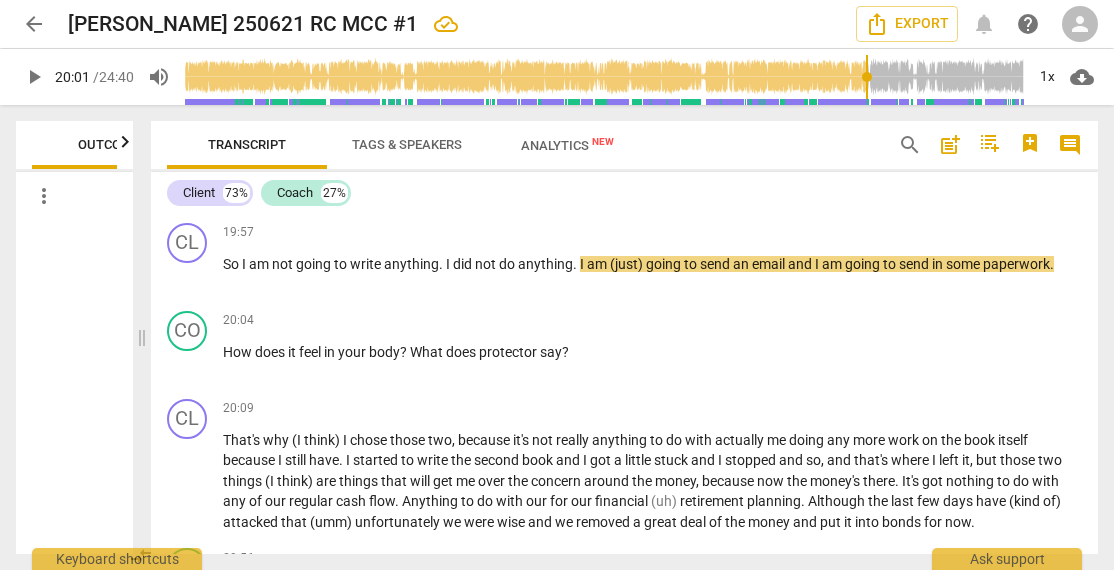 click on "Mhm" at bounding box center [846, 196] 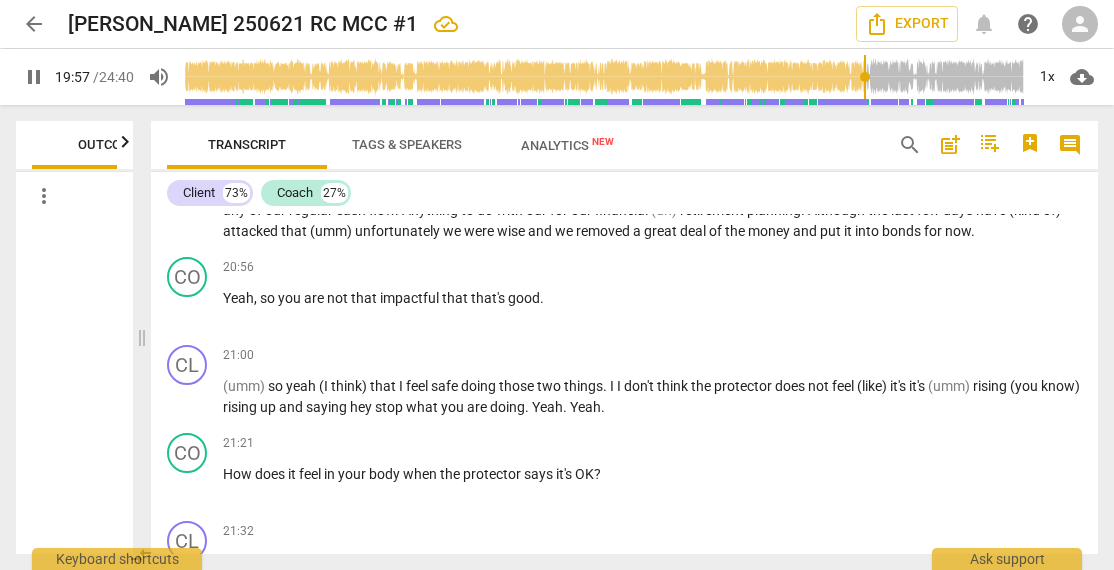 scroll, scrollTop: 8306, scrollLeft: 0, axis: vertical 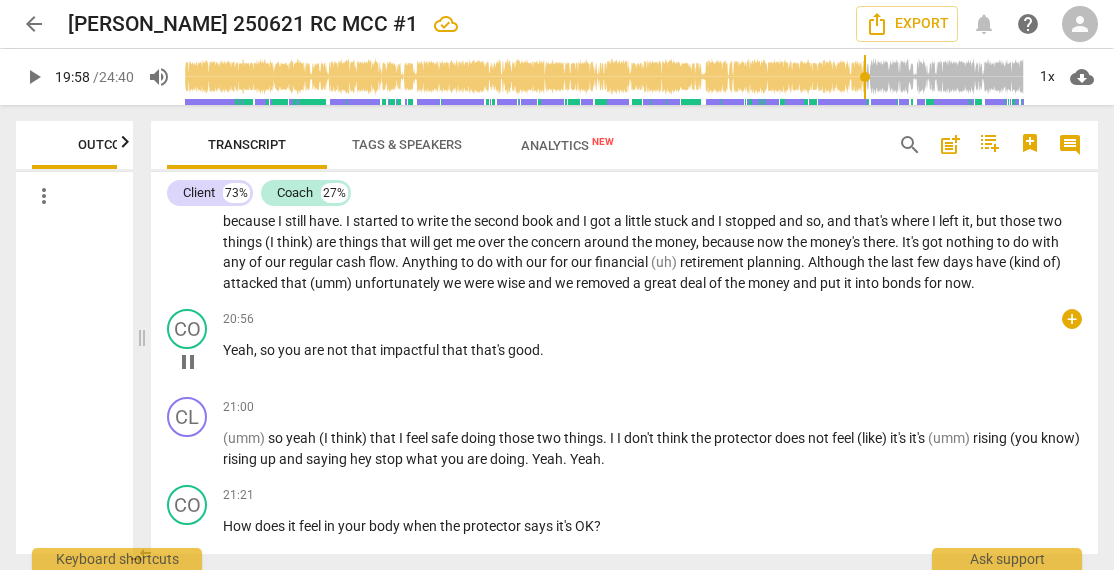type on "1198" 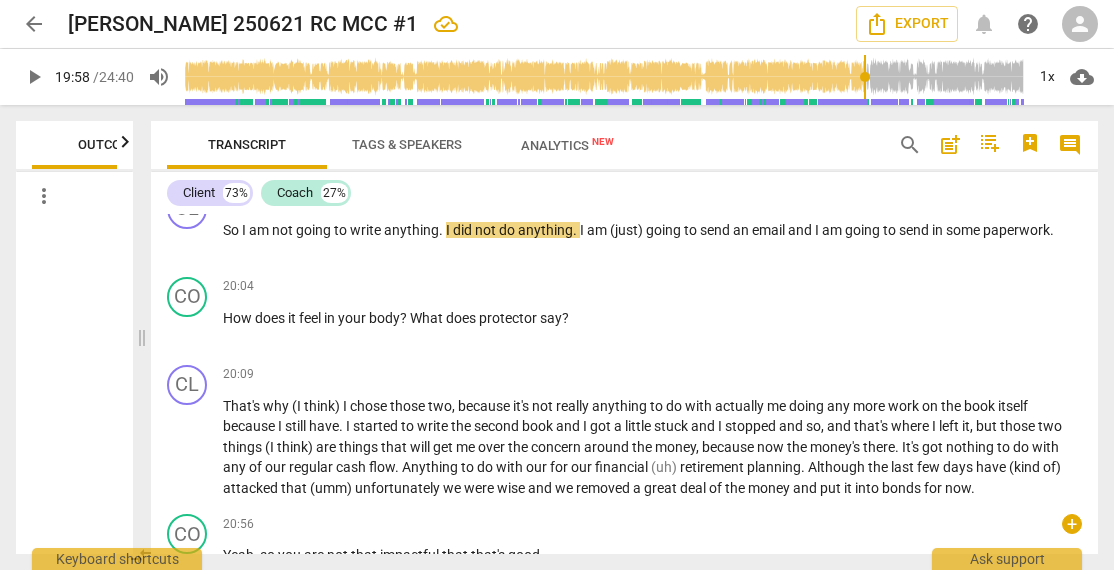scroll, scrollTop: 8040, scrollLeft: 0, axis: vertical 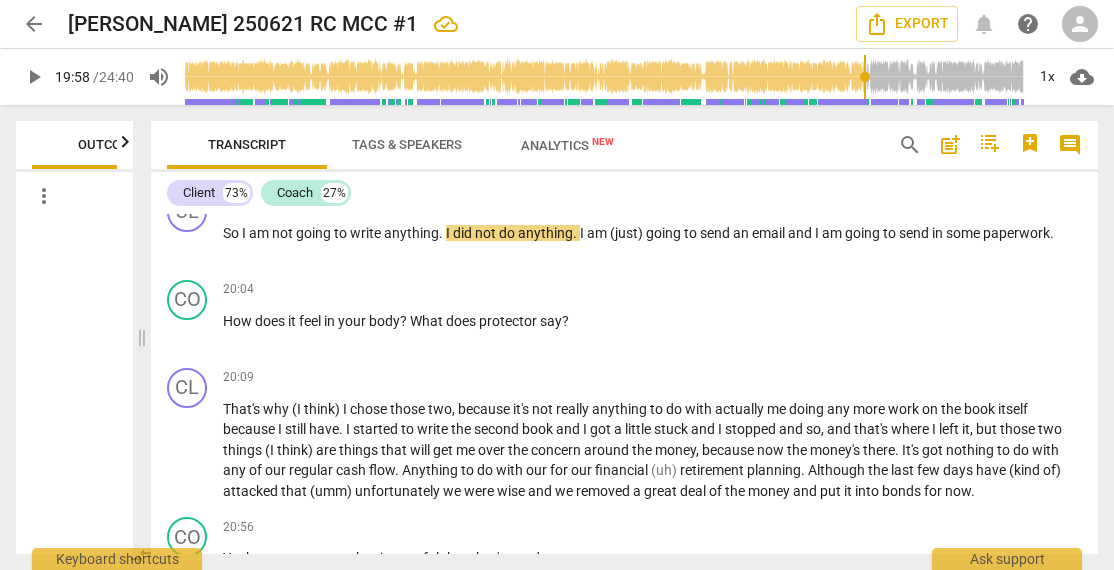 paste 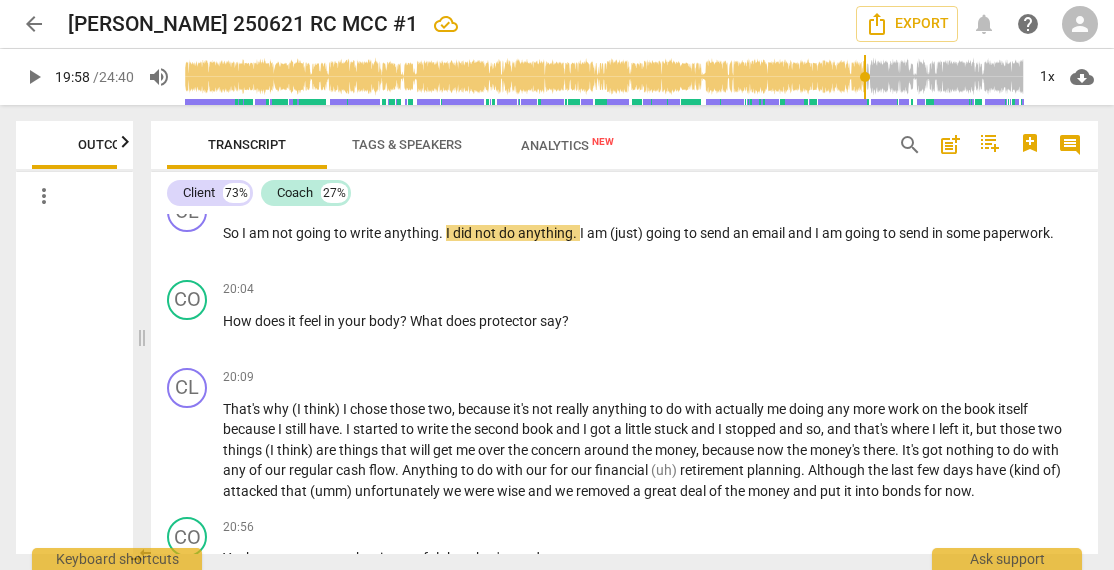 type 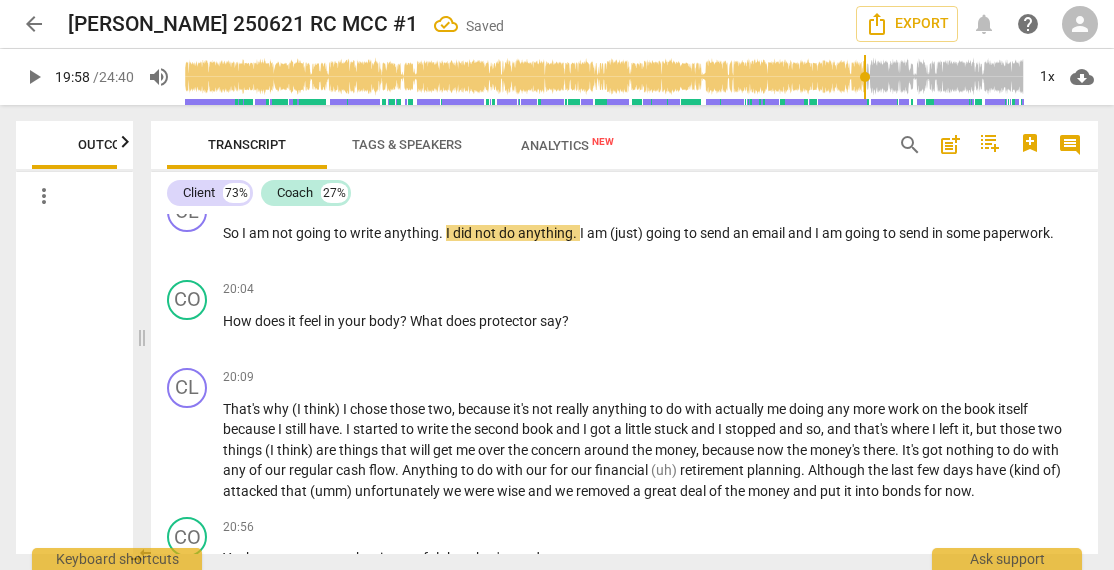 drag, startPoint x: 894, startPoint y: 248, endPoint x: 957, endPoint y: 259, distance: 63.953106 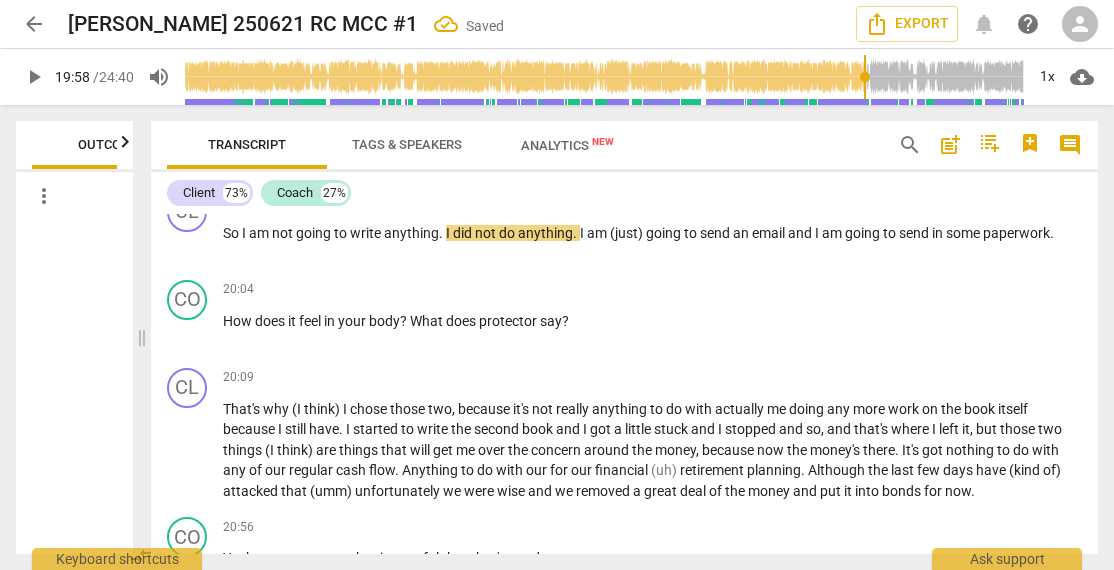 click on ".  {17: 47"umm"}" at bounding box center [868, 165] 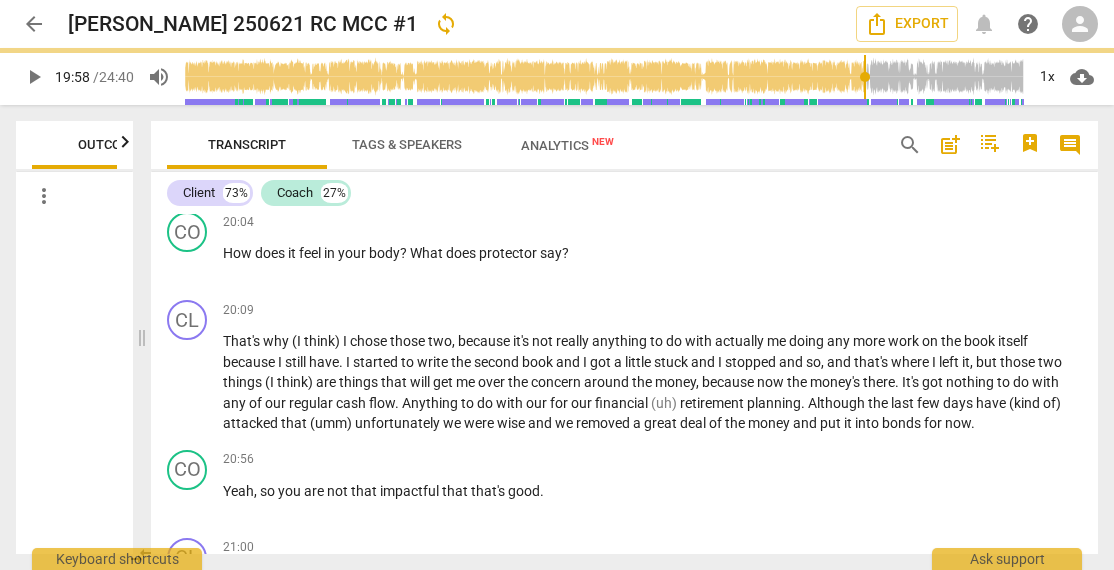 scroll, scrollTop: 7972, scrollLeft: 0, axis: vertical 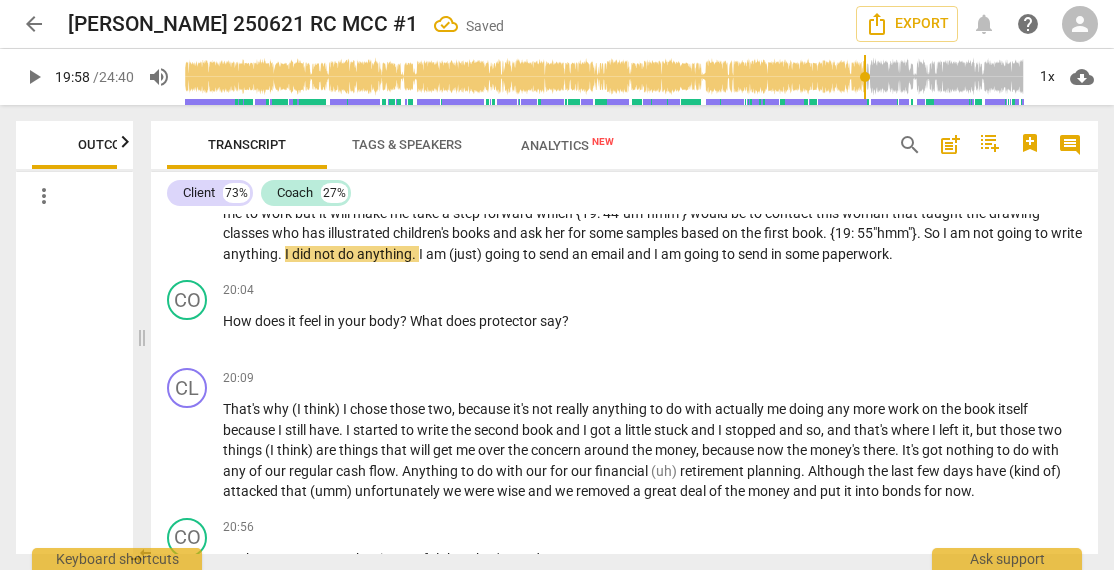 click on "So" at bounding box center (933, 233) 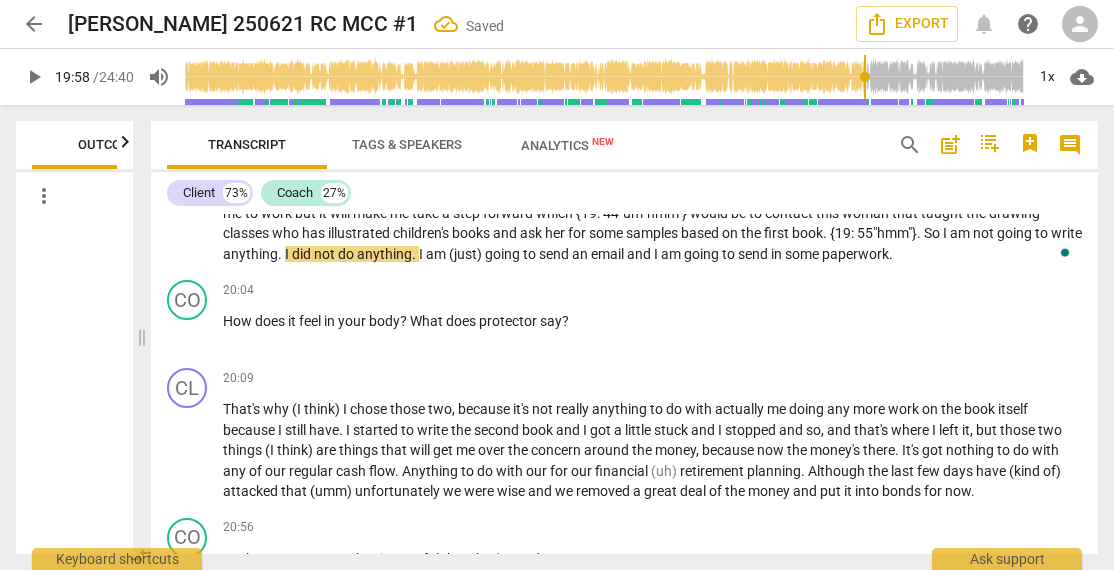 type 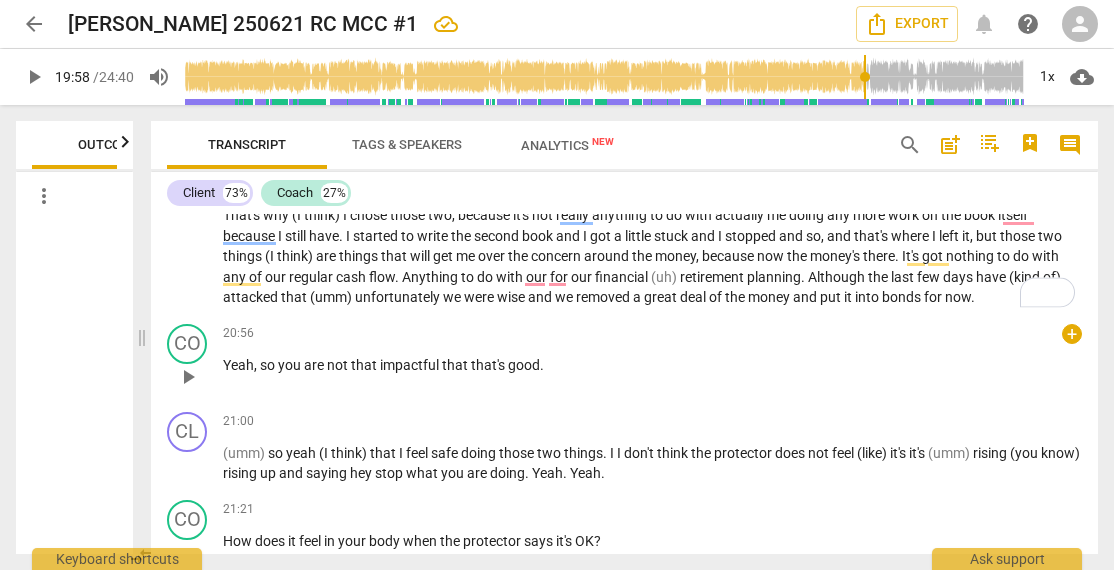 scroll, scrollTop: 8172, scrollLeft: 0, axis: vertical 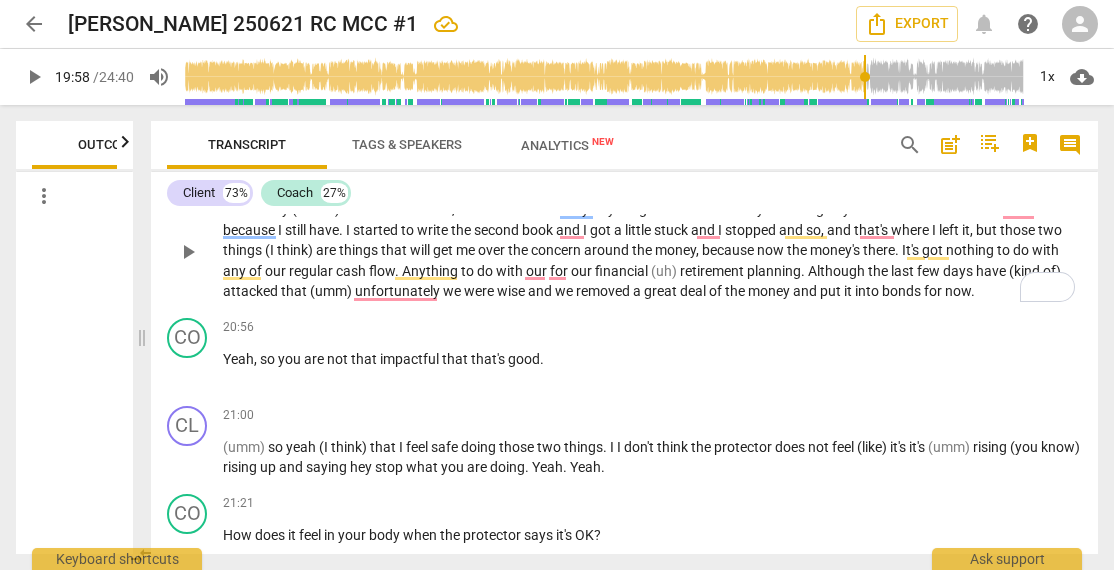 click on "think)" at bounding box center [323, 209] 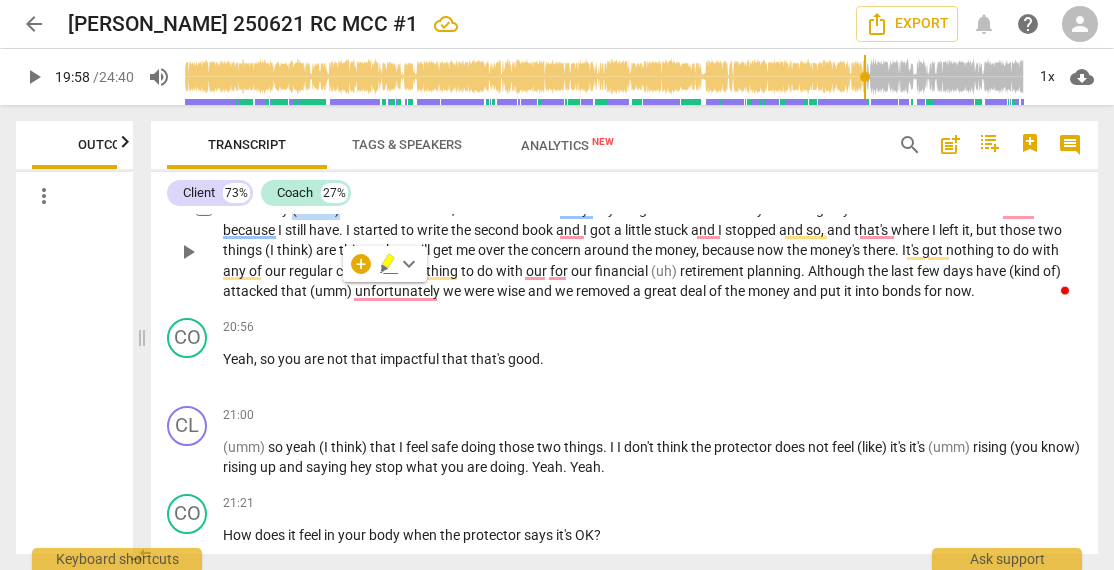 type 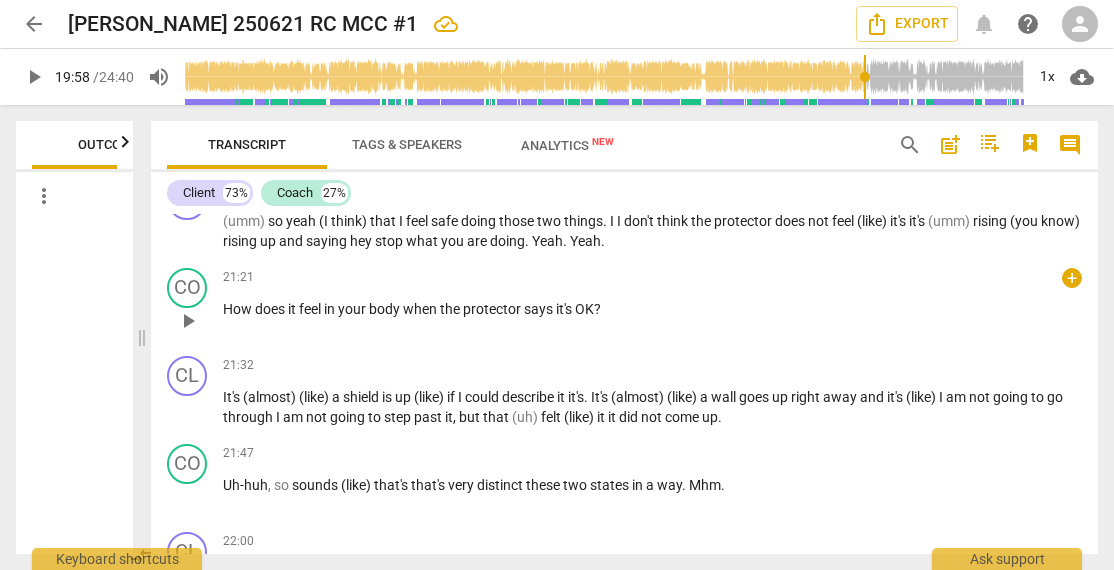 scroll, scrollTop: 8439, scrollLeft: 0, axis: vertical 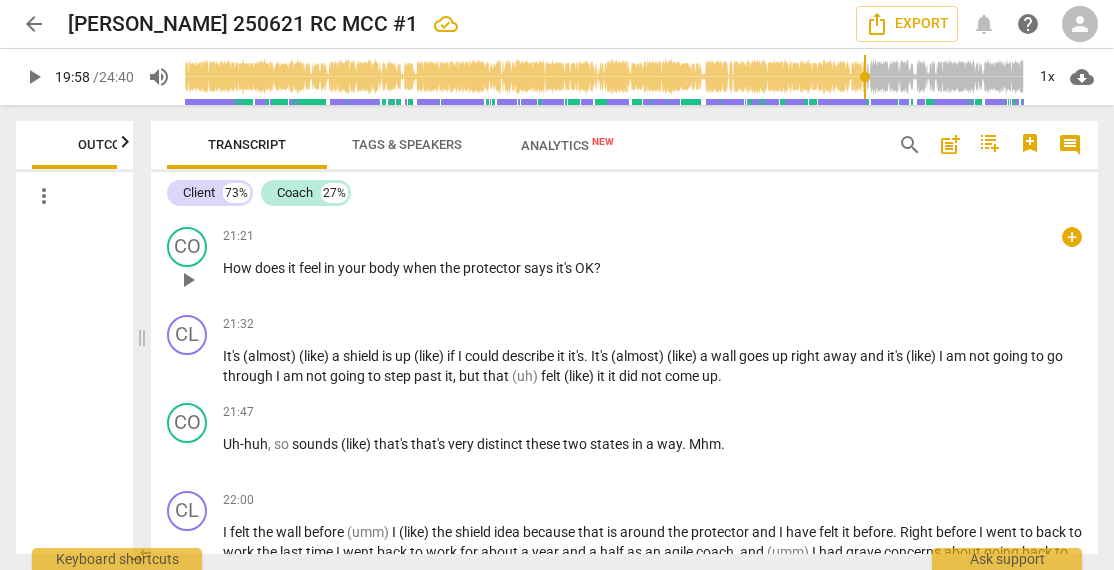 click on "so" at bounding box center [277, 180] 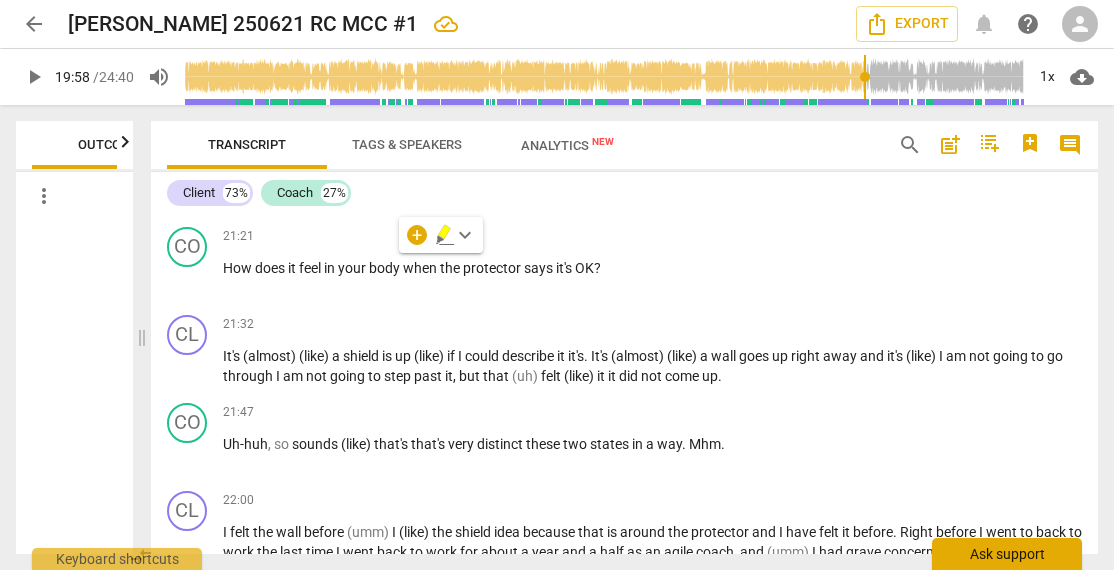 type 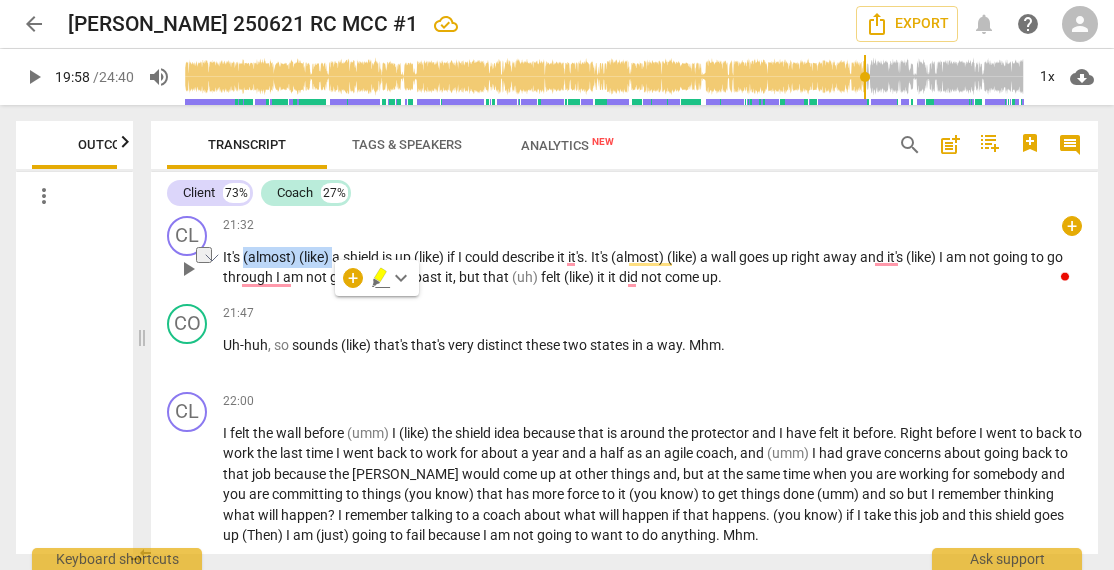 scroll, scrollTop: 8572, scrollLeft: 0, axis: vertical 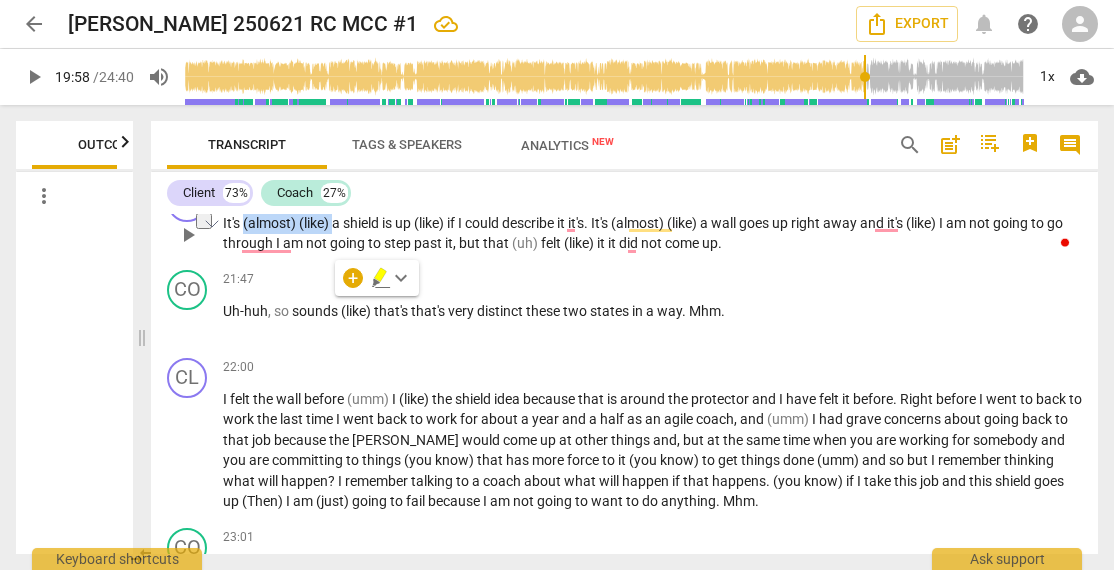 type 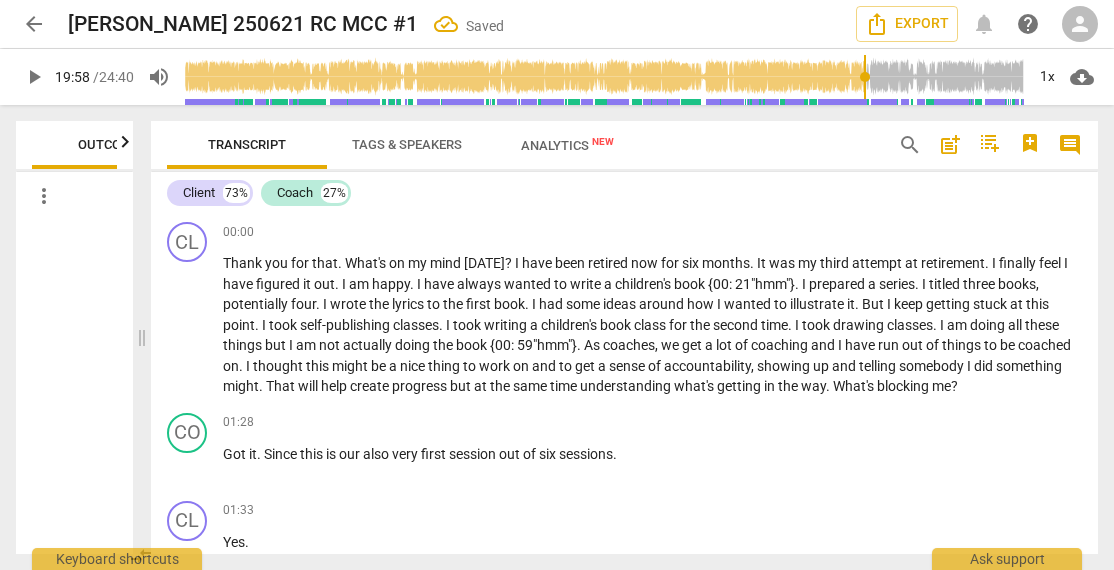 scroll, scrollTop: 0, scrollLeft: 0, axis: both 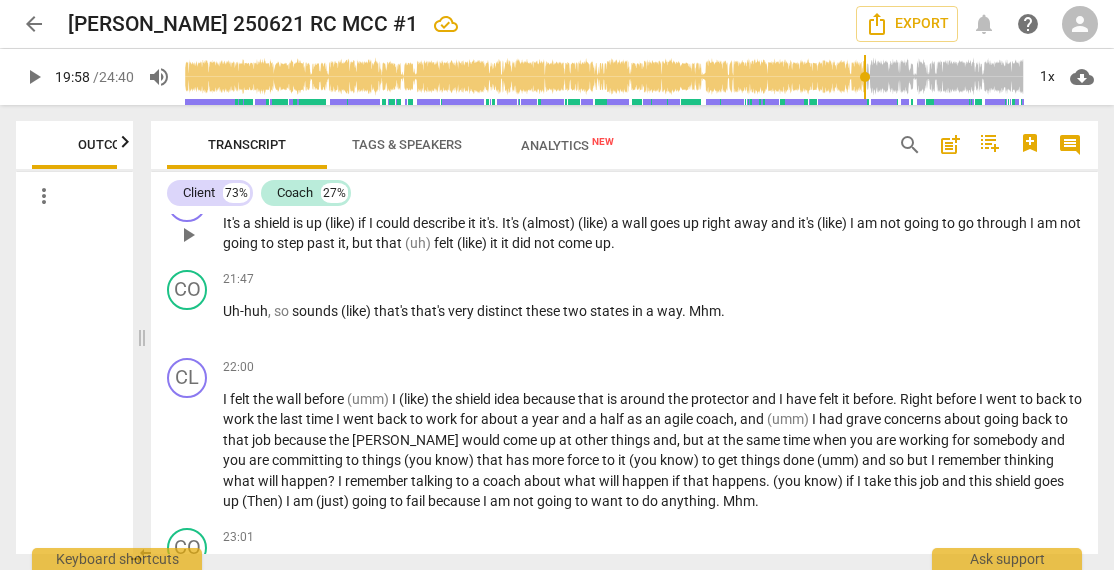 click on "It's" at bounding box center [233, 223] 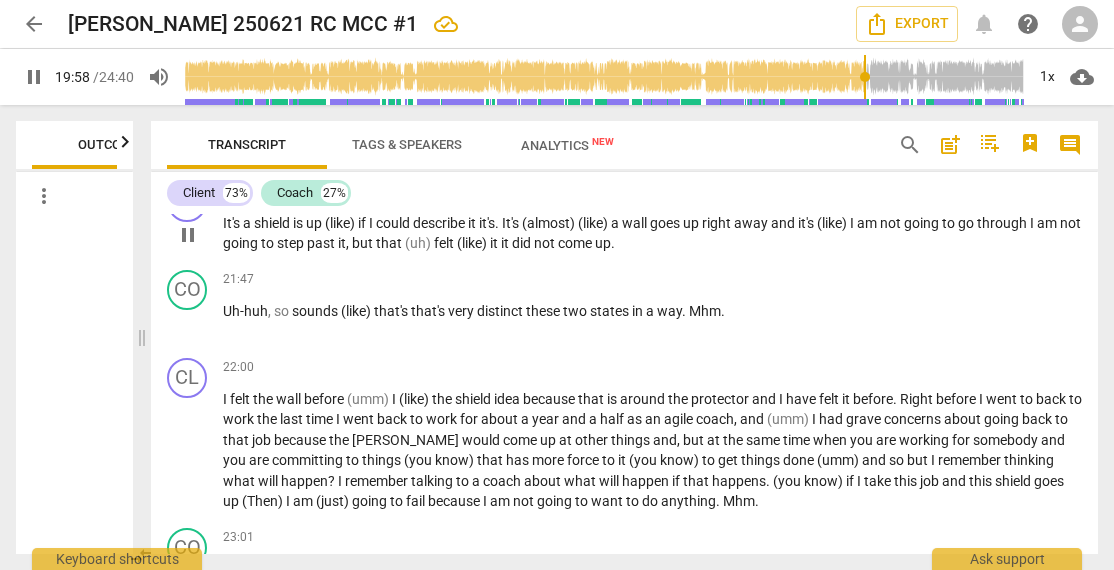 scroll, scrollTop: 8084, scrollLeft: 0, axis: vertical 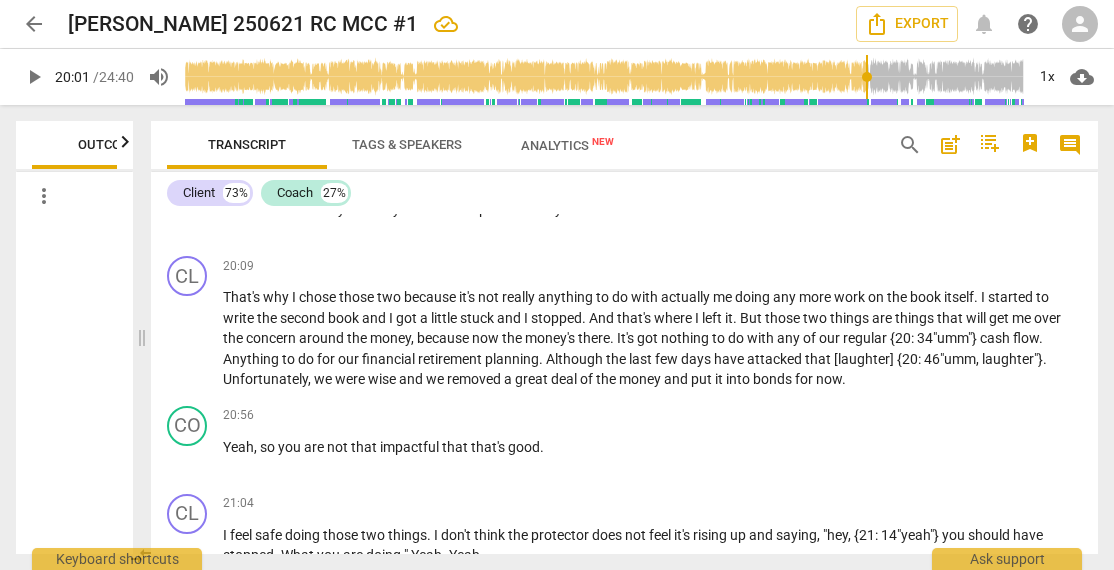 type on "1202" 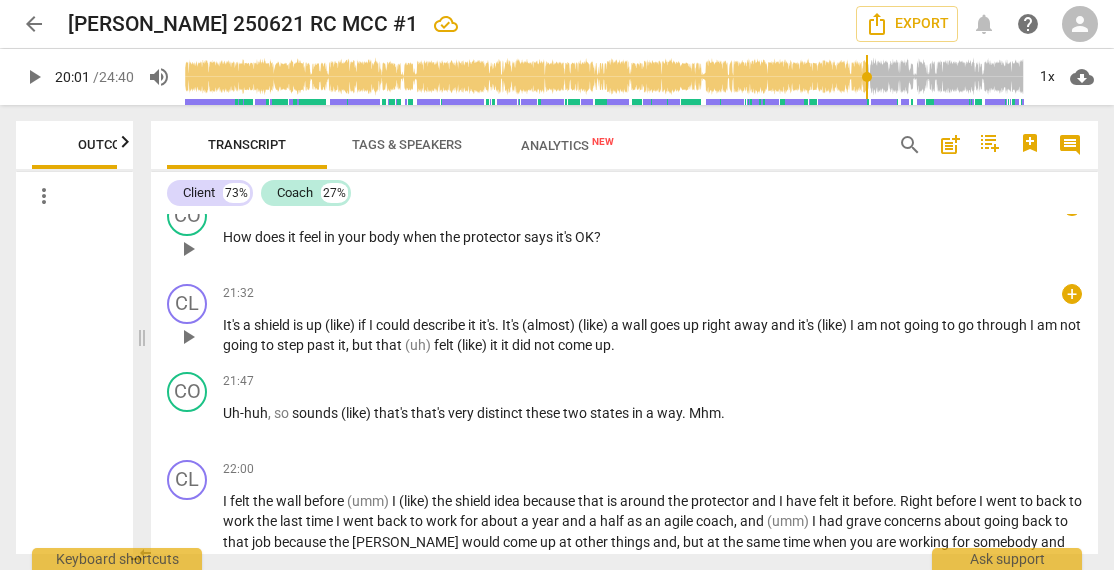 scroll, scrollTop: 8484, scrollLeft: 0, axis: vertical 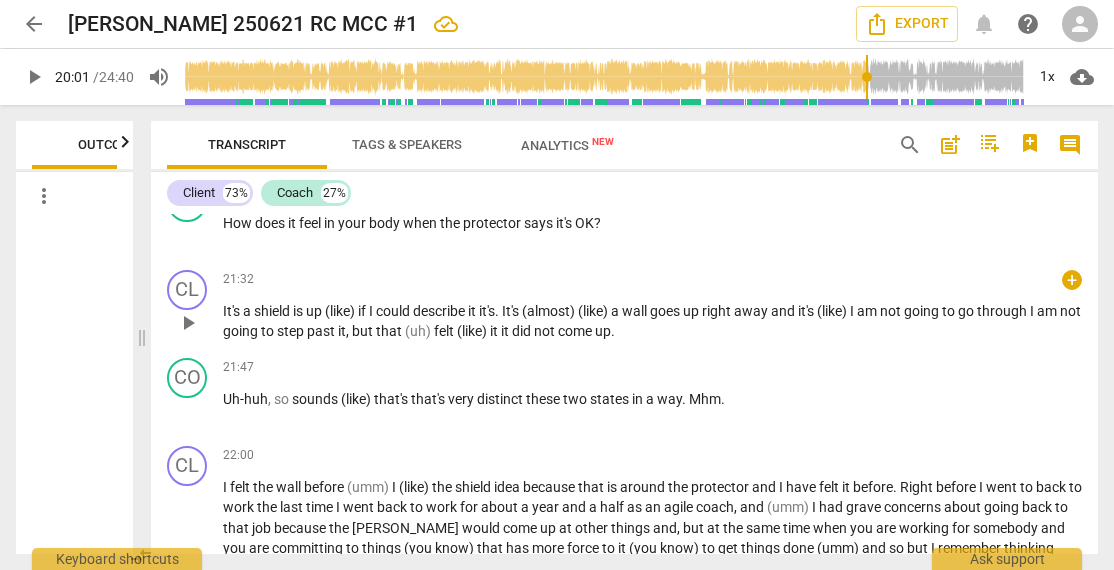 click on "It's   a   shield   is   up   (like)   if   I   could   describe   it   it's .   It's   (almost)   (like)   a   wall   goes   up   right   away   and   it's   (like)   I   am   not   going   to   go   through   I   am   not   going   to   step   past   it ,   but   that   (uh)   felt   (like)   it   it   did   not   come   up ." at bounding box center (652, 321) 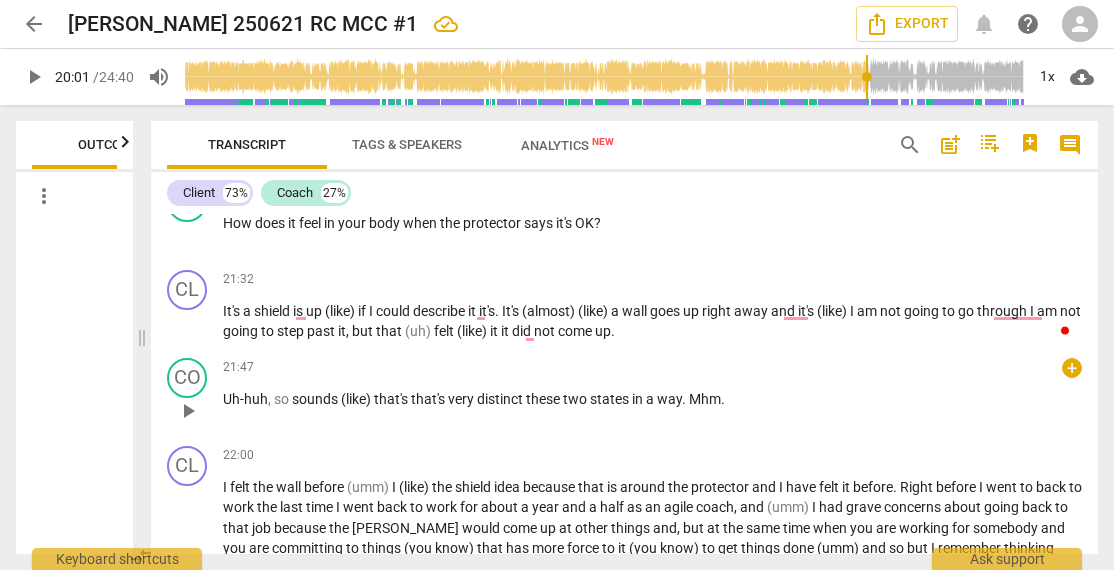 type 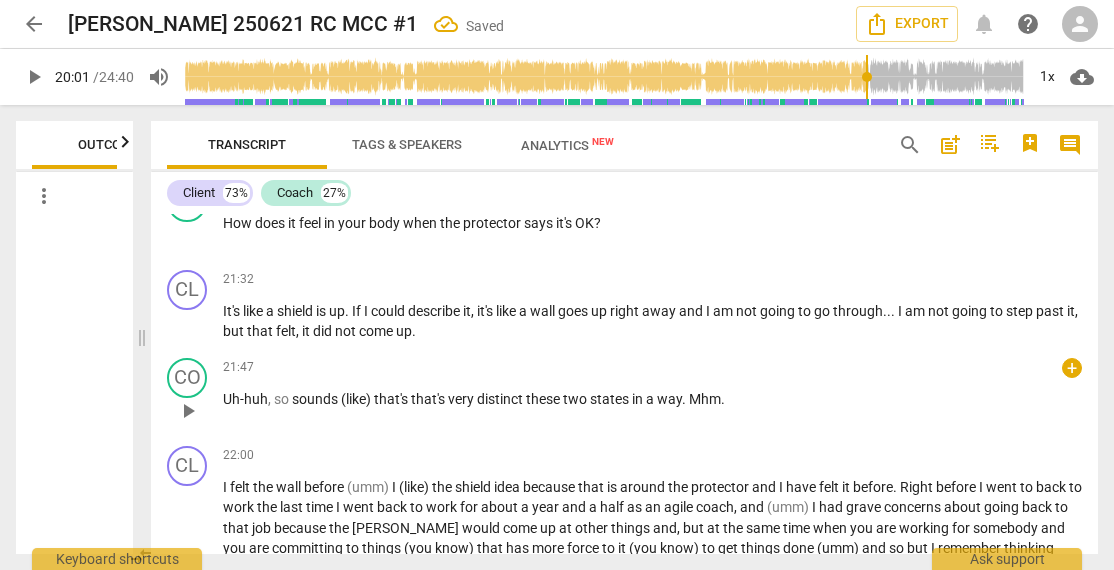 type 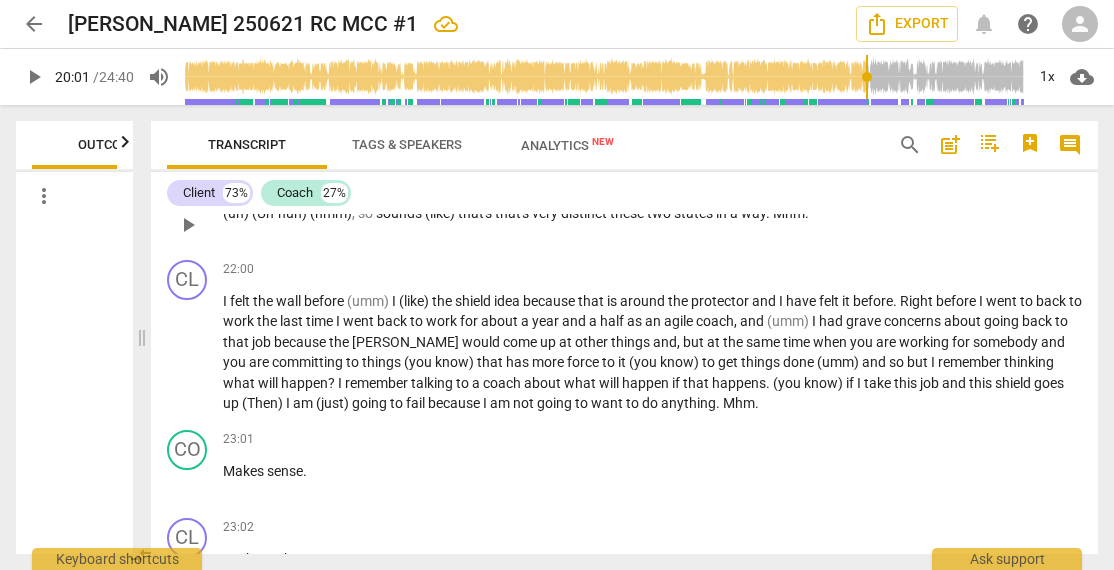 scroll, scrollTop: 8684, scrollLeft: 0, axis: vertical 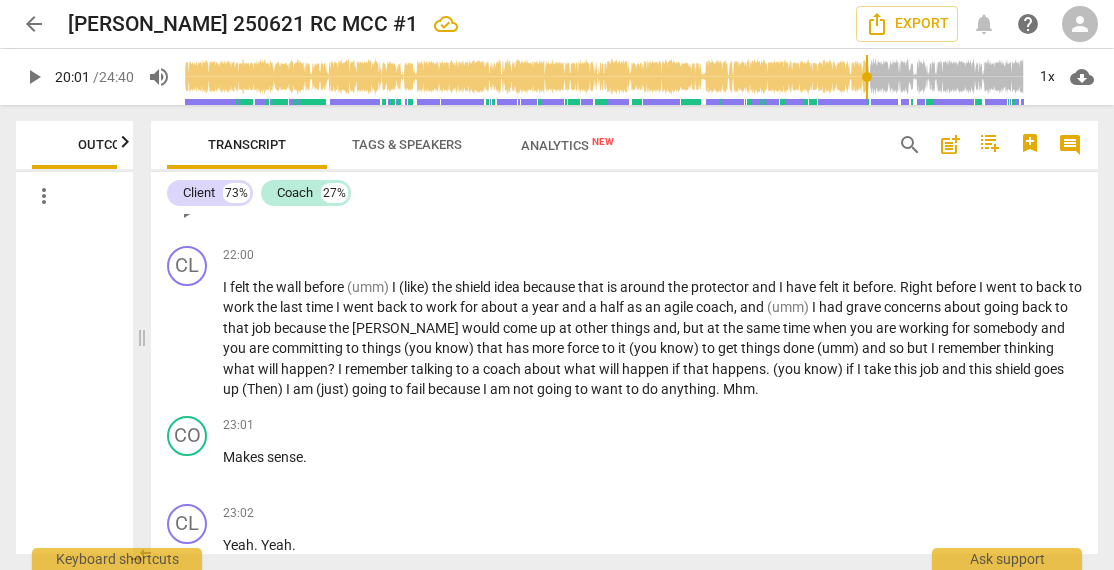 click on "that's" at bounding box center (476, 199) 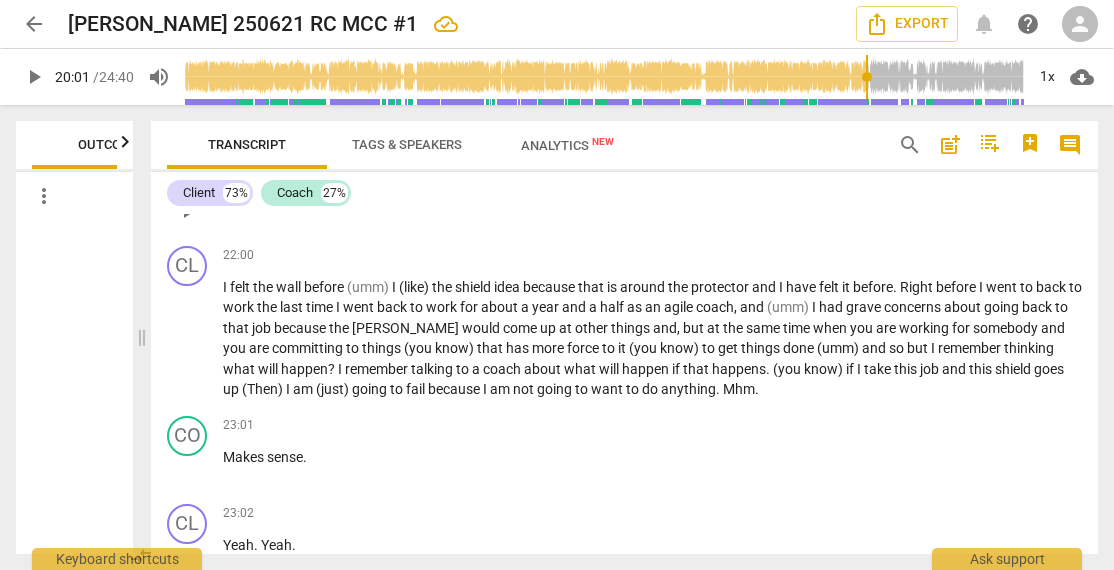 click on "distinct" at bounding box center (588, 199) 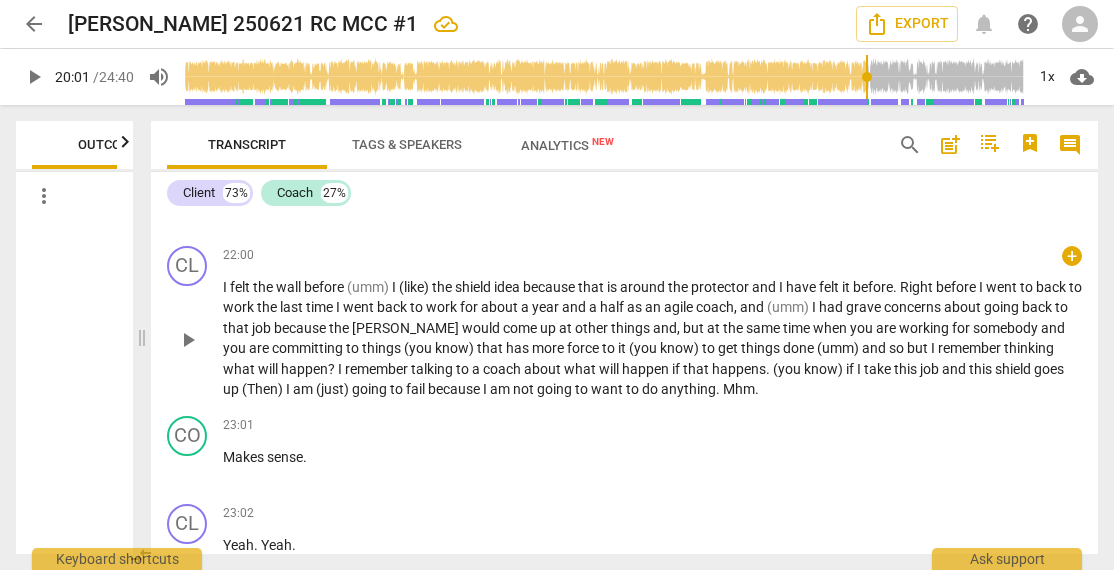type 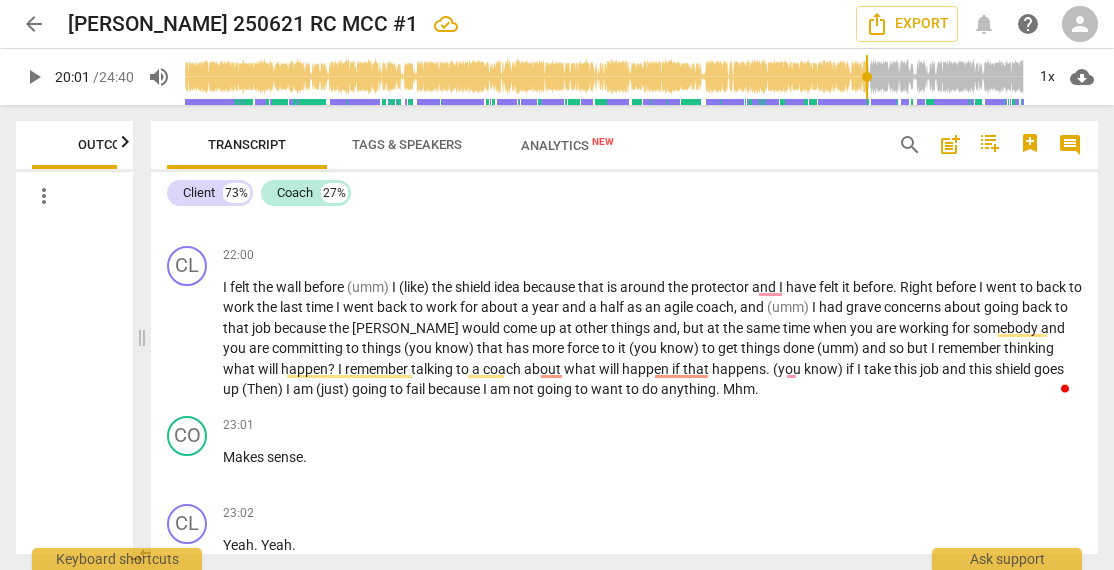 type on "1202" 